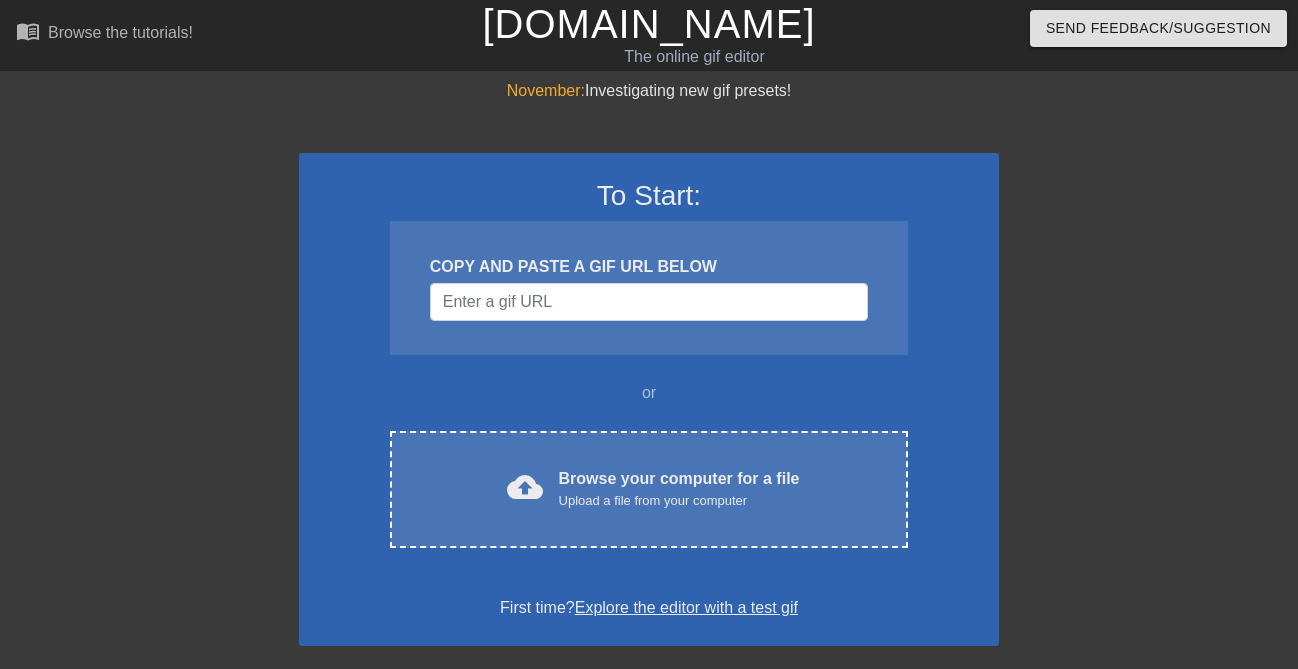 scroll, scrollTop: 0, scrollLeft: 0, axis: both 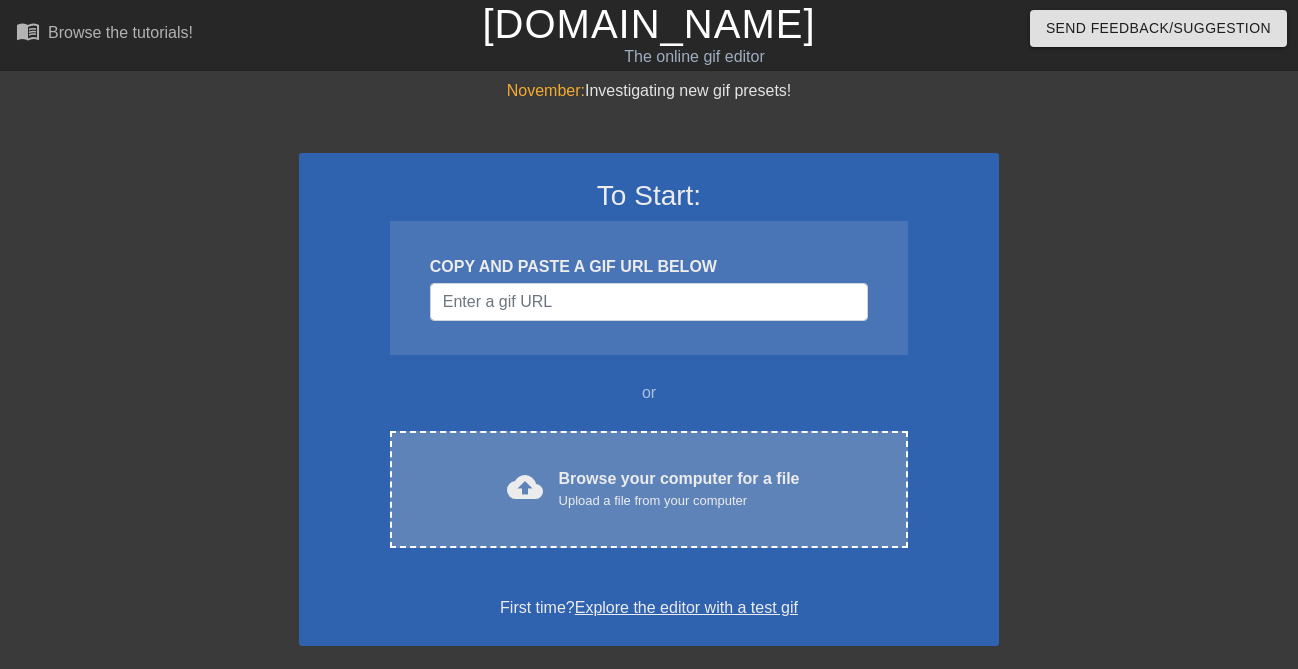 click on "Upload a file from your computer" at bounding box center (679, 501) 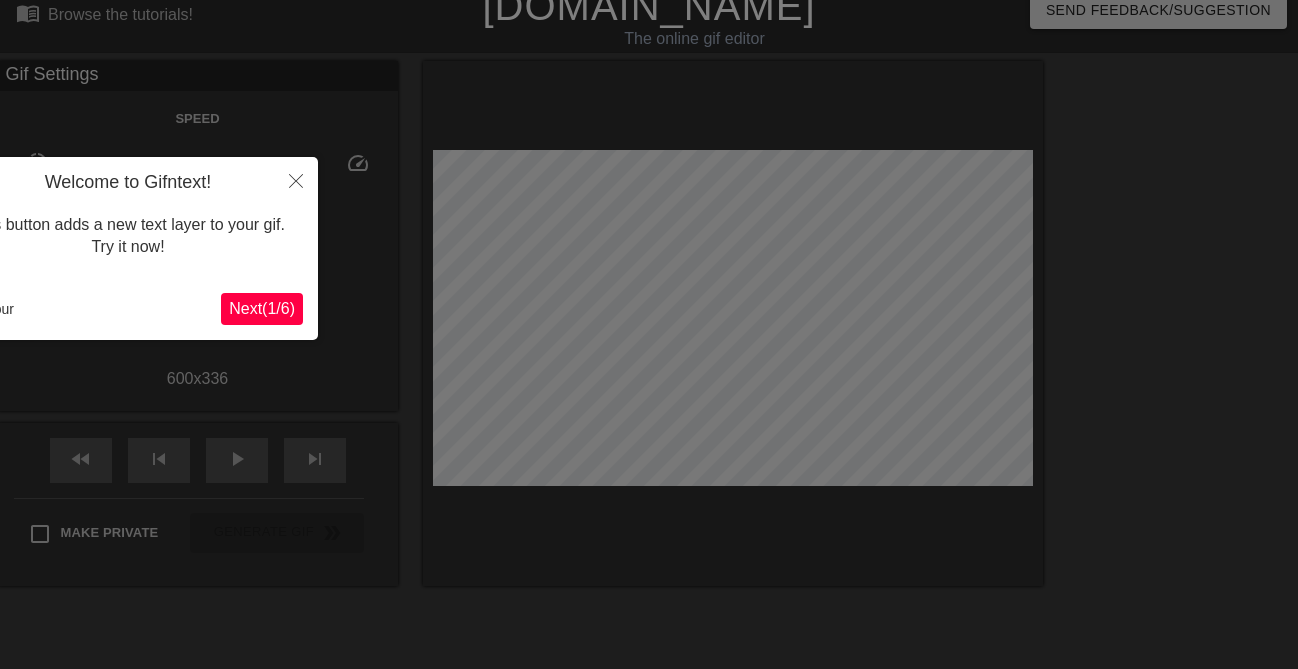 scroll, scrollTop: 49, scrollLeft: 0, axis: vertical 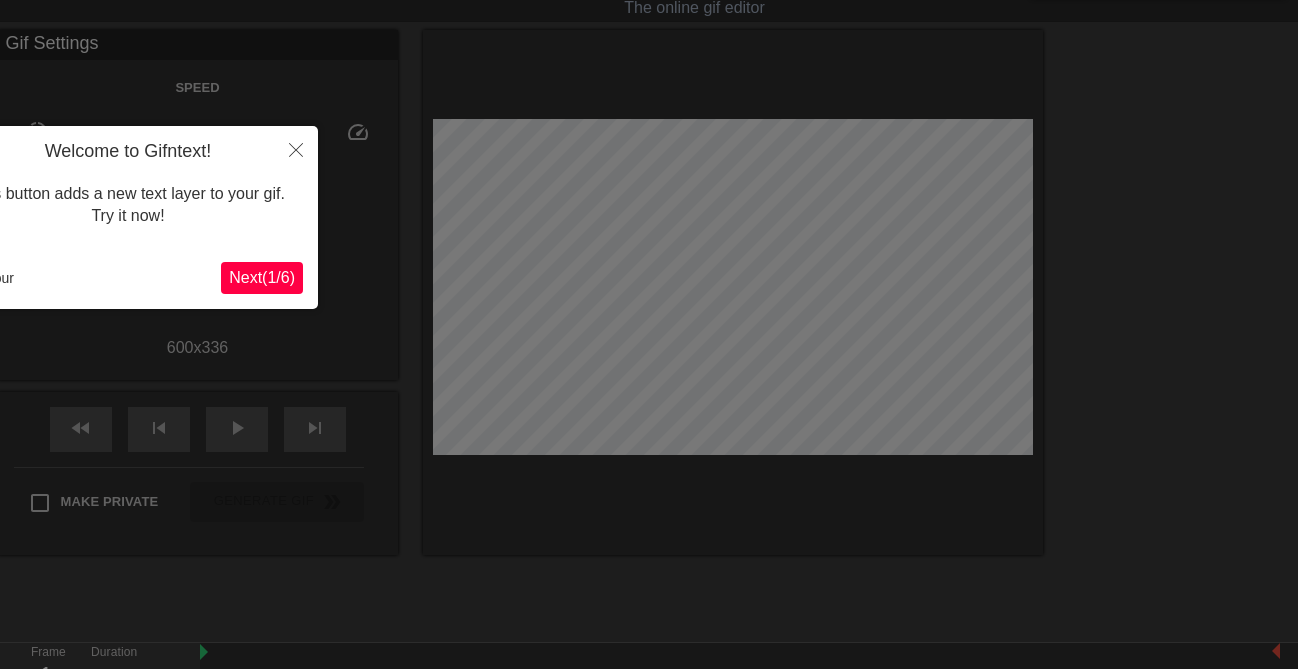 click on "Next  ( 1 / 6 )" at bounding box center (262, 277) 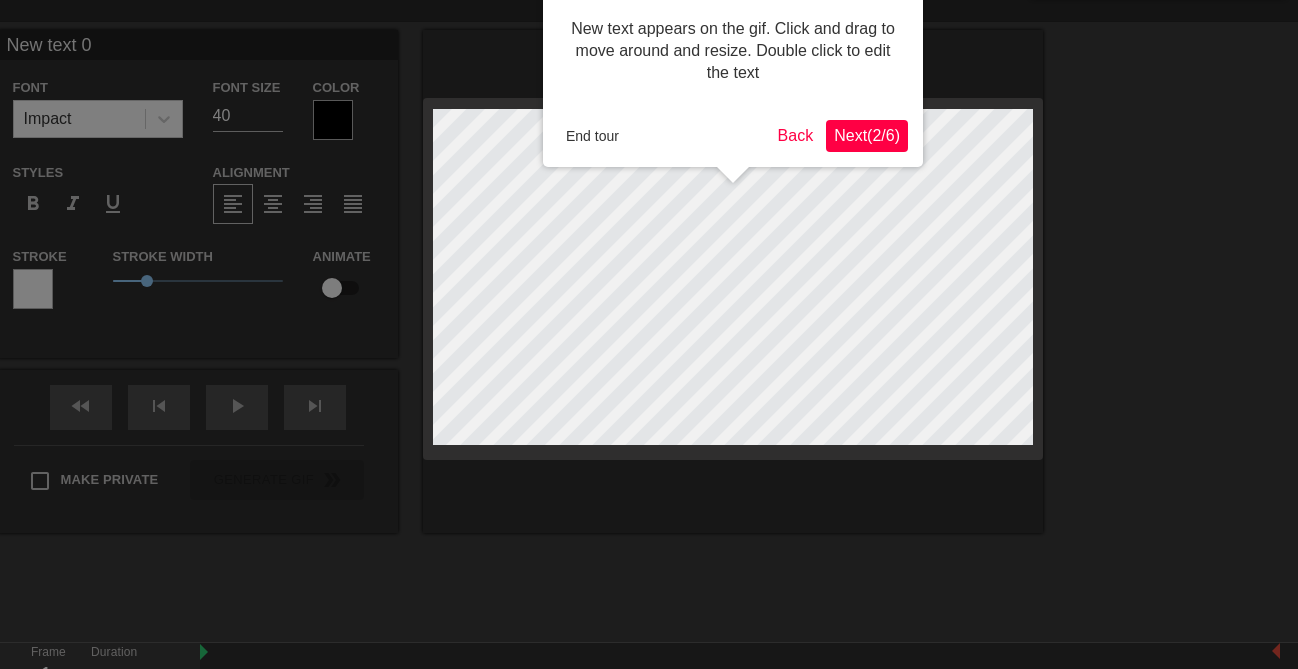 scroll, scrollTop: 0, scrollLeft: 0, axis: both 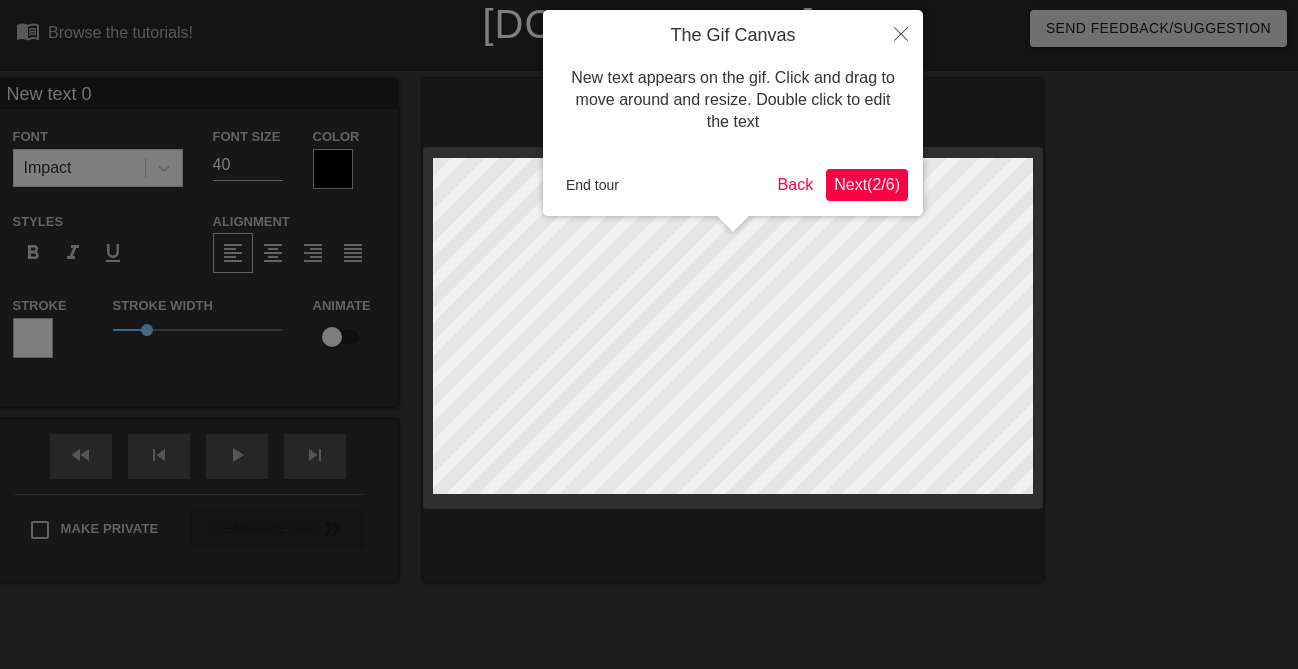 click on "Next  ( 2 / 6 )" at bounding box center (867, 184) 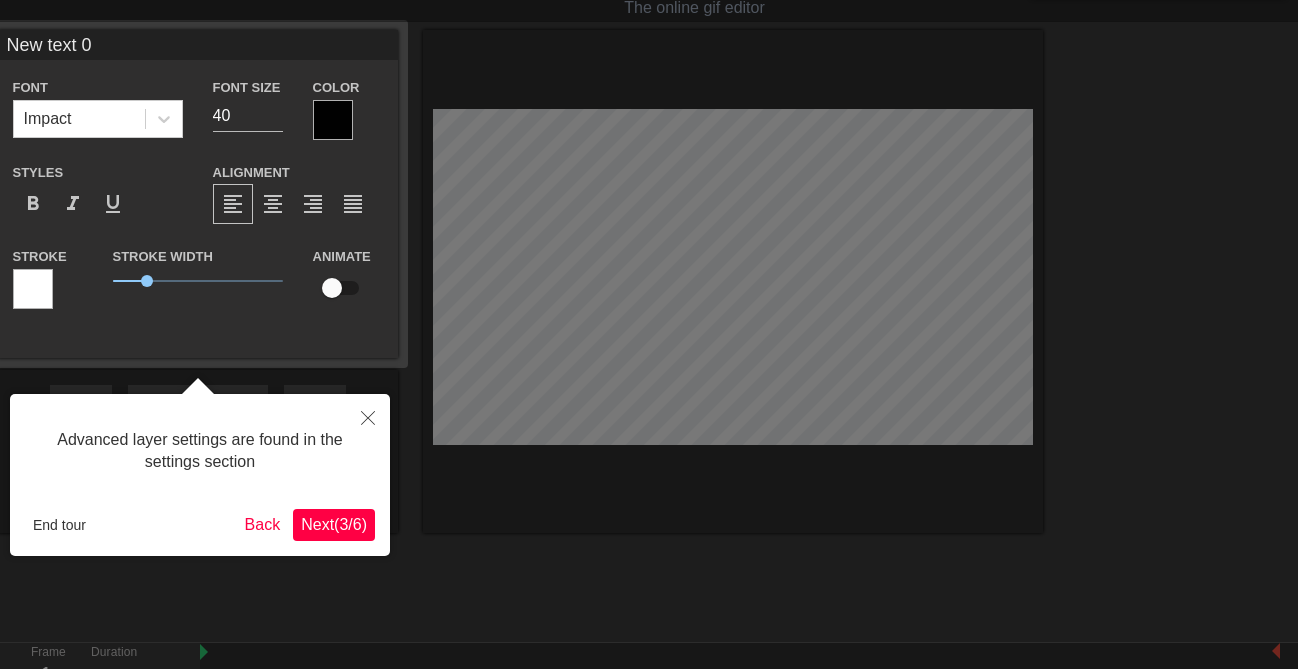 click on "Next  ( 3 / 6 )" at bounding box center [334, 524] 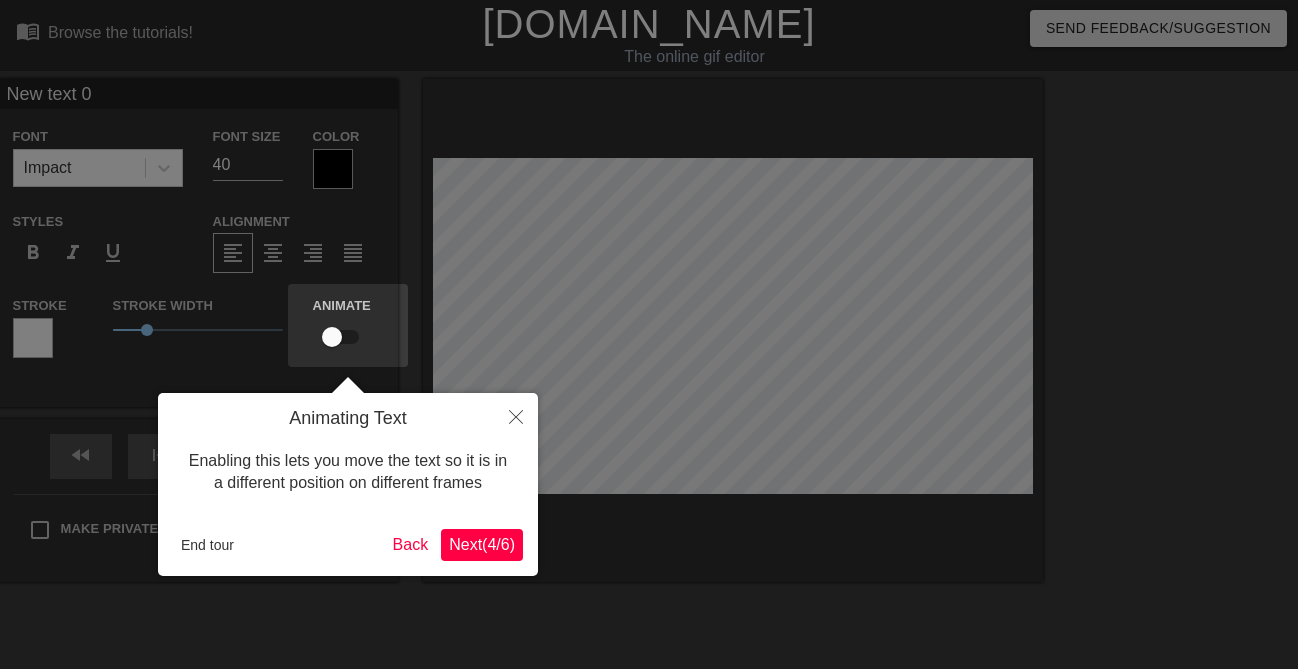 click on "Next  ( 4 / 6 )" at bounding box center [482, 544] 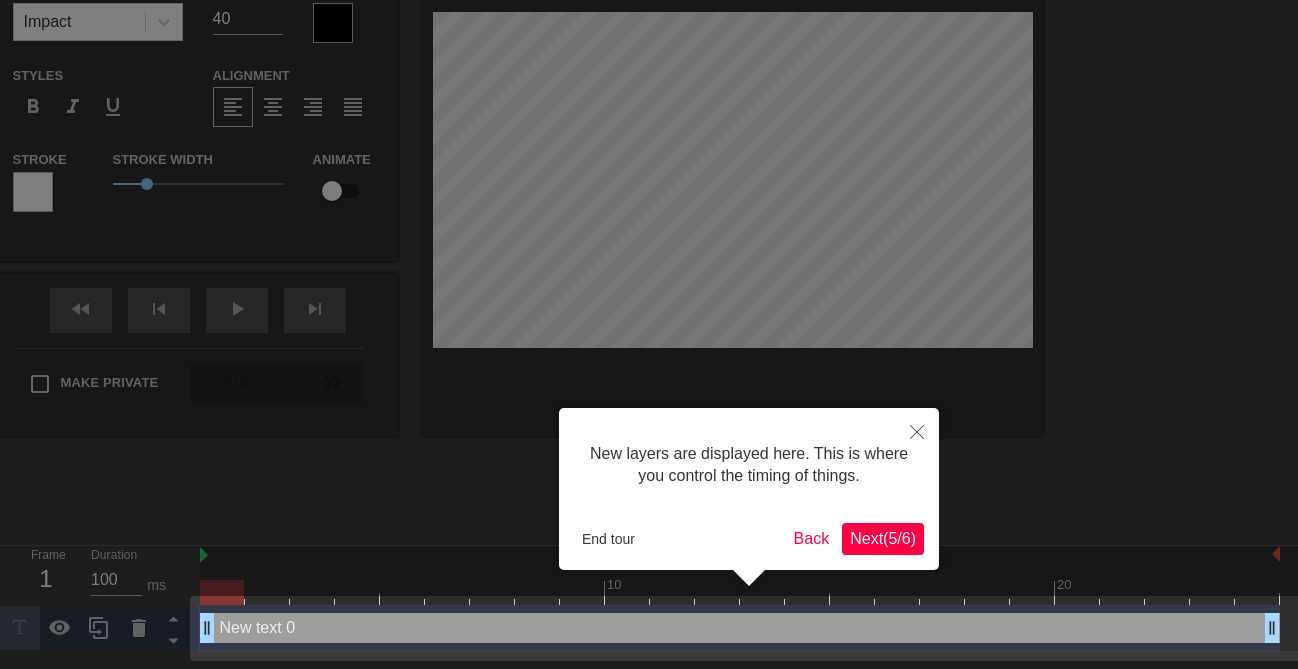 click at bounding box center [649, 261] 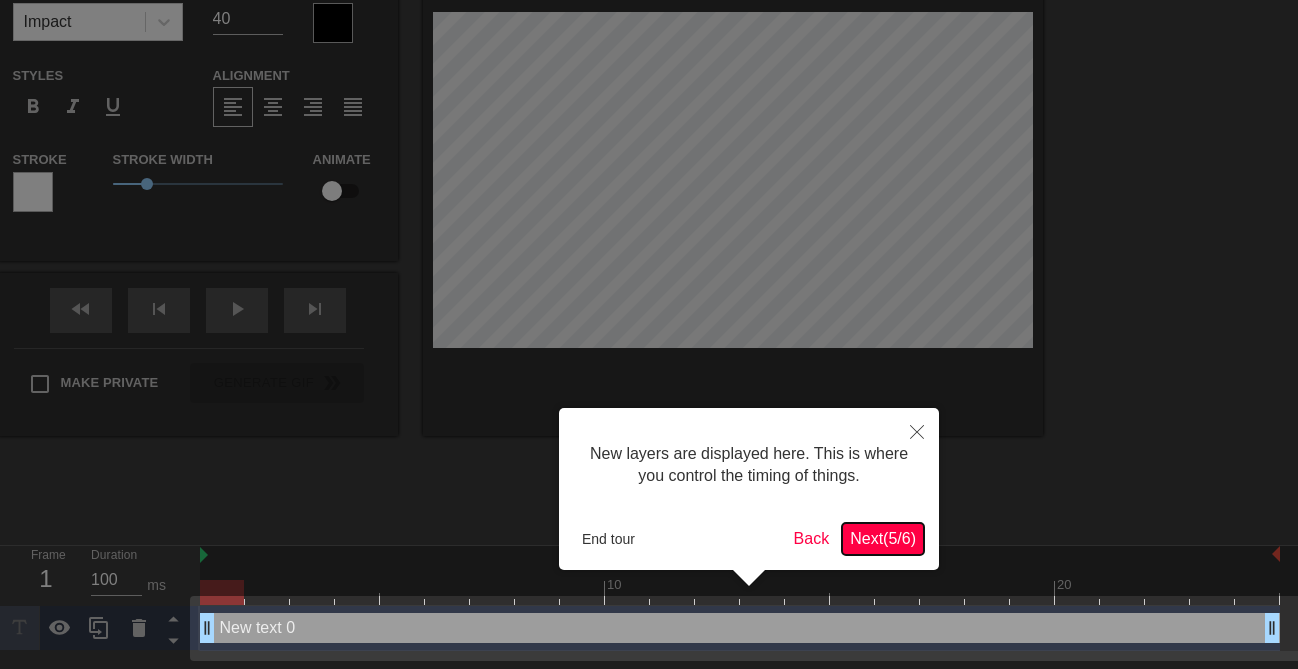 click on "Next  ( 5 / 6 )" at bounding box center (883, 538) 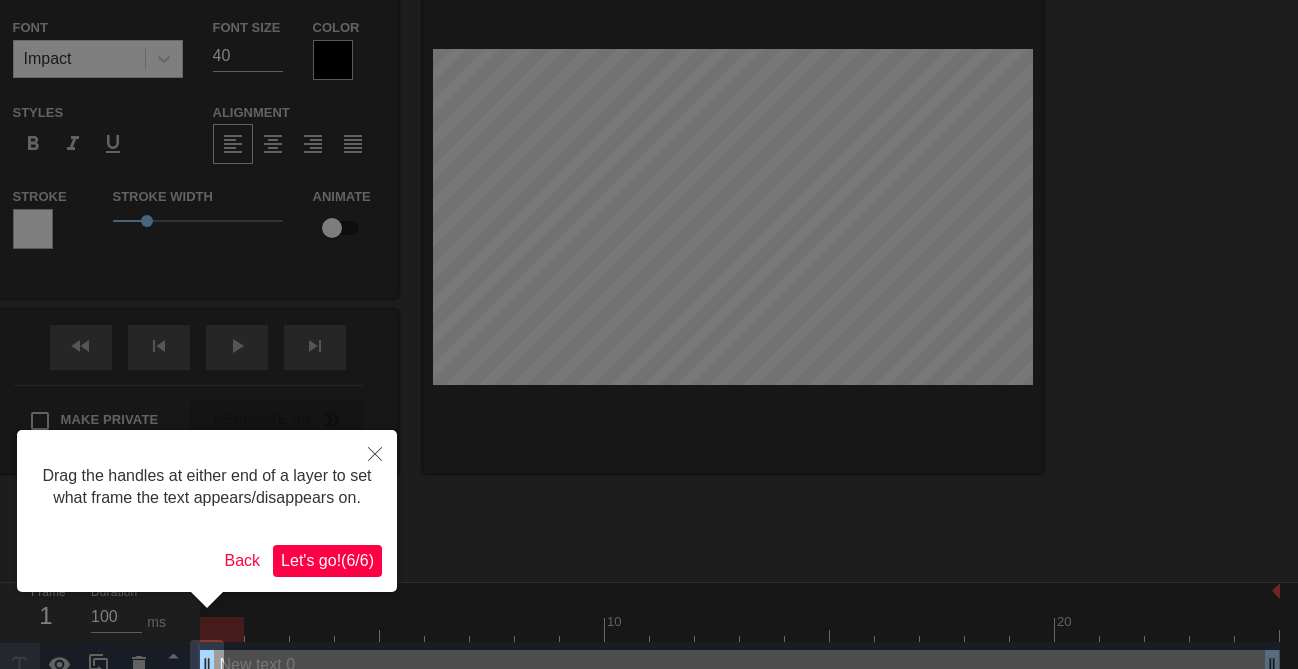 scroll, scrollTop: 120, scrollLeft: 0, axis: vertical 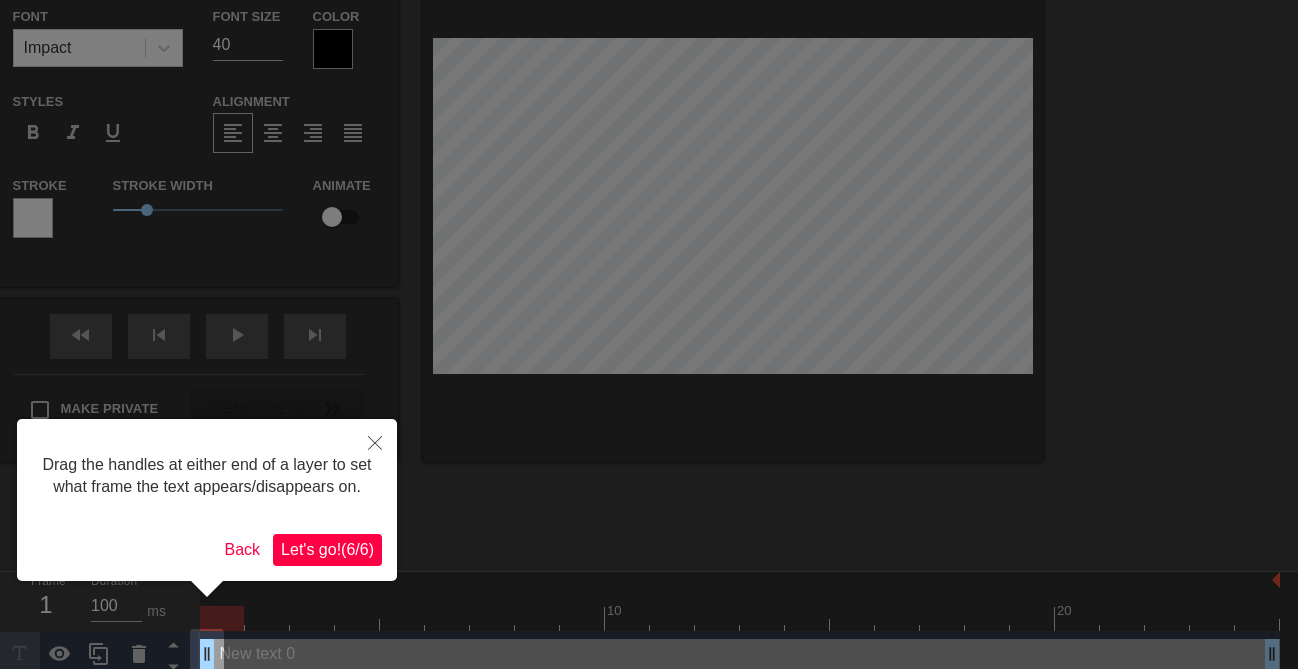 click on "Let's go!  ( 6 / 6 )" at bounding box center (327, 549) 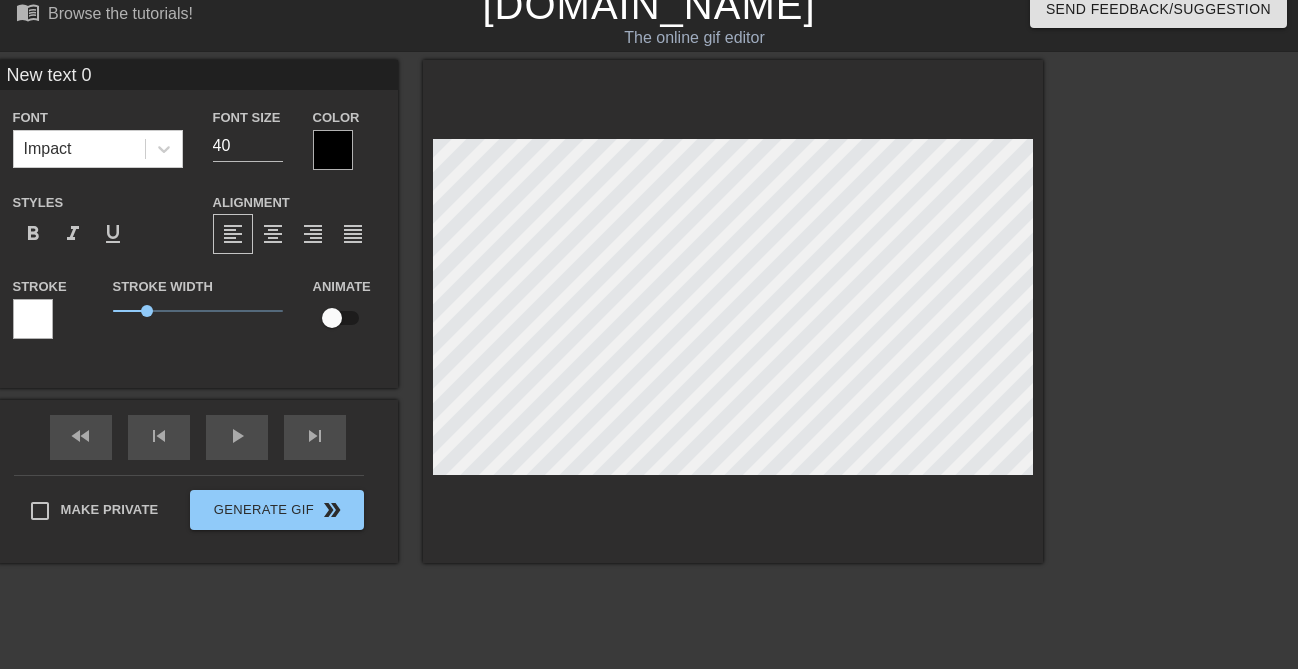 scroll, scrollTop: 18, scrollLeft: 0, axis: vertical 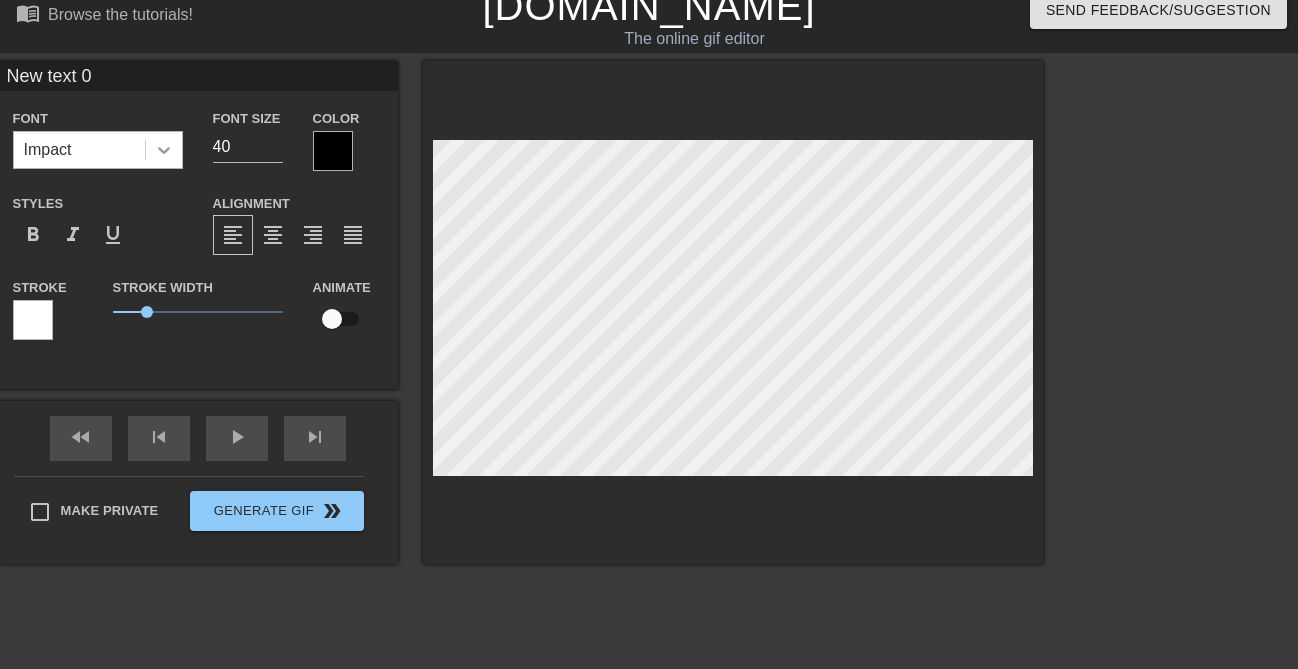 click 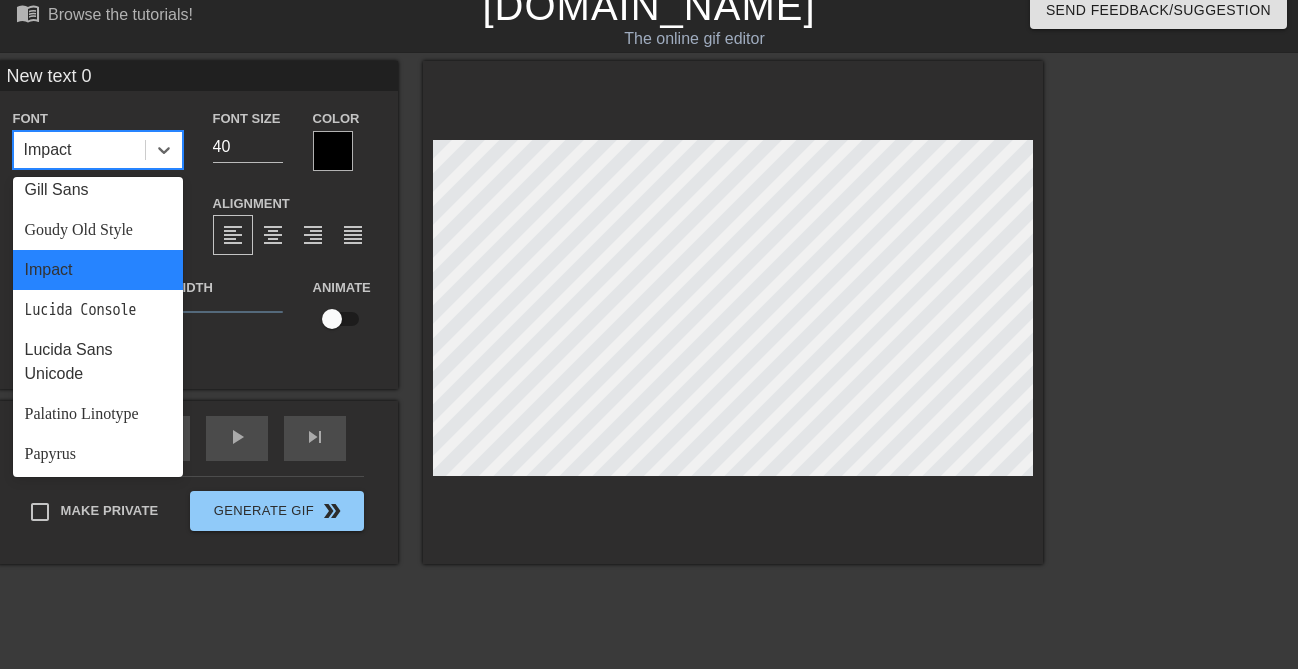 scroll, scrollTop: 449, scrollLeft: 0, axis: vertical 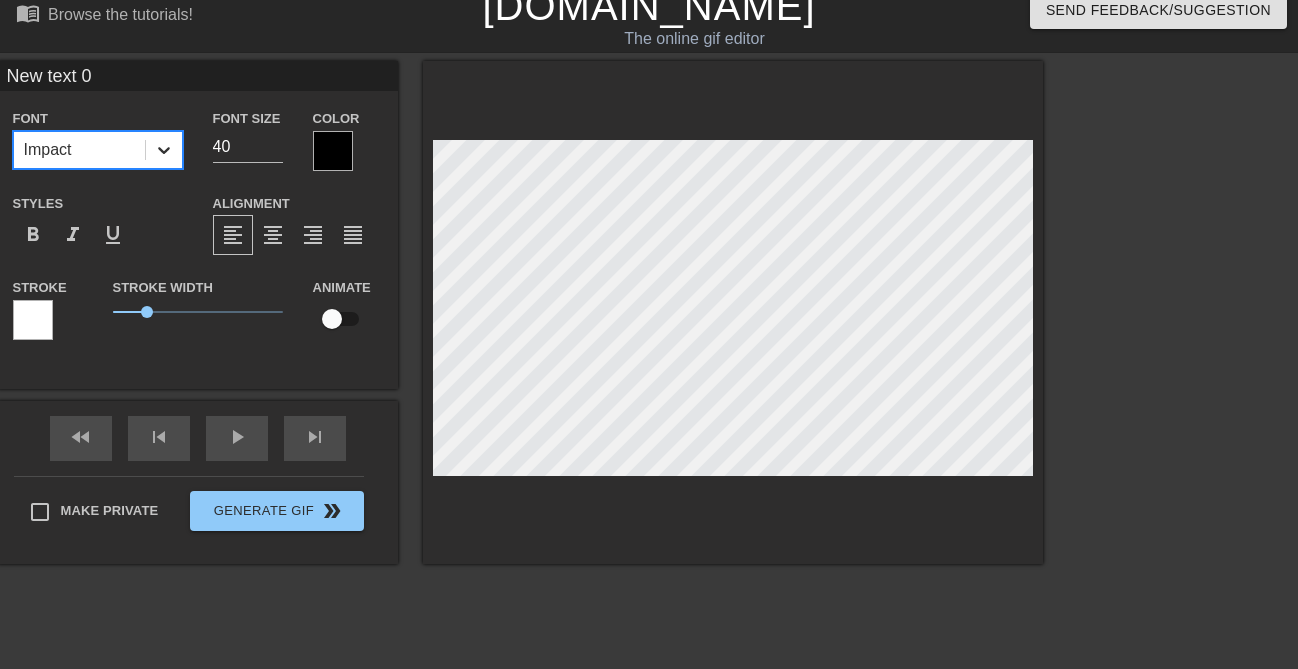 click 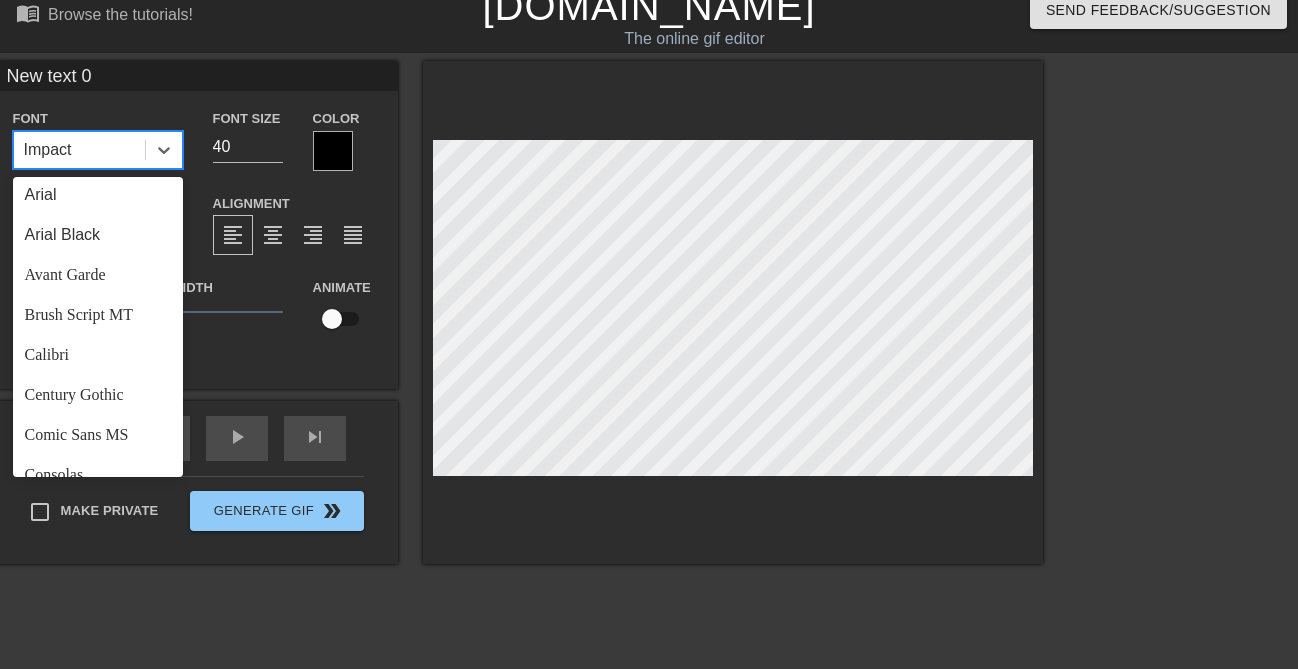 scroll, scrollTop: 0, scrollLeft: 0, axis: both 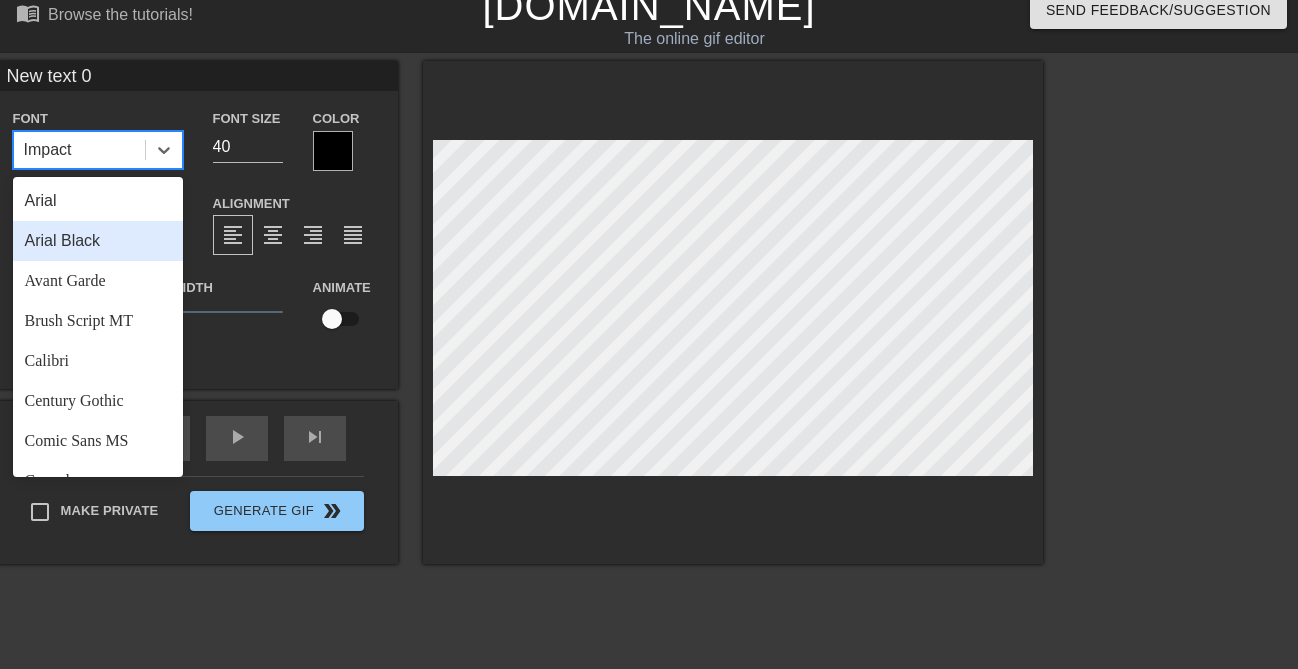 click on "Arial Black" at bounding box center [98, 241] 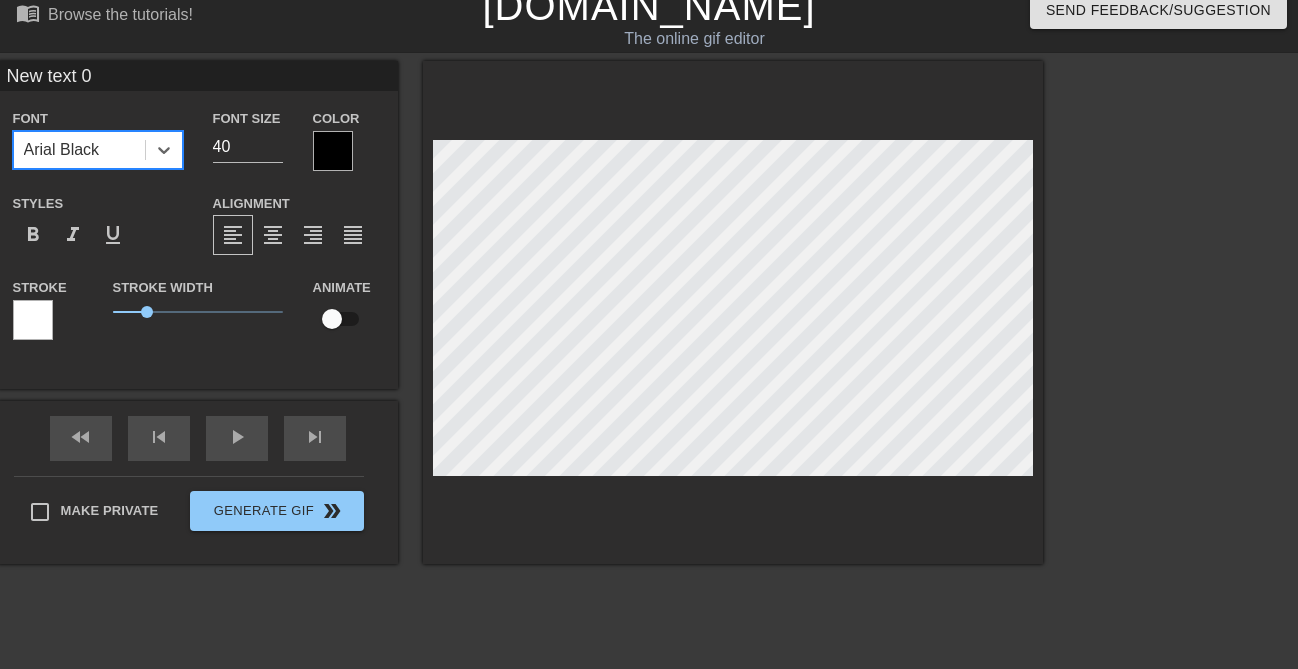 click on "New text 0" at bounding box center (198, 76) 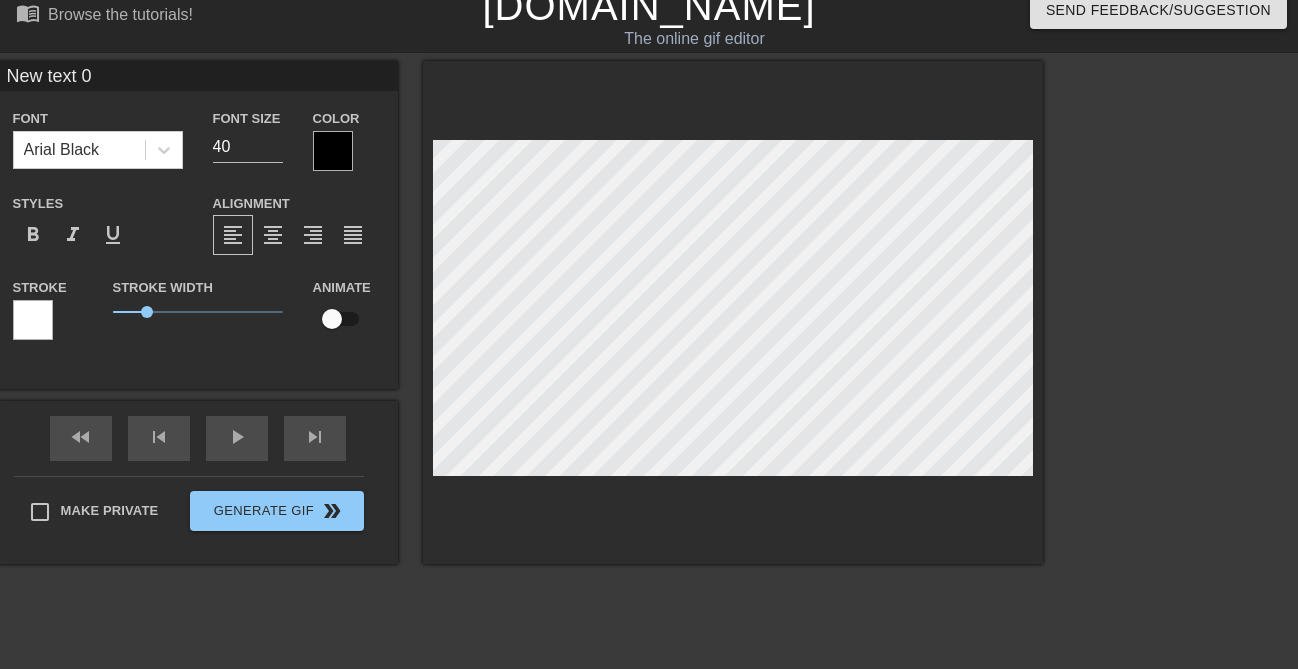 drag, startPoint x: 175, startPoint y: 84, endPoint x: -170, endPoint y: 84, distance: 345 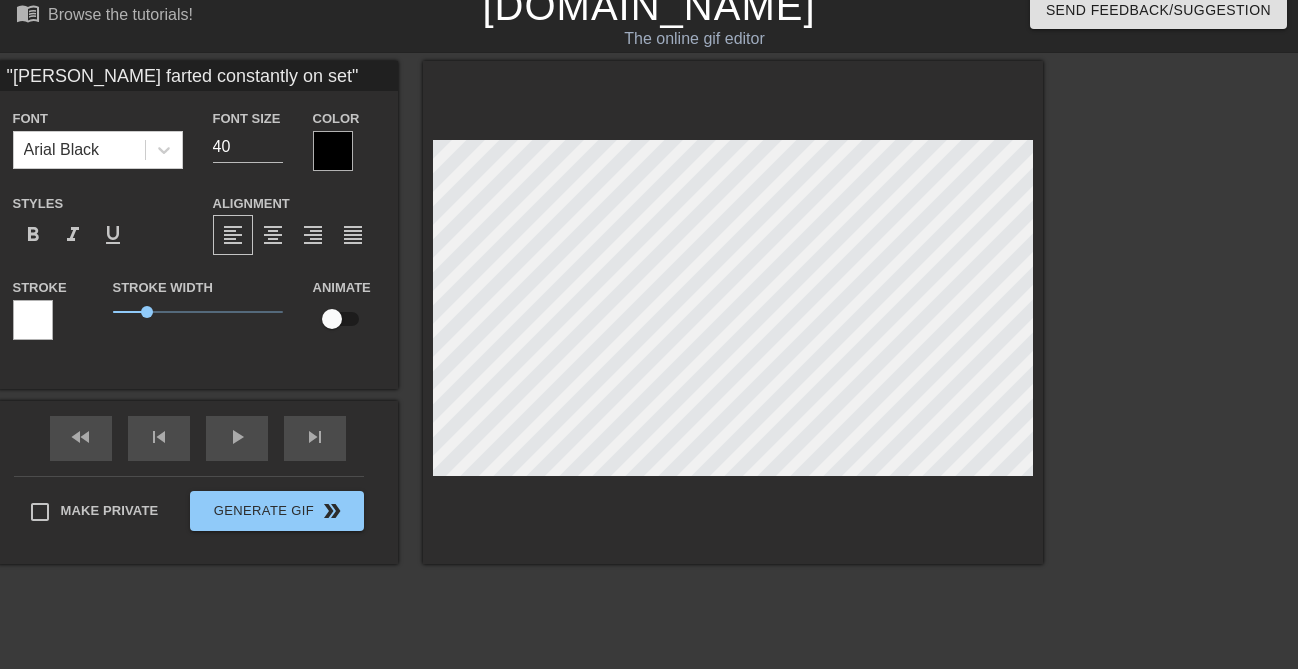 type on ""[PERSON_NAME] farted constantly on set"" 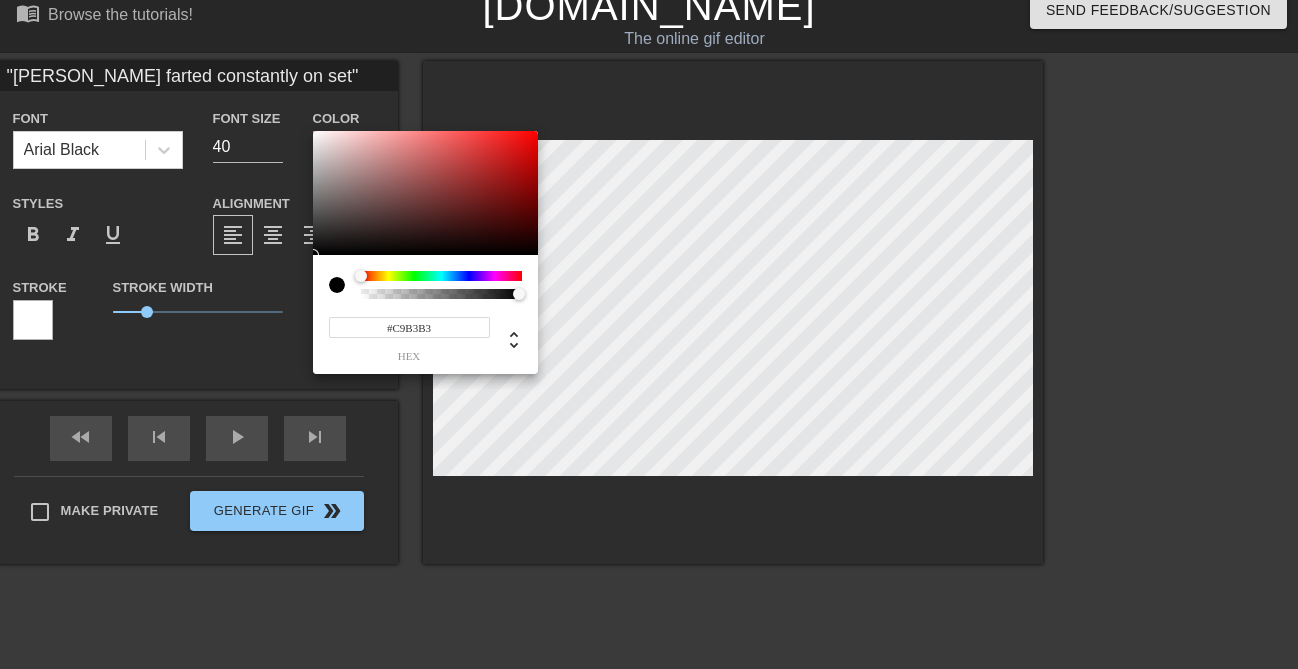 click at bounding box center [425, 193] 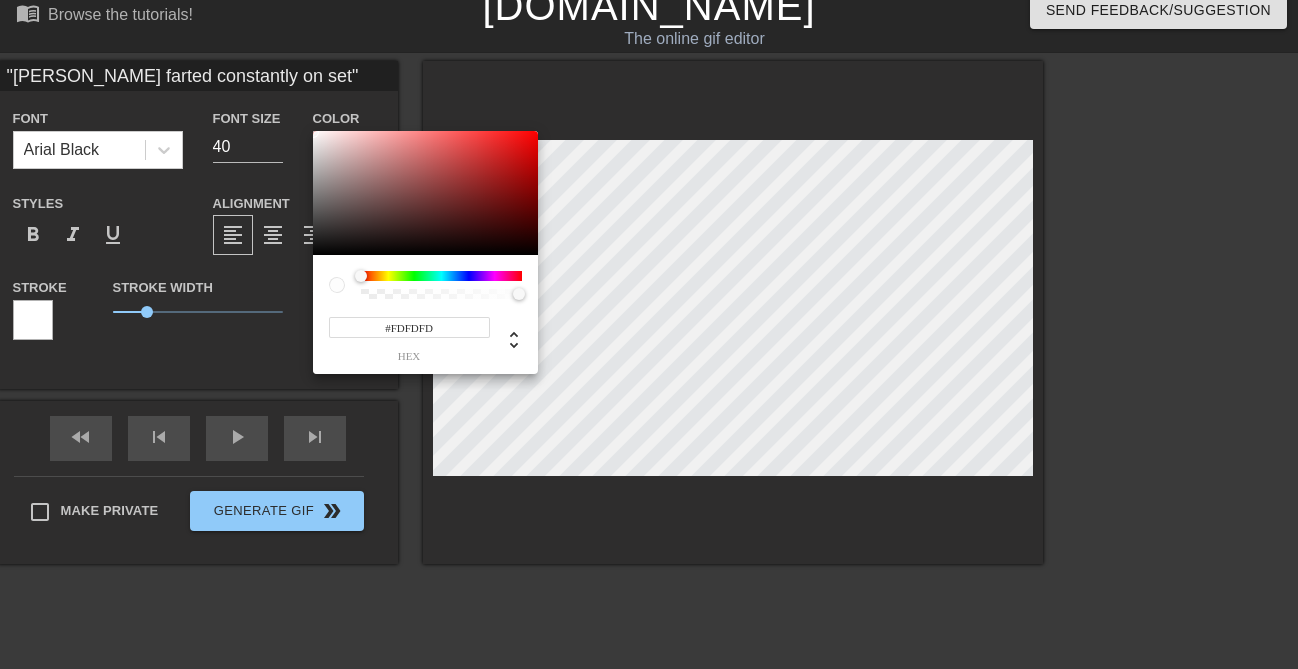 type on "#FFFFFF" 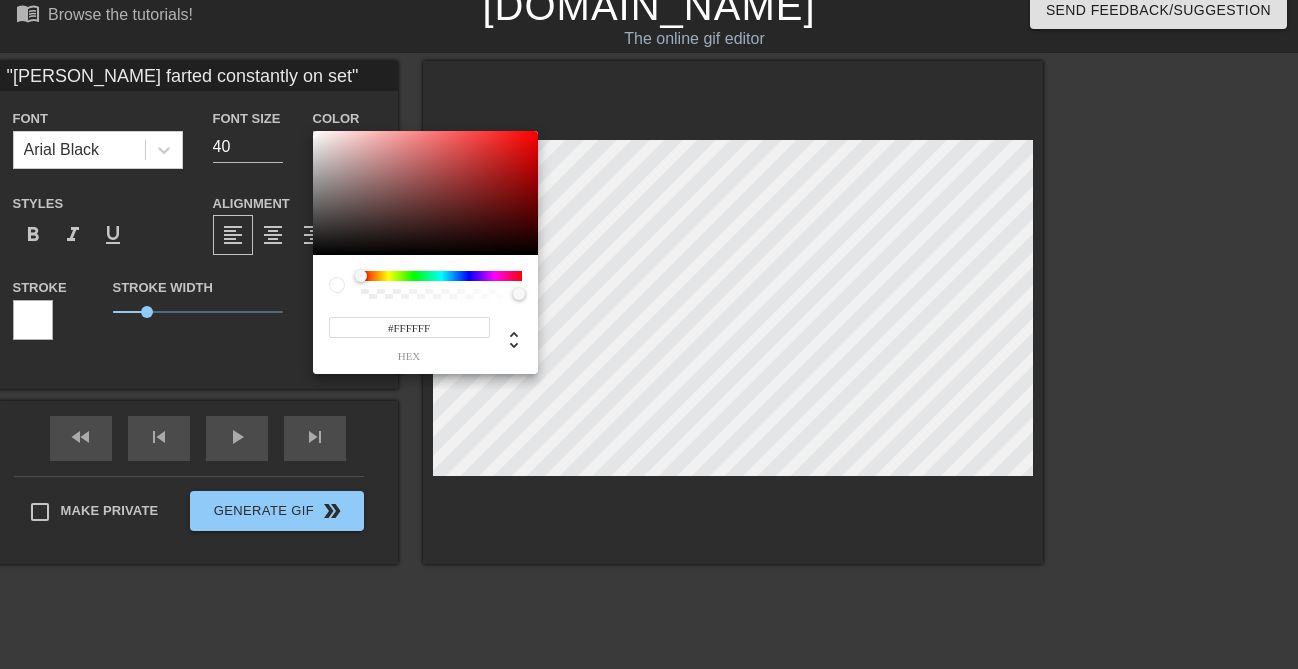 drag, startPoint x: 337, startPoint y: 157, endPoint x: 286, endPoint y: 116, distance: 65.43699 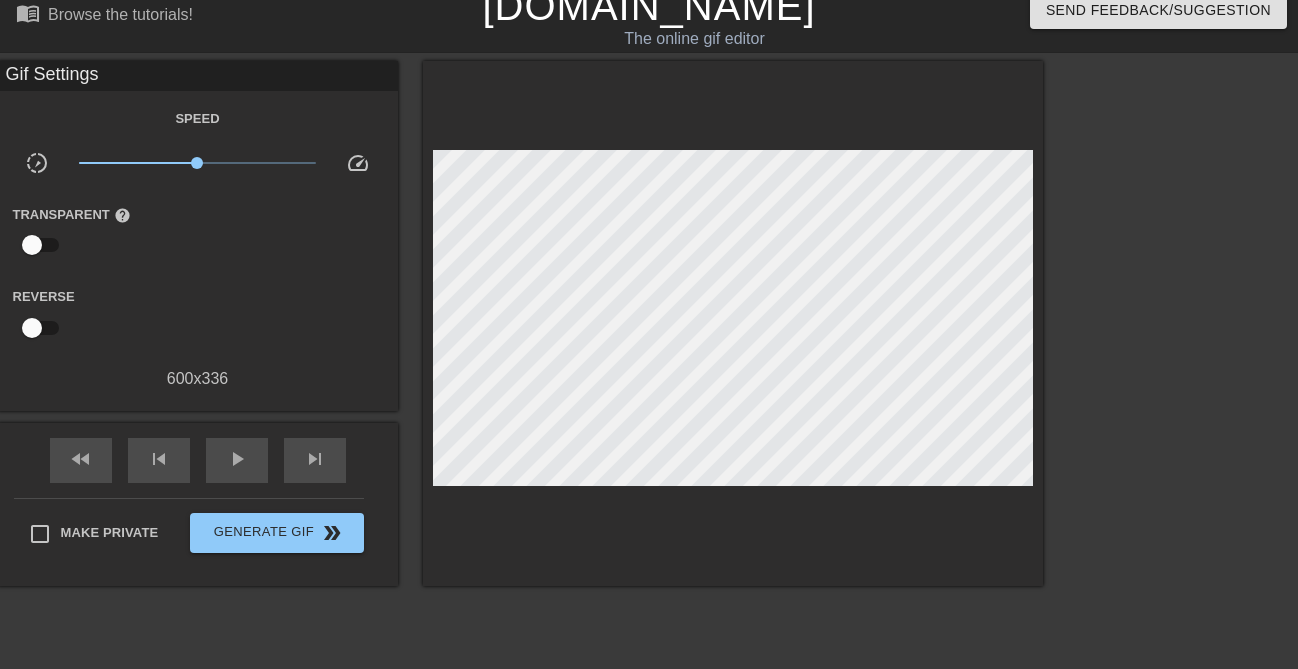 click on "fast_rewind skip_previous play_arrow skip_next Make Private Generate Gif double_arrow" at bounding box center (198, 504) 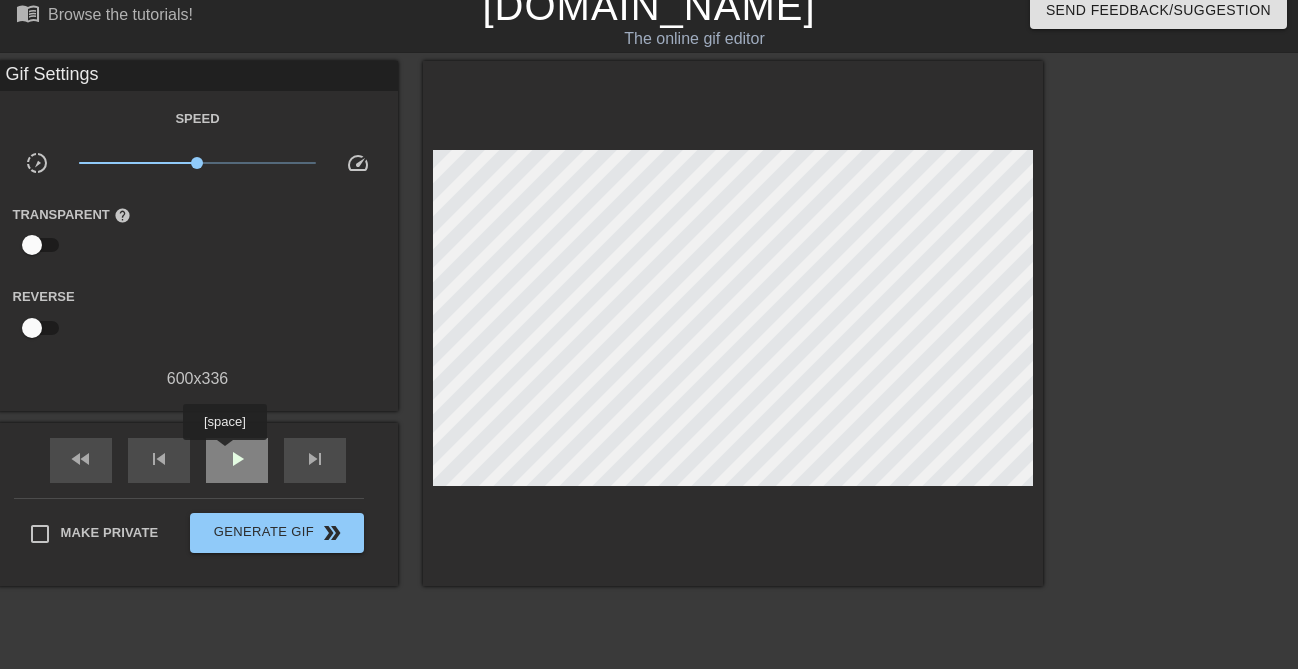 click on "play_arrow" at bounding box center [237, 459] 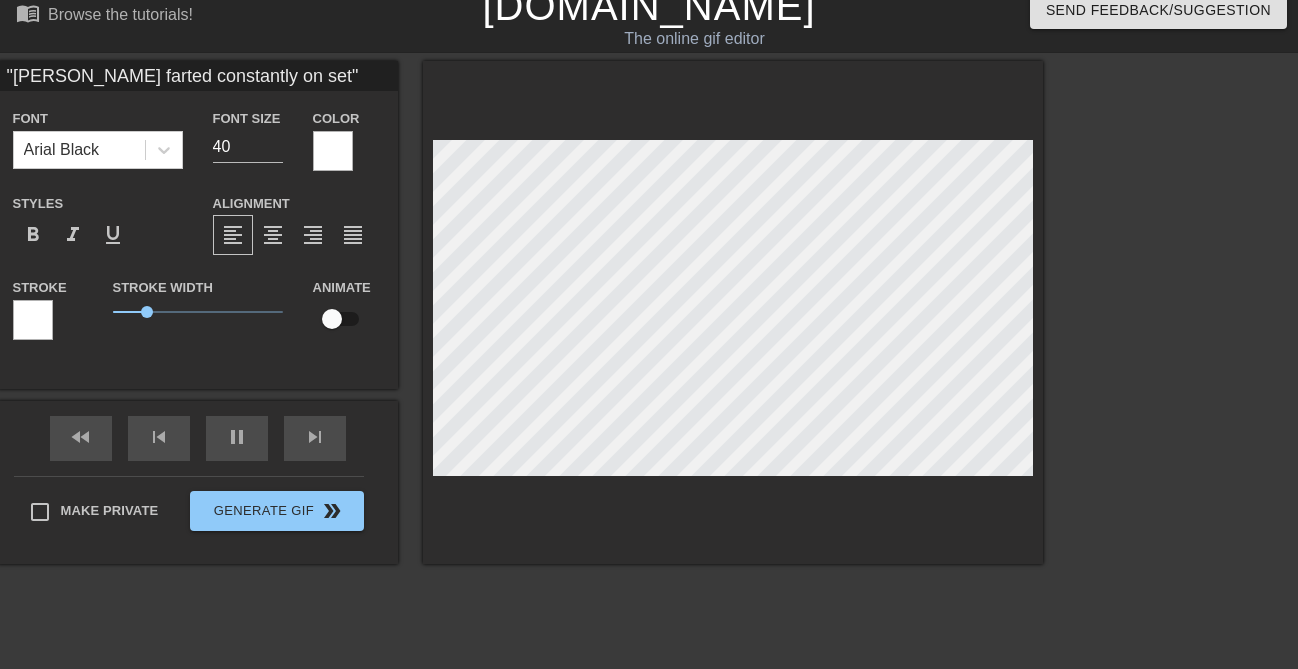 click at bounding box center (33, 320) 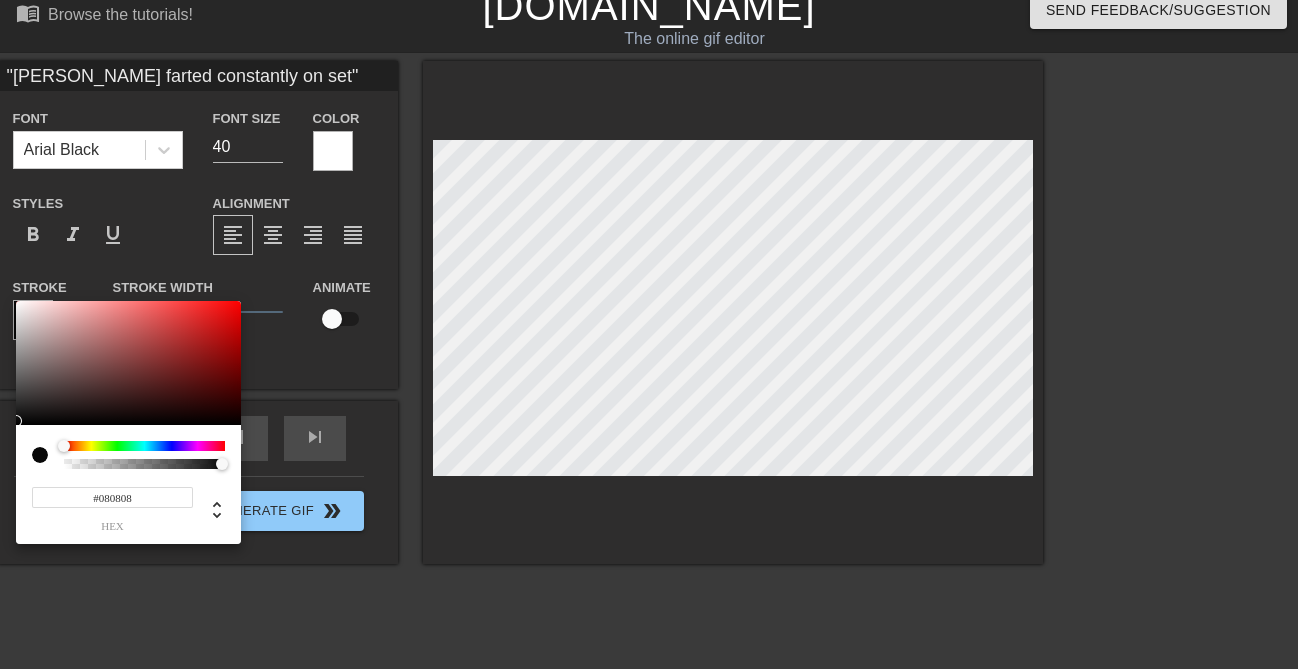 click at bounding box center (128, 363) 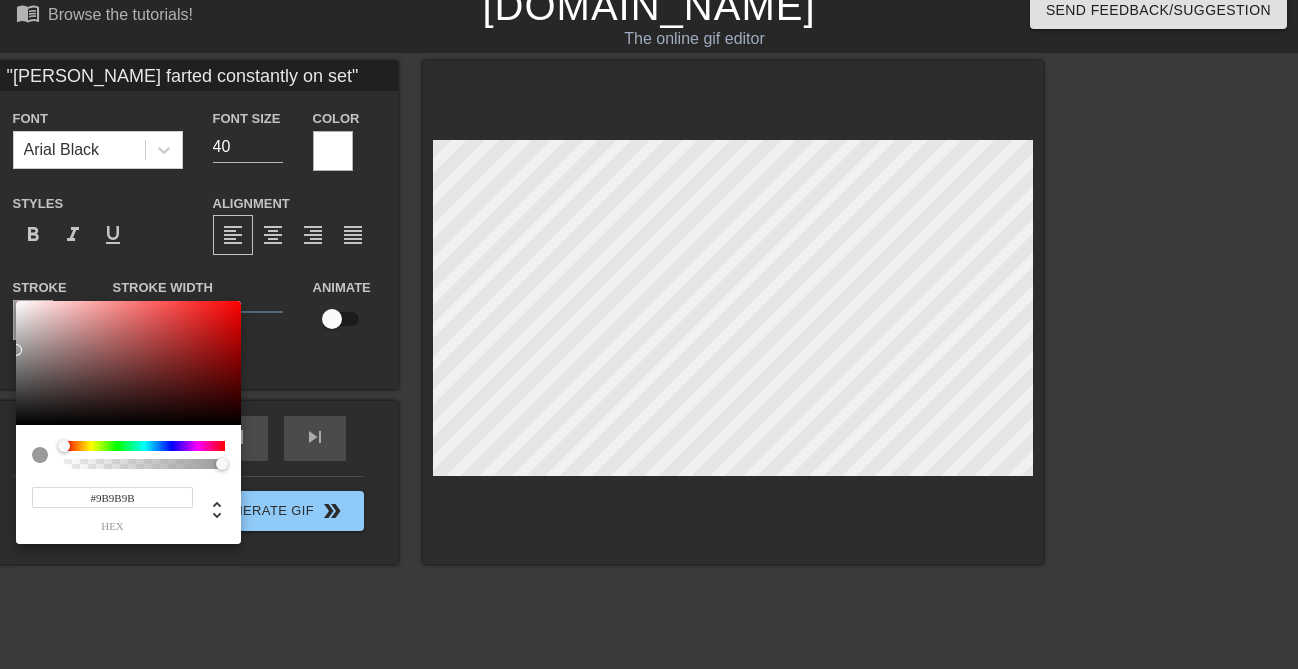 type on "#000000" 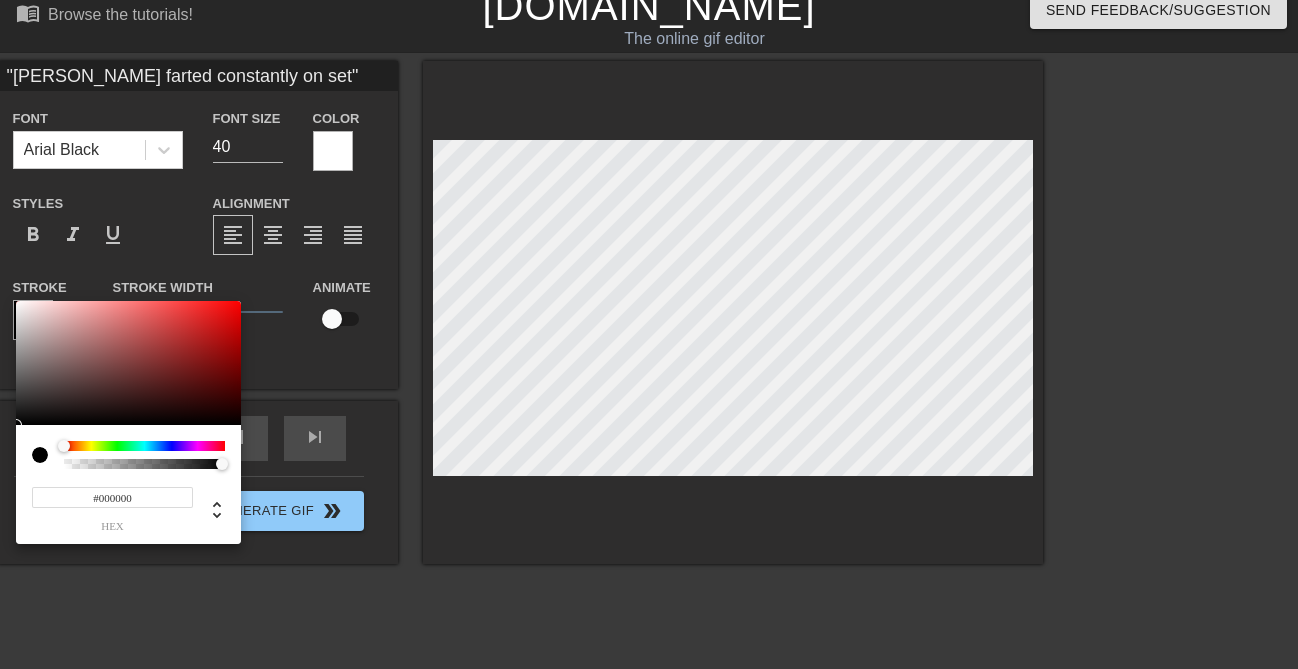 drag, startPoint x: 22, startPoint y: 421, endPoint x: 2, endPoint y: 425, distance: 20.396078 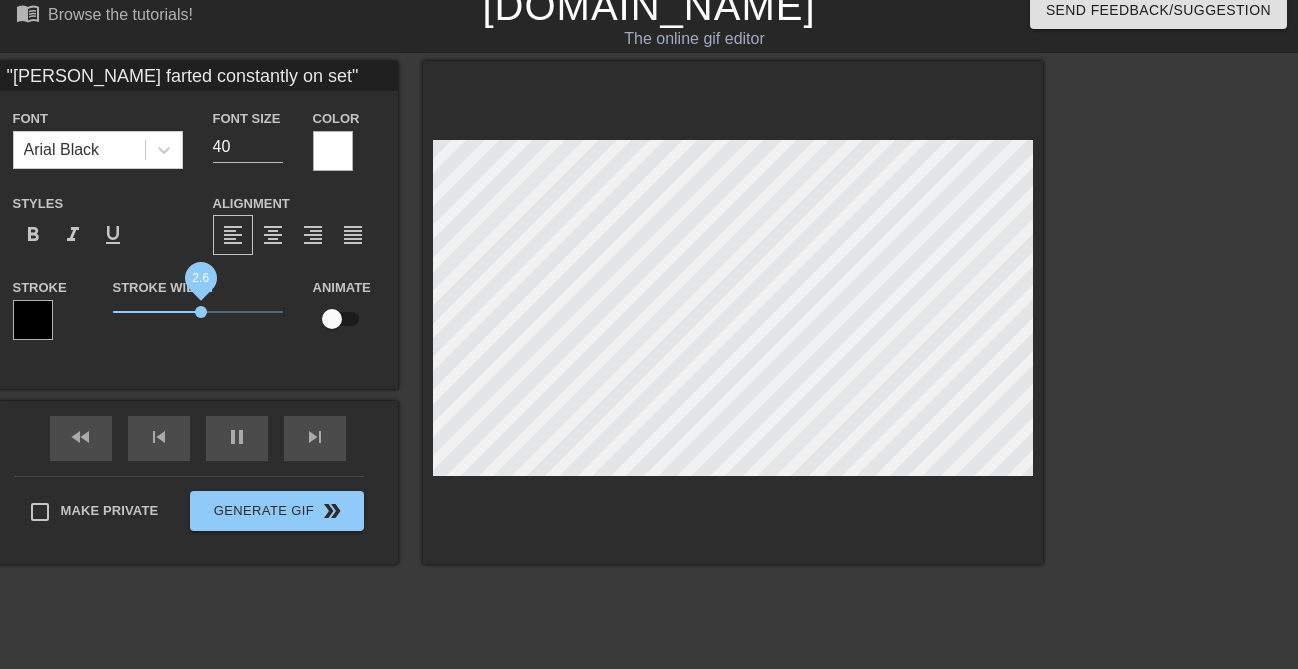 drag, startPoint x: 147, startPoint y: 314, endPoint x: 202, endPoint y: 312, distance: 55.03635 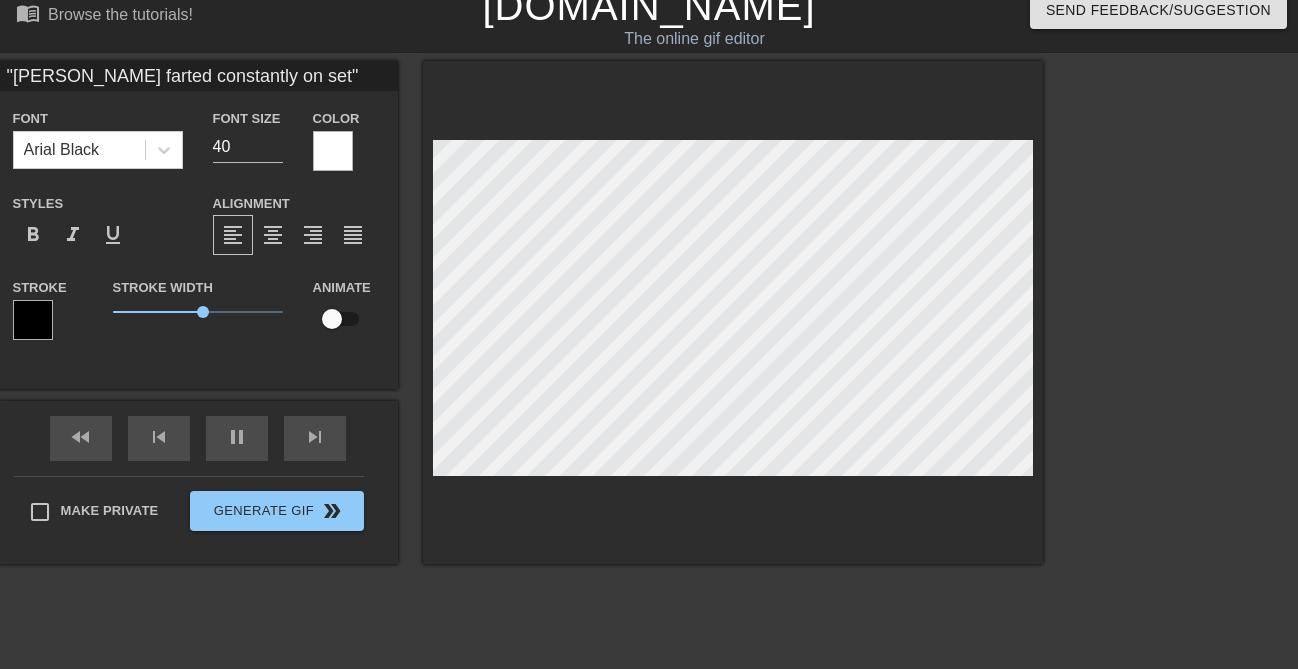scroll, scrollTop: 0, scrollLeft: 13, axis: horizontal 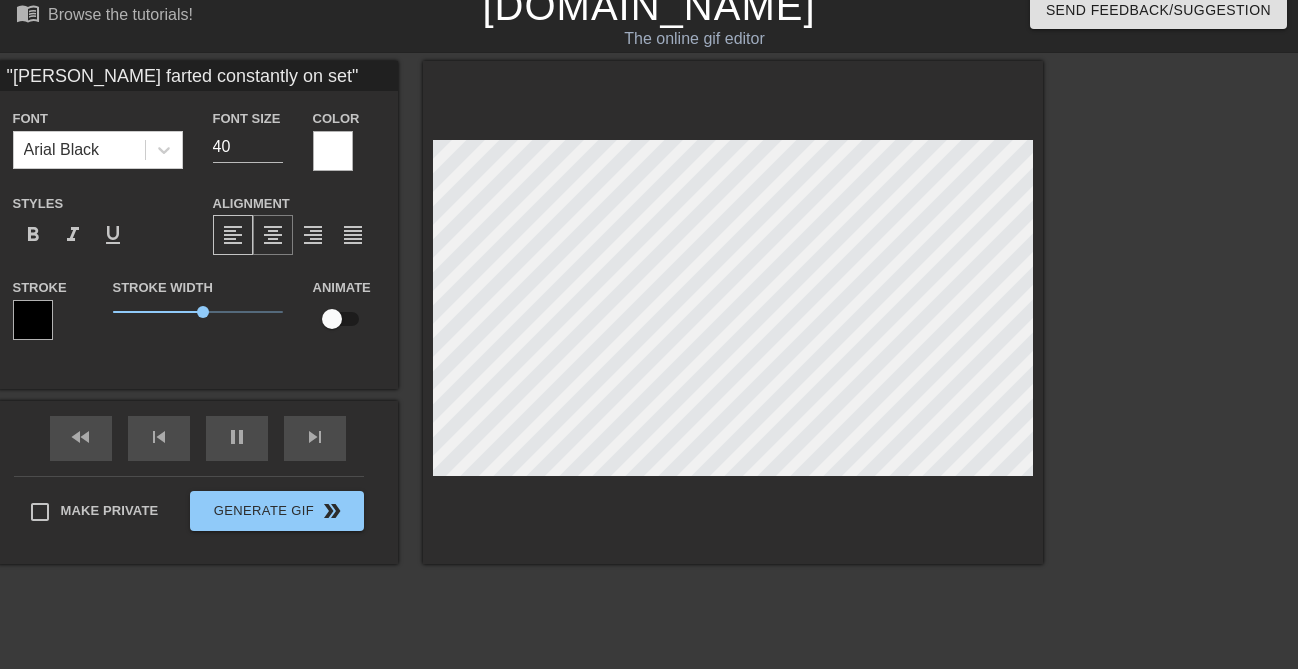 type on ""[PERSON_NAME] farted
constantly on set"" 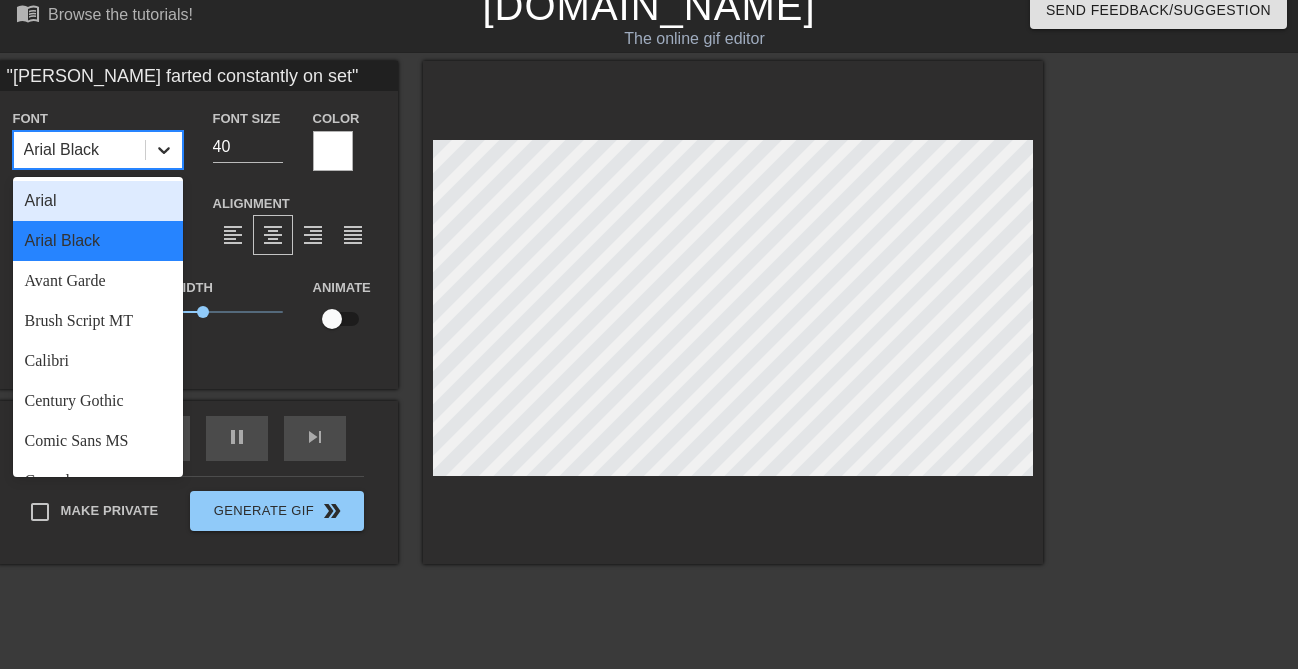 click 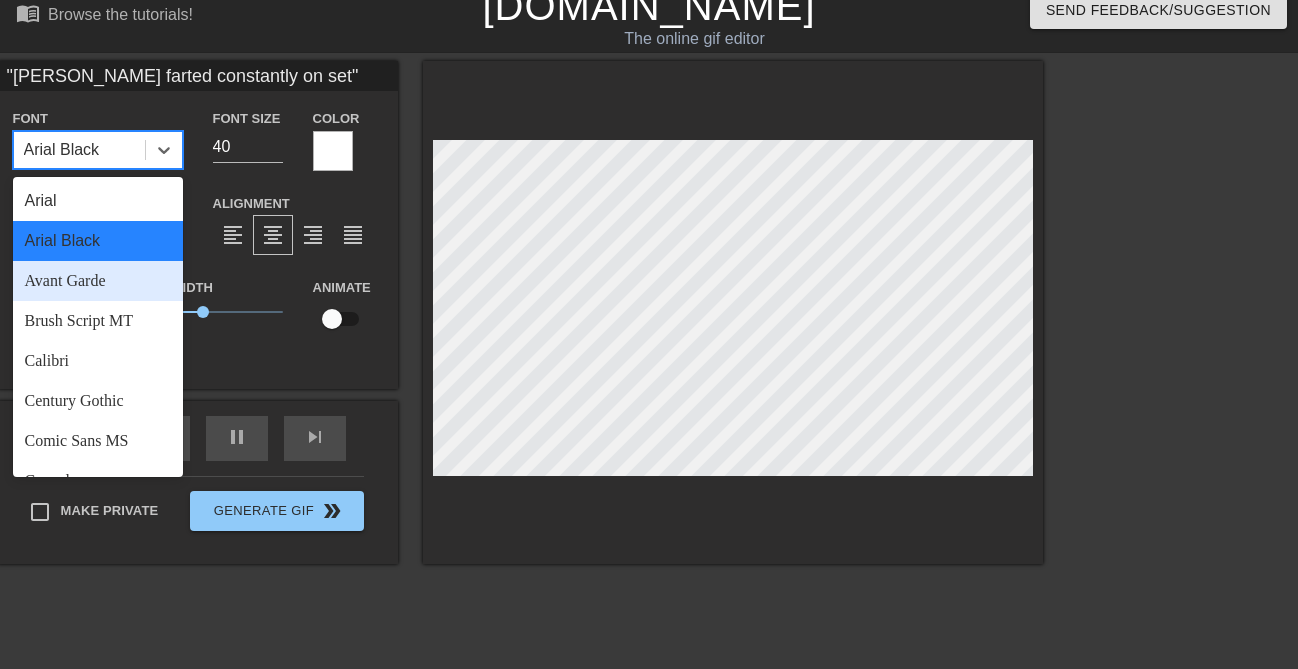 click on "Avant Garde" at bounding box center [98, 281] 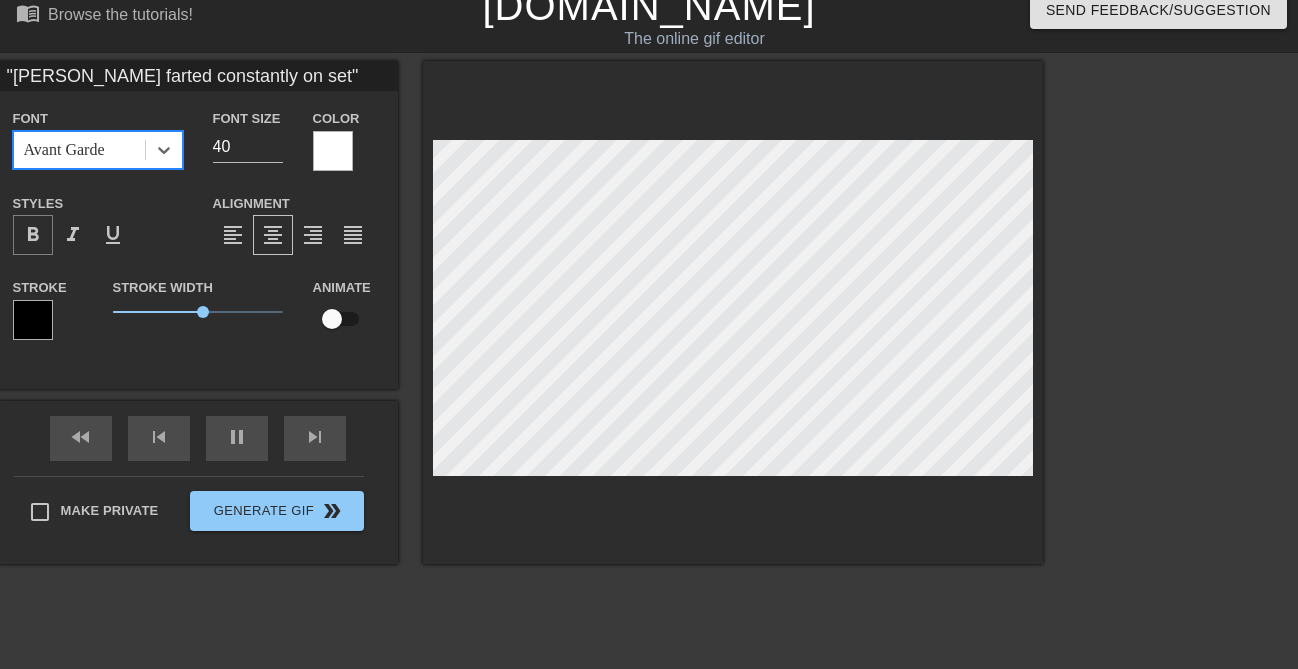 click on "format_bold" at bounding box center (33, 235) 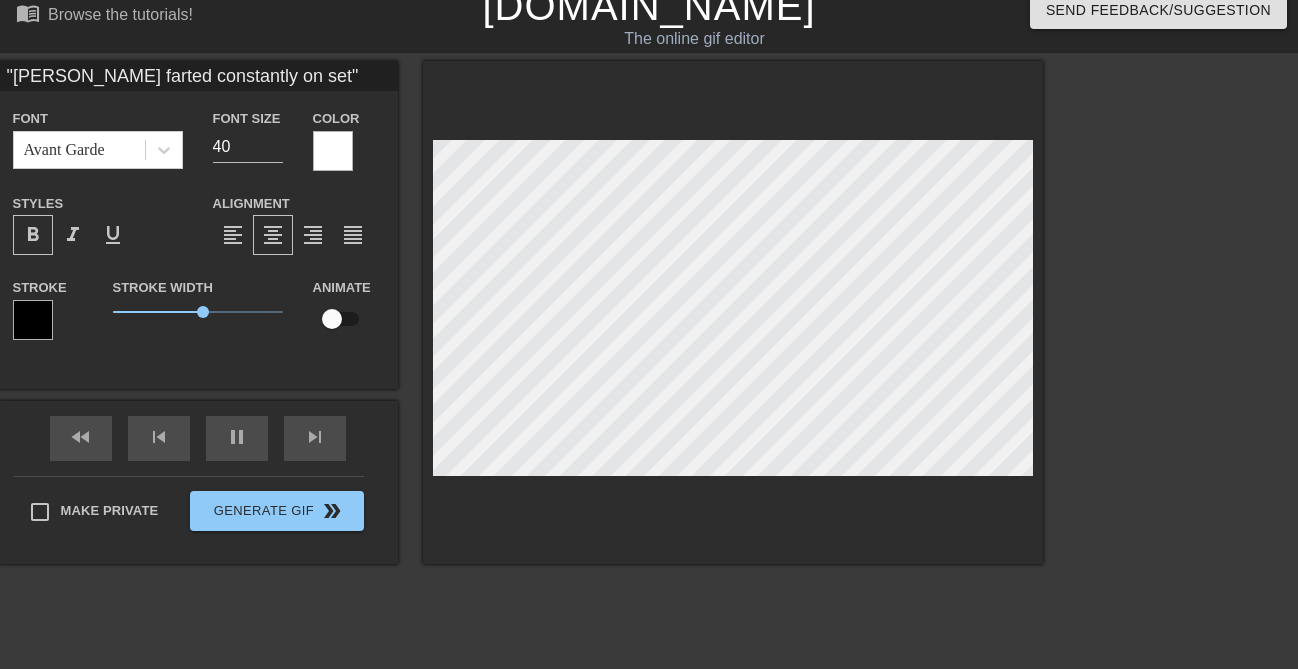 click on "format_bold" at bounding box center (33, 235) 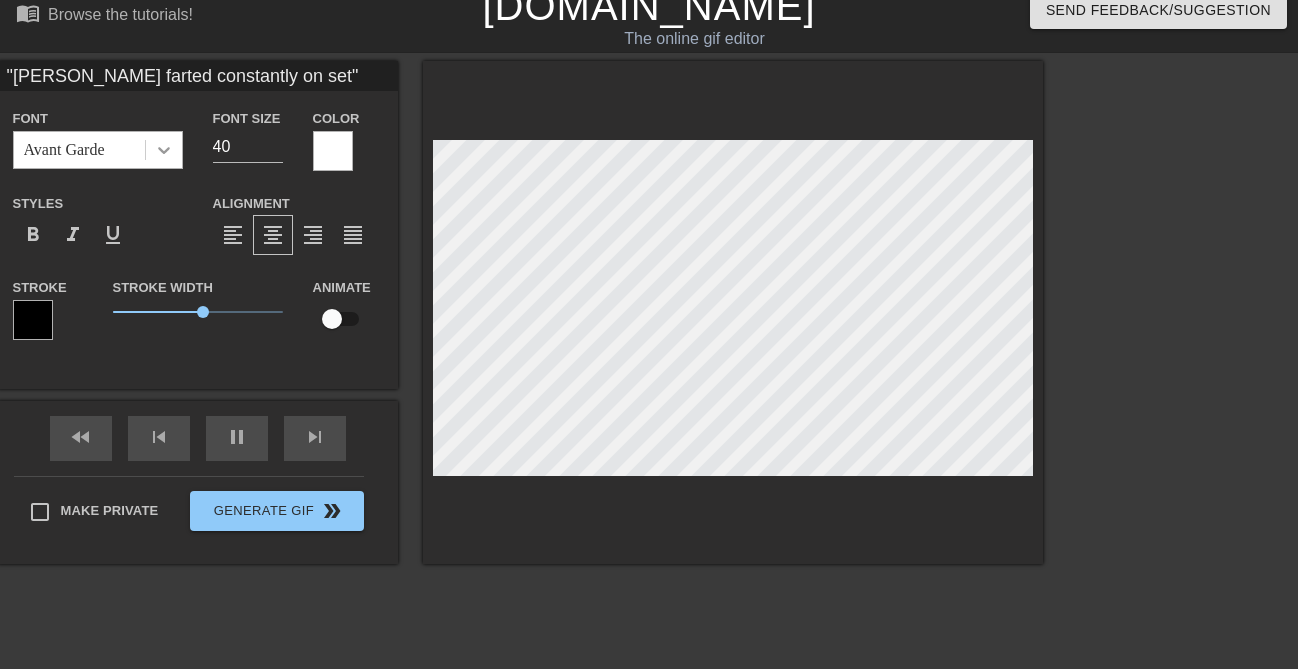 click 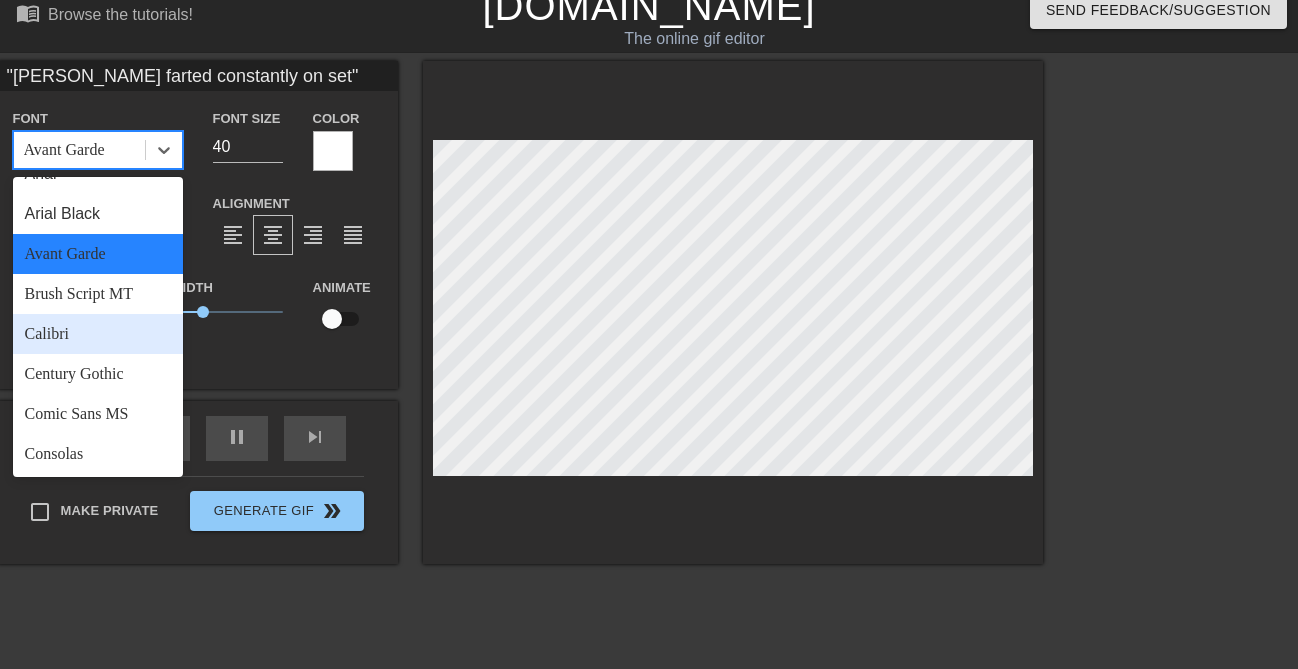 scroll, scrollTop: 25, scrollLeft: 0, axis: vertical 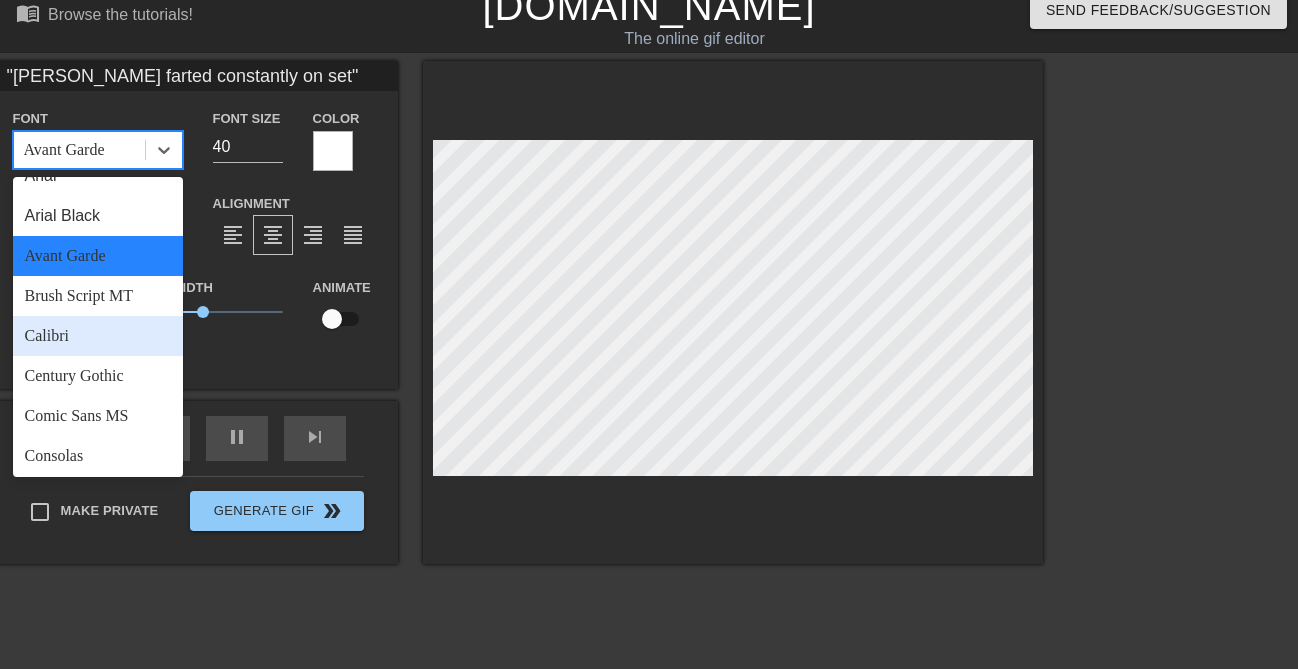 click on "Calibri" at bounding box center [98, 336] 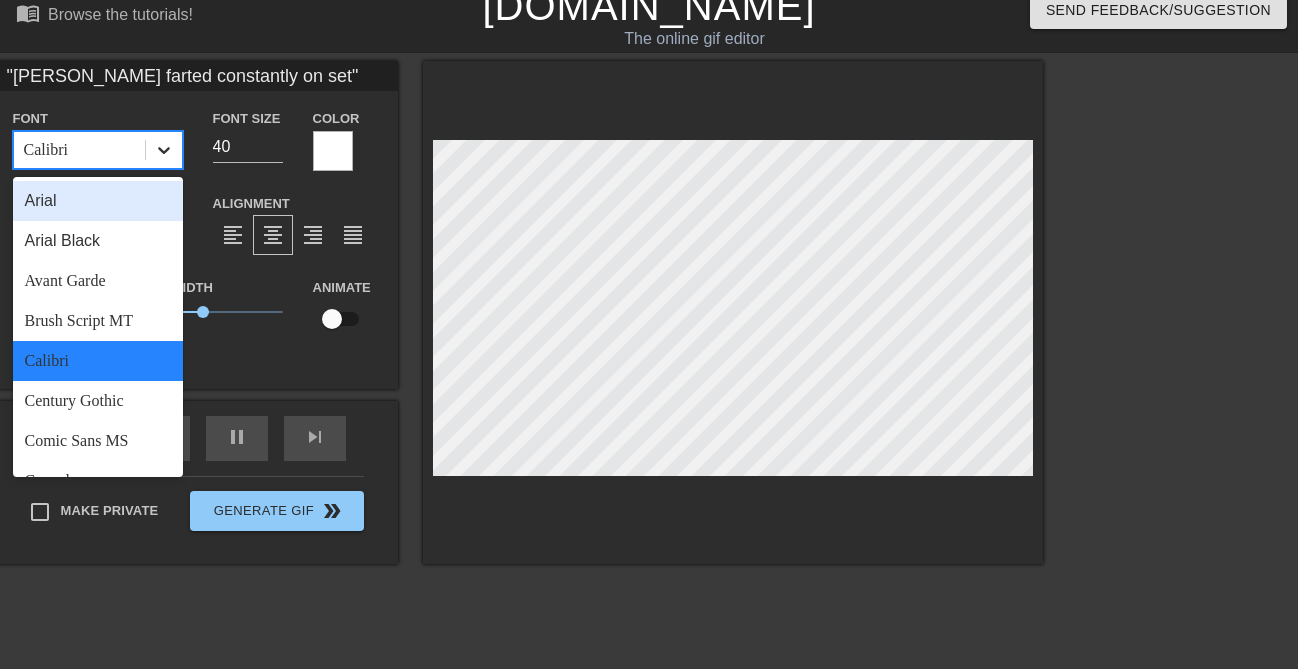 click 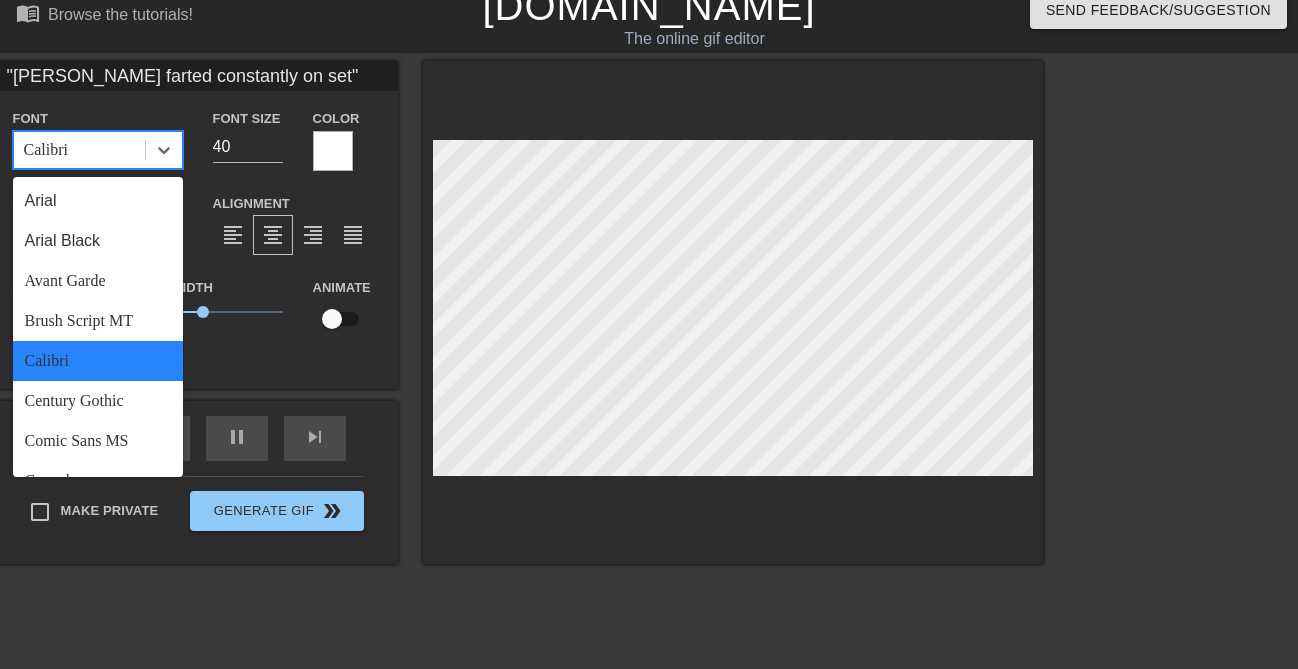 scroll, scrollTop: 30, scrollLeft: 0, axis: vertical 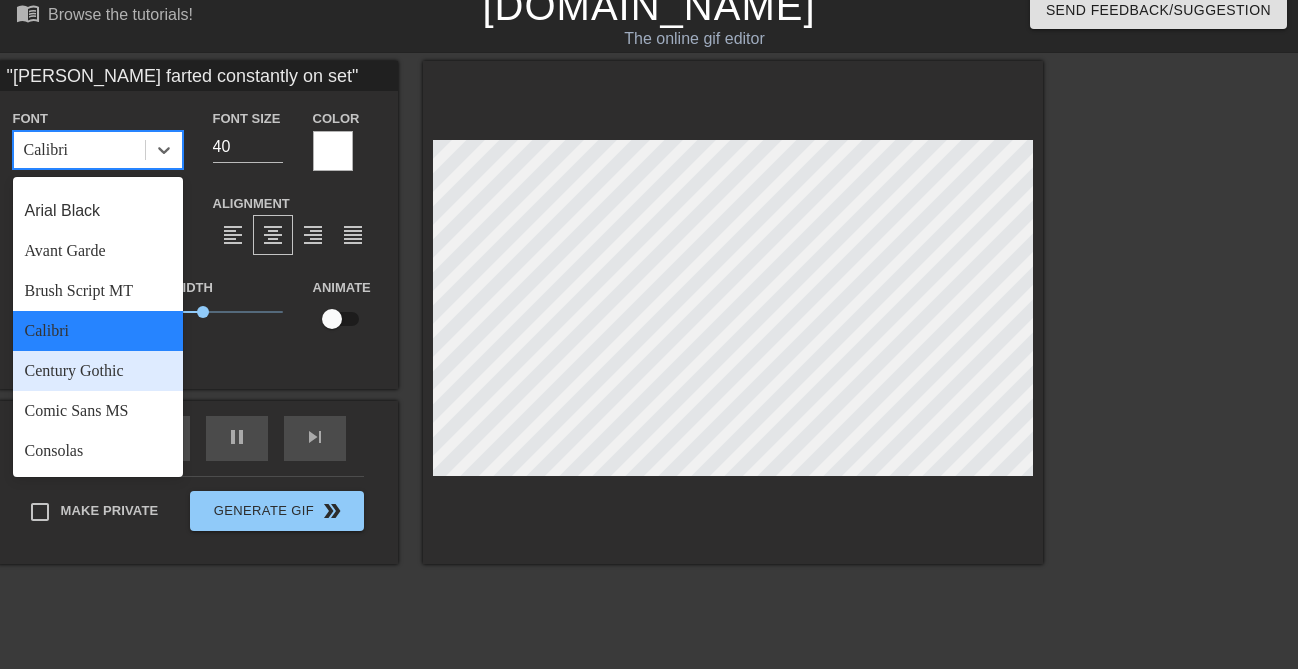 click on "Century Gothic" at bounding box center [98, 371] 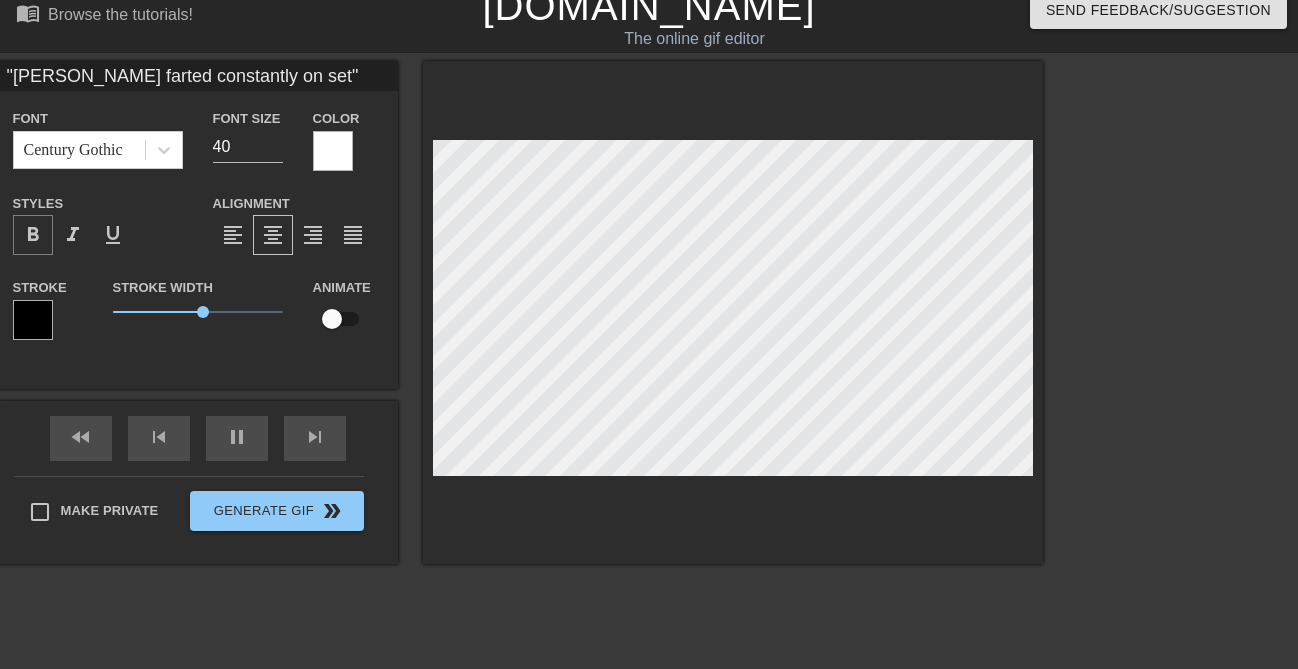 click on "format_bold" at bounding box center [33, 235] 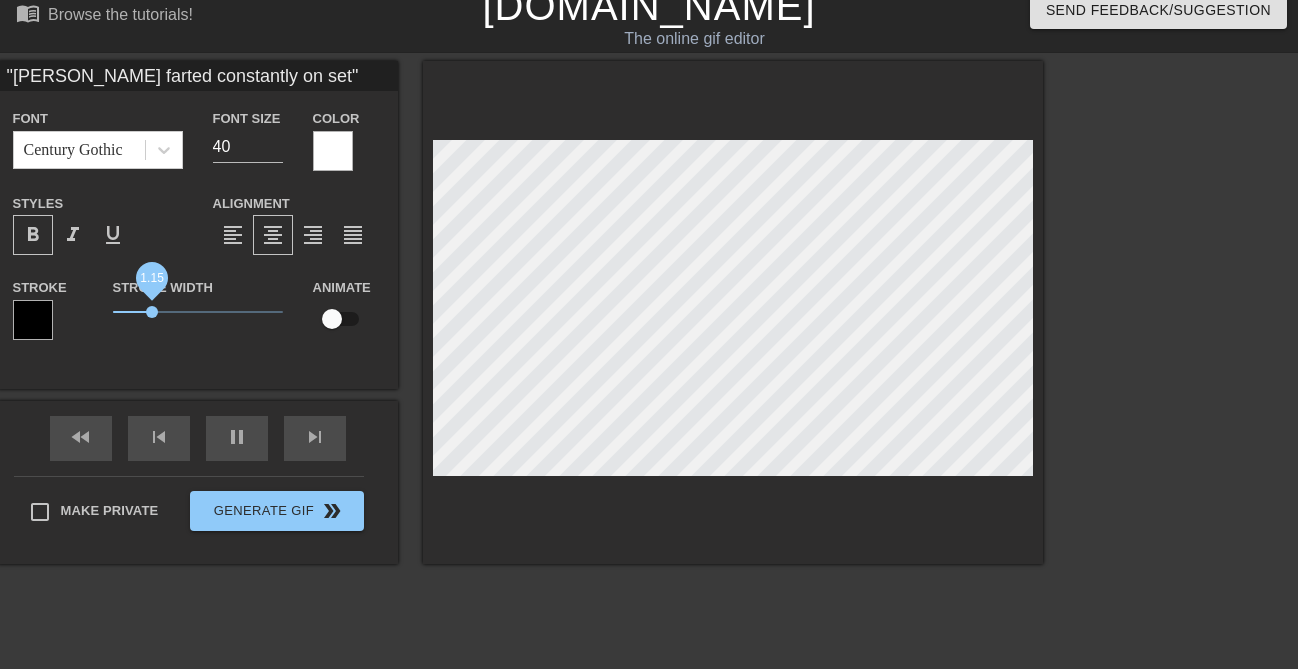 drag, startPoint x: 203, startPoint y: 313, endPoint x: 152, endPoint y: 309, distance: 51.156624 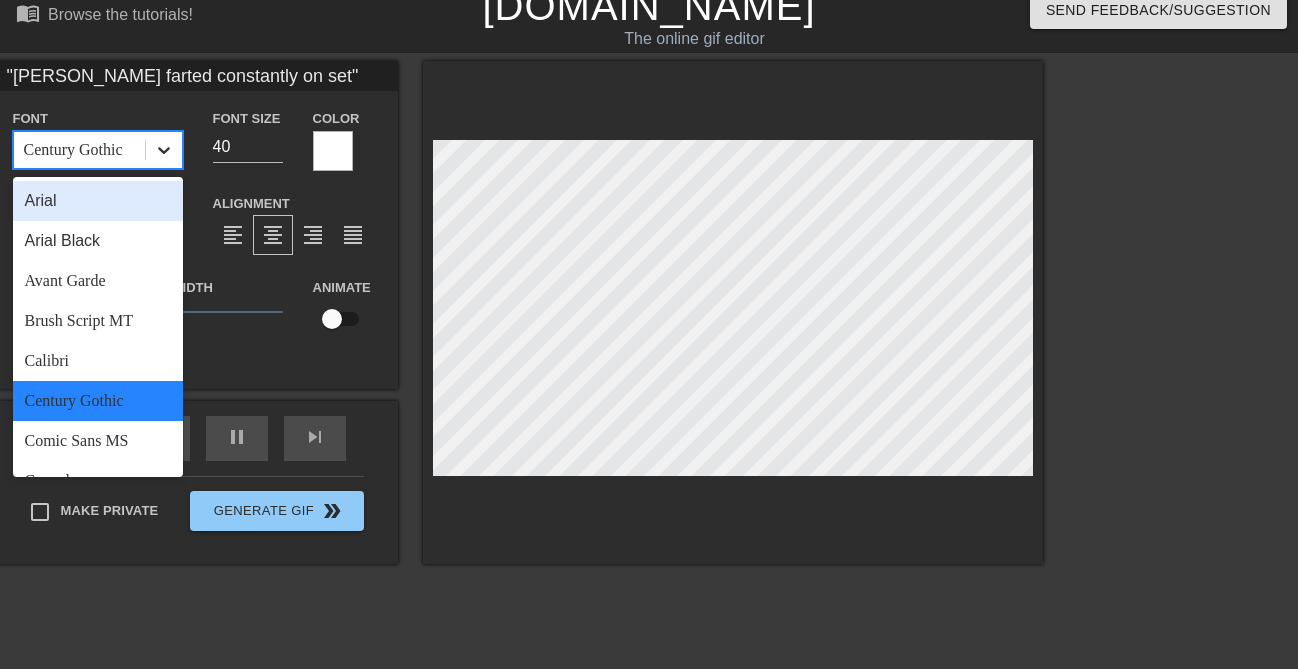 click 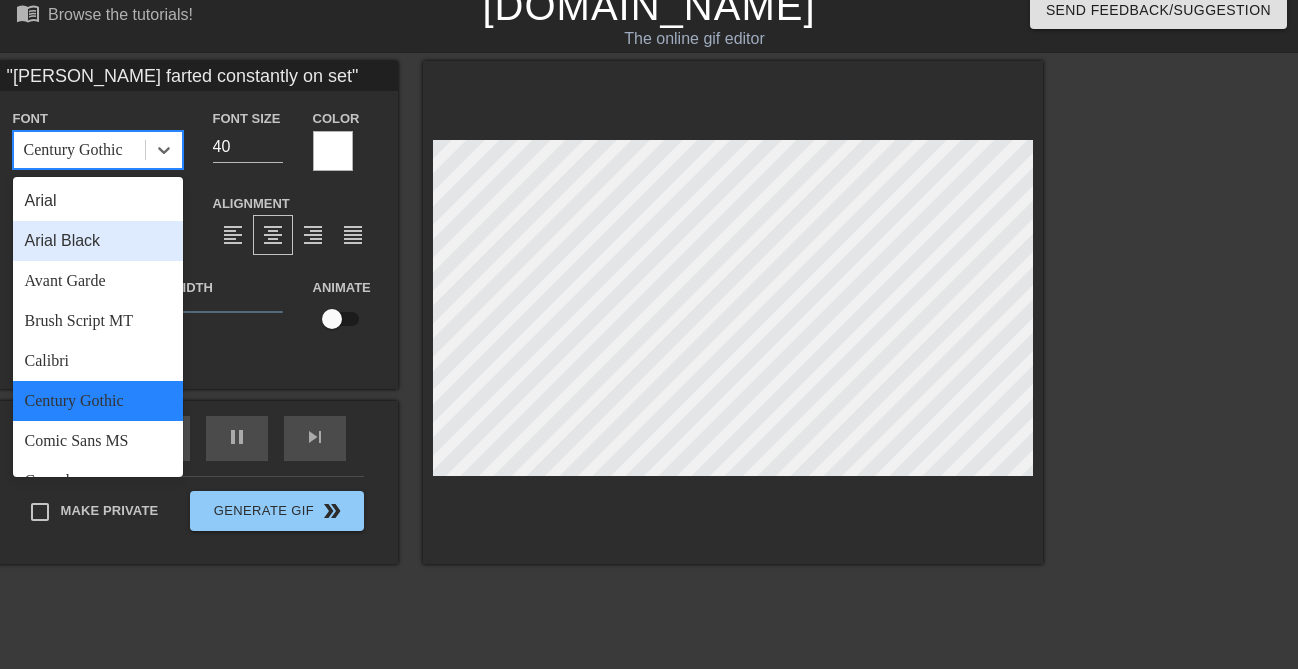 click on "Arial Black" at bounding box center (98, 241) 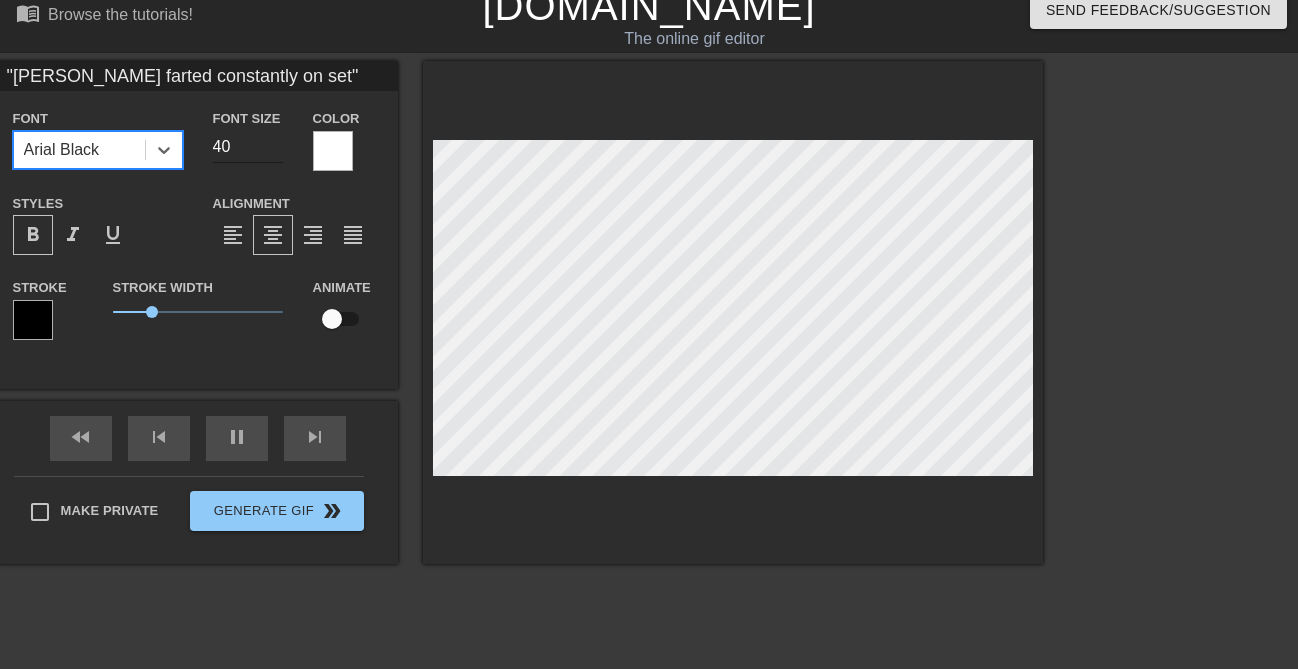 type on ""[PERSON_NAME] farted constantly on set"" 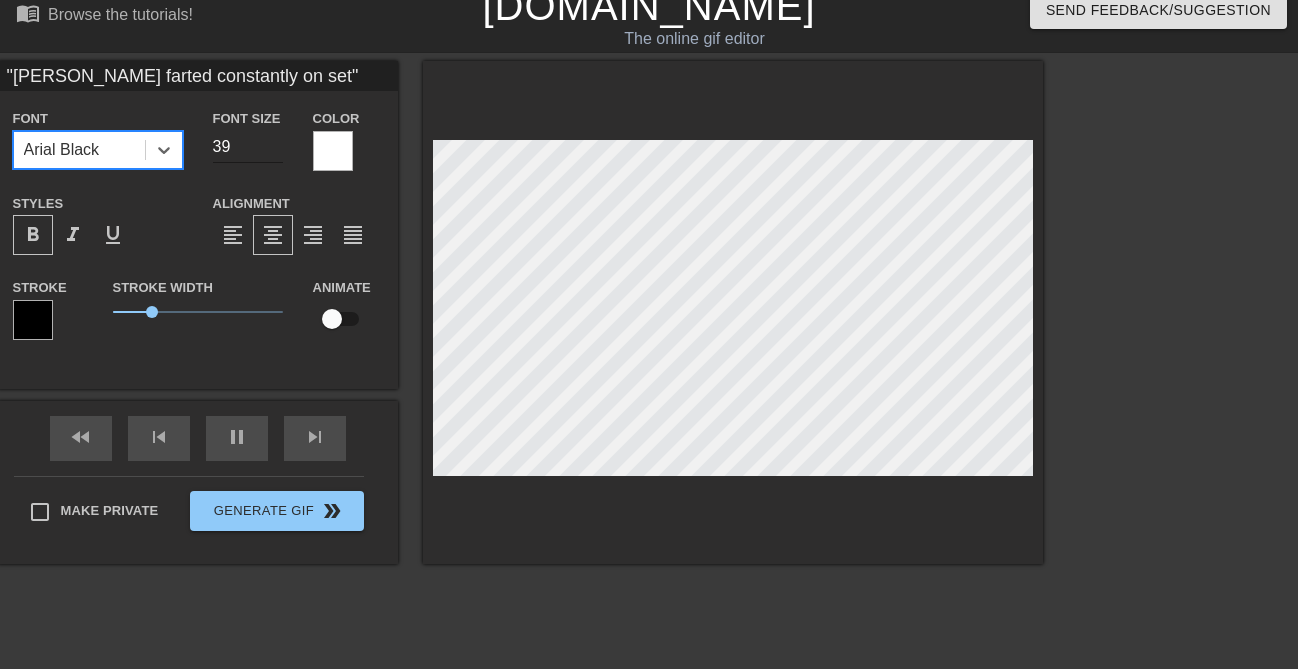 type on "39" 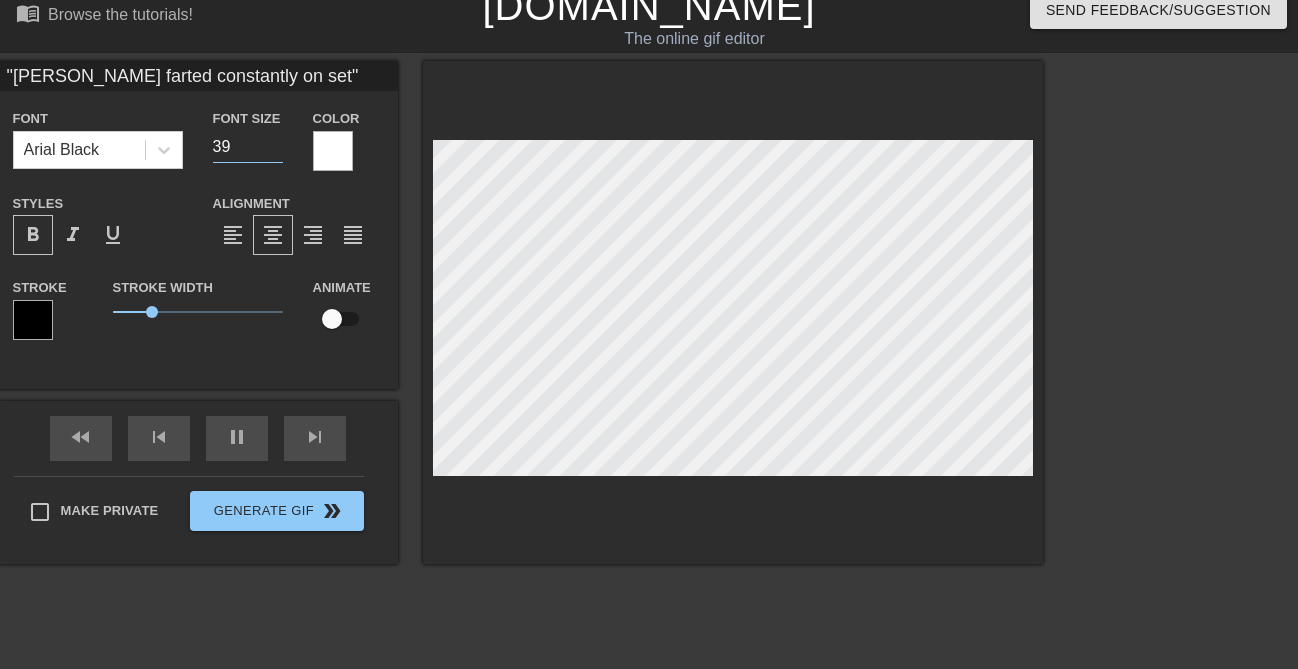 type on ""[PERSON_NAME] farted constantly on set"" 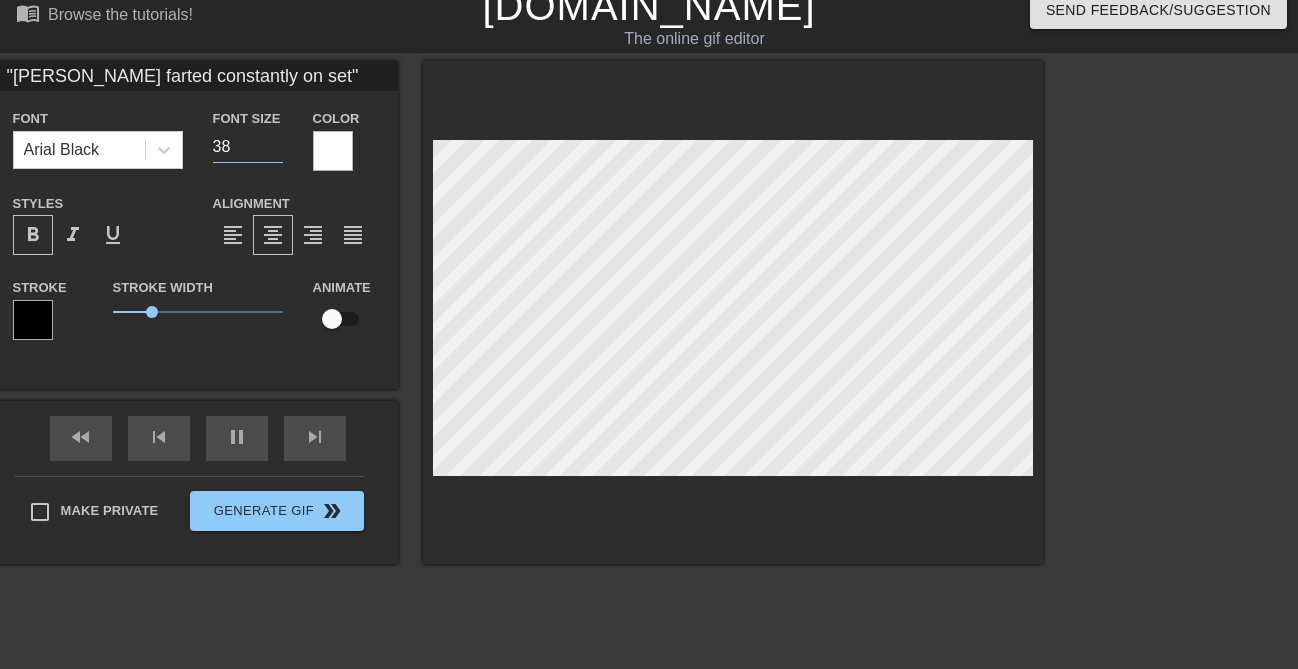 type on "38" 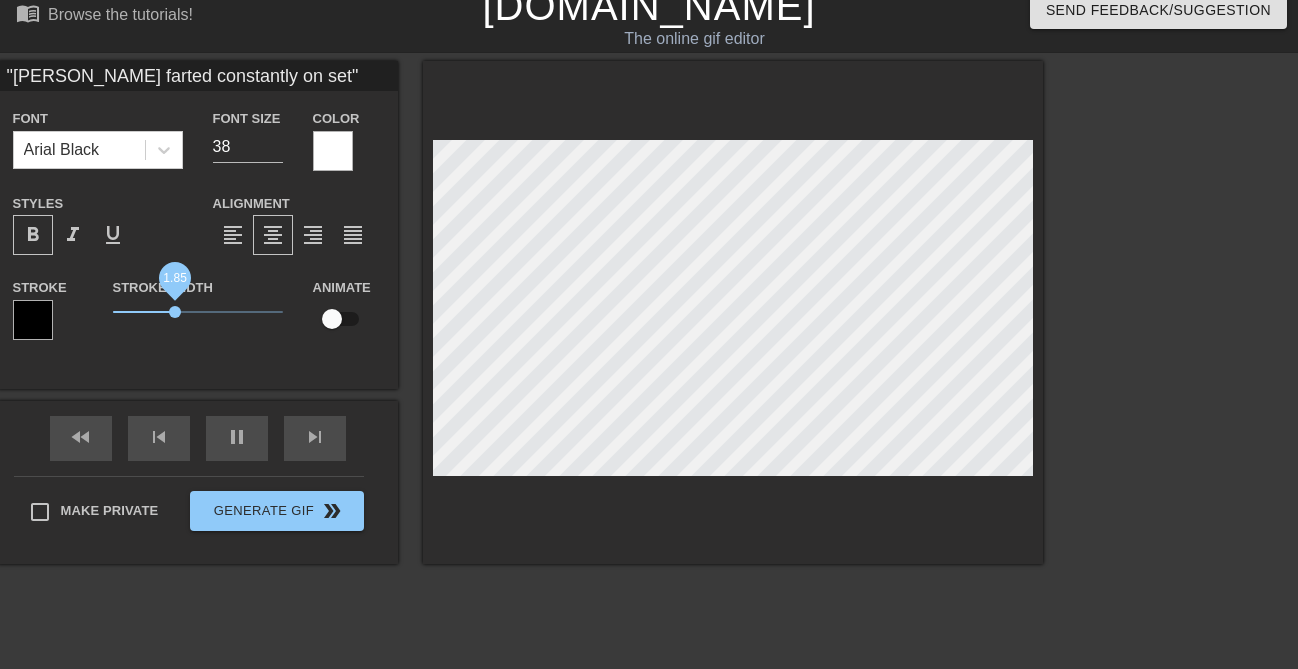 type on ""[PERSON_NAME] farted constantly on set"" 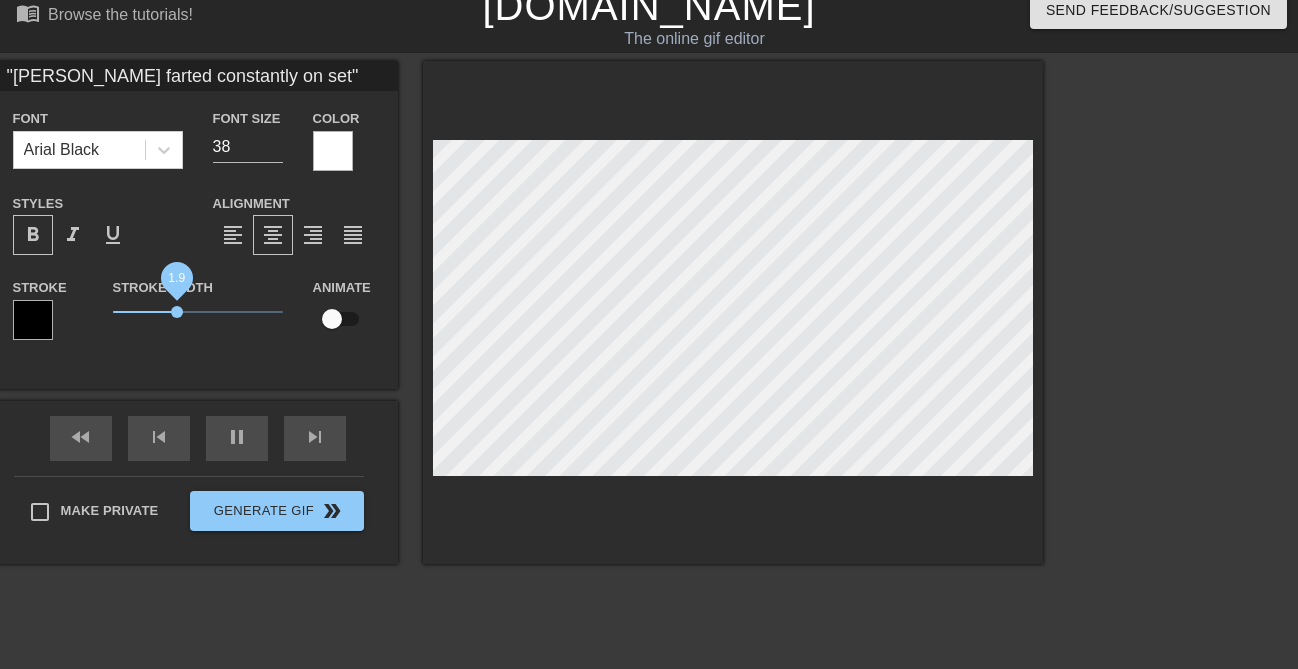 drag, startPoint x: 152, startPoint y: 315, endPoint x: 177, endPoint y: 316, distance: 25.019993 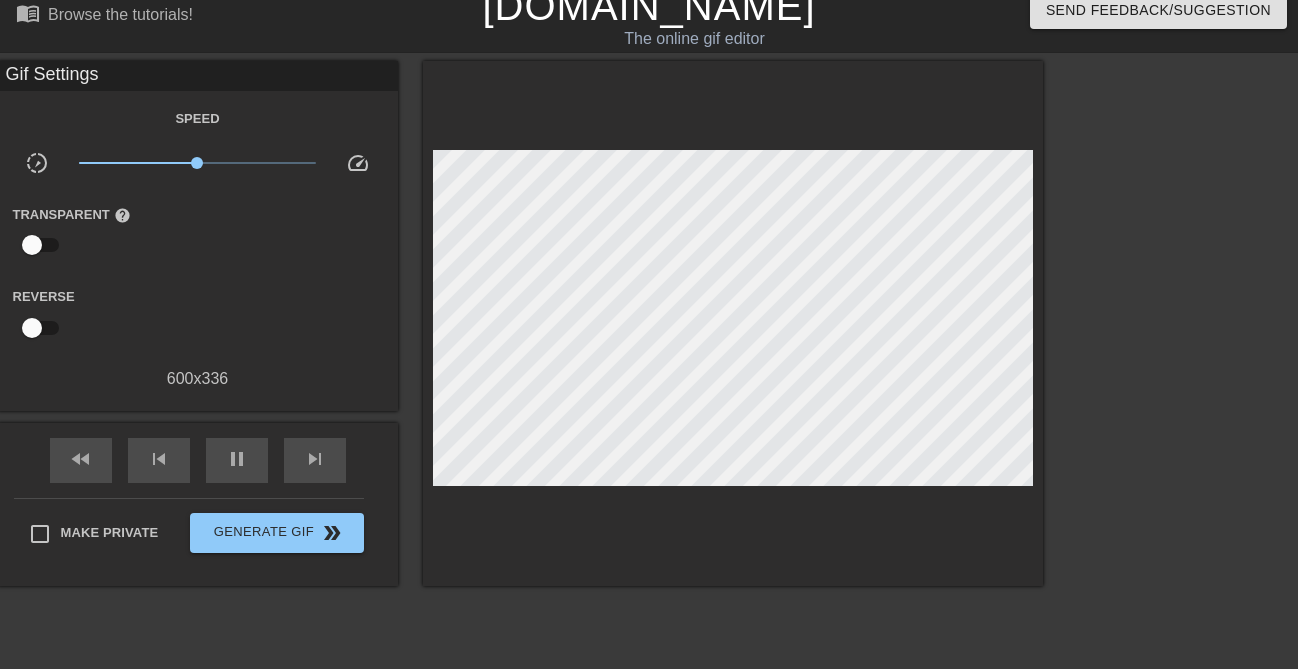 click at bounding box center (733, 323) 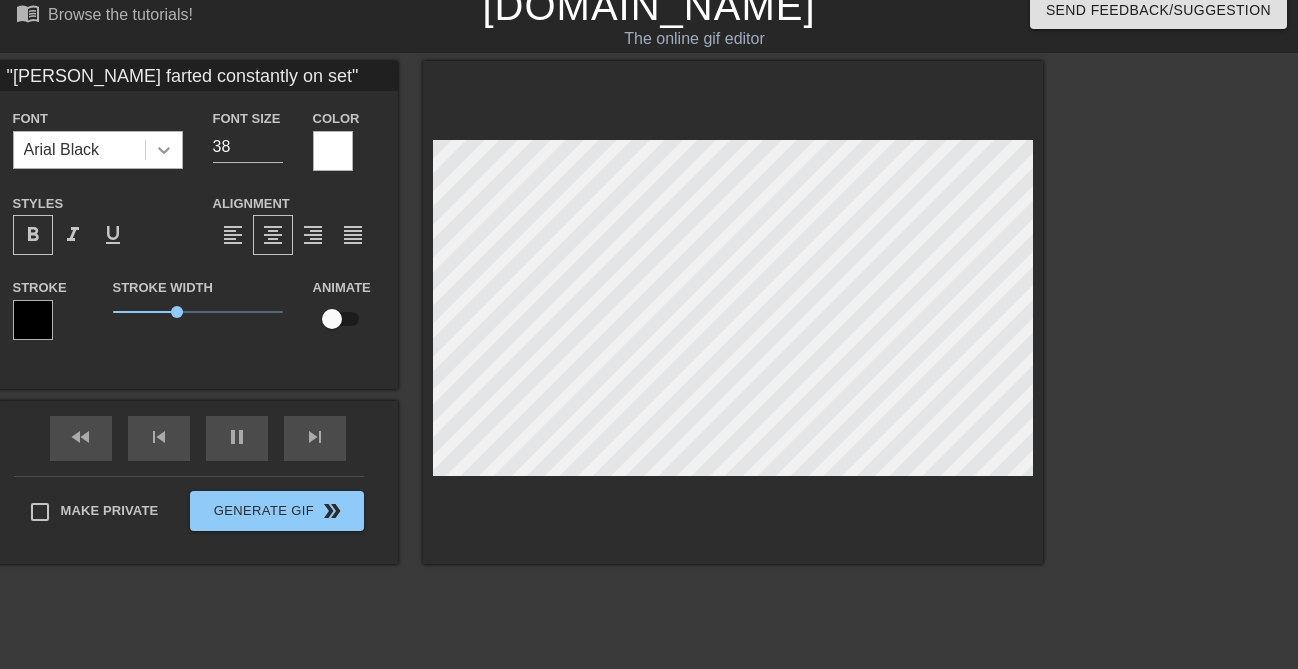 click 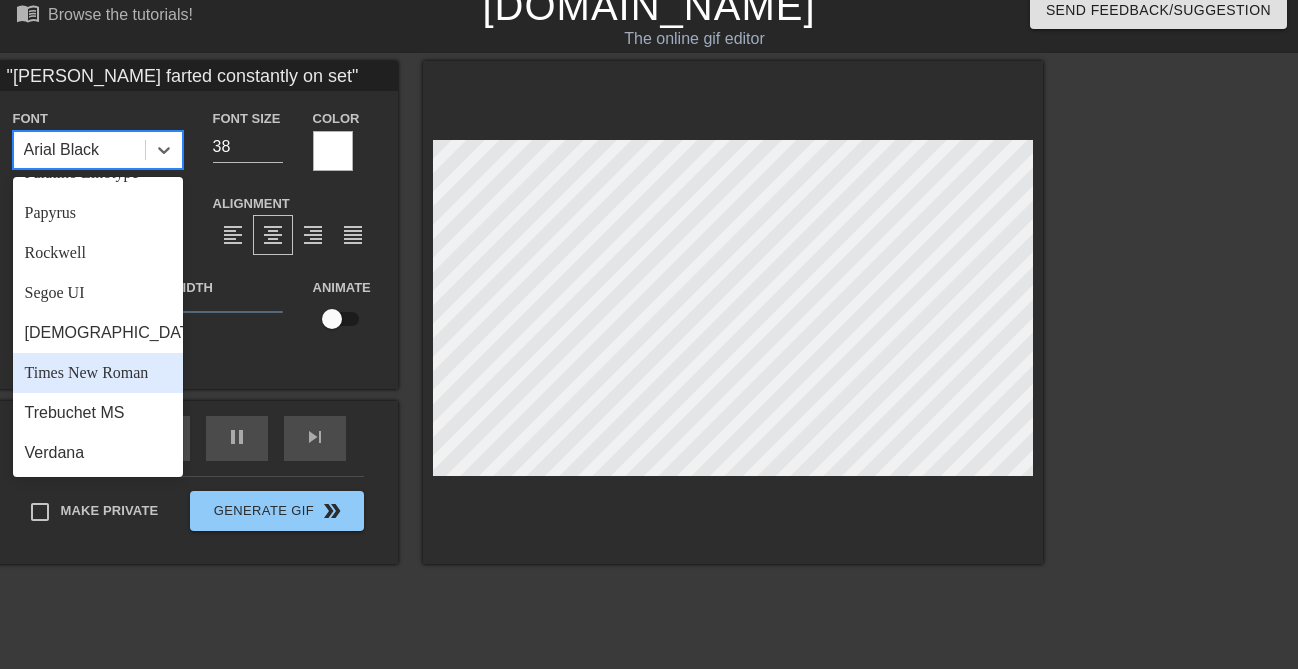 scroll, scrollTop: 691, scrollLeft: 0, axis: vertical 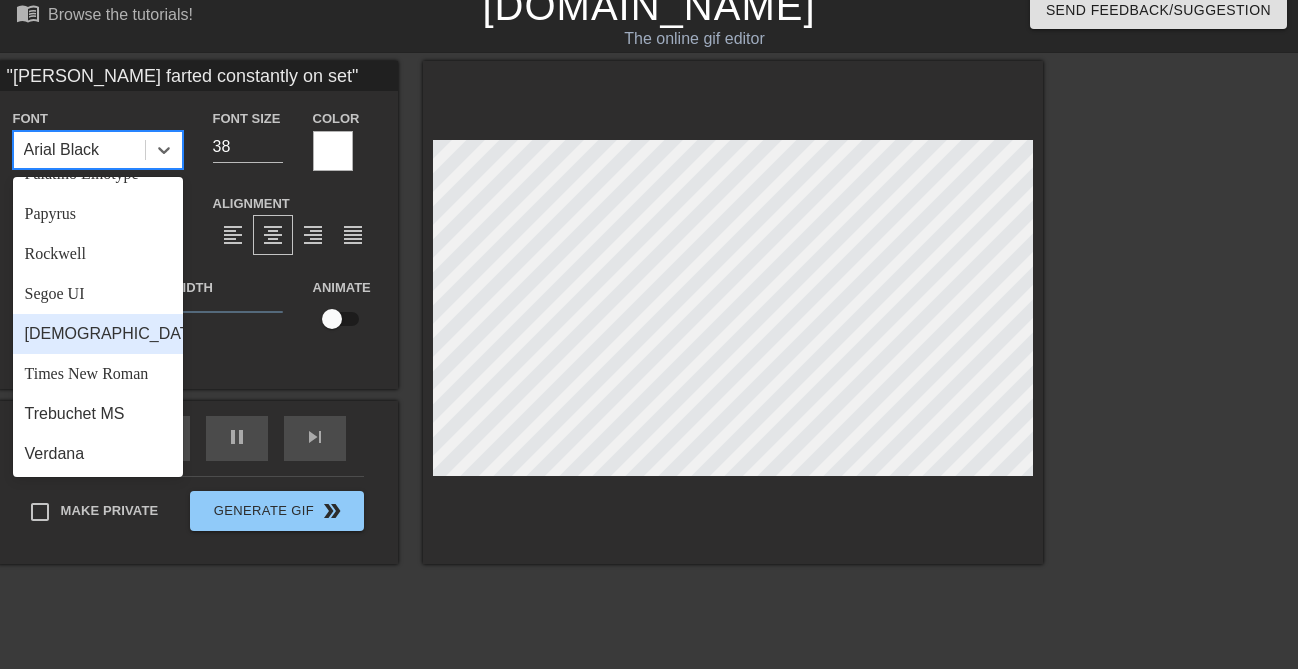 click on "[DEMOGRAPHIC_DATA]" at bounding box center (98, 334) 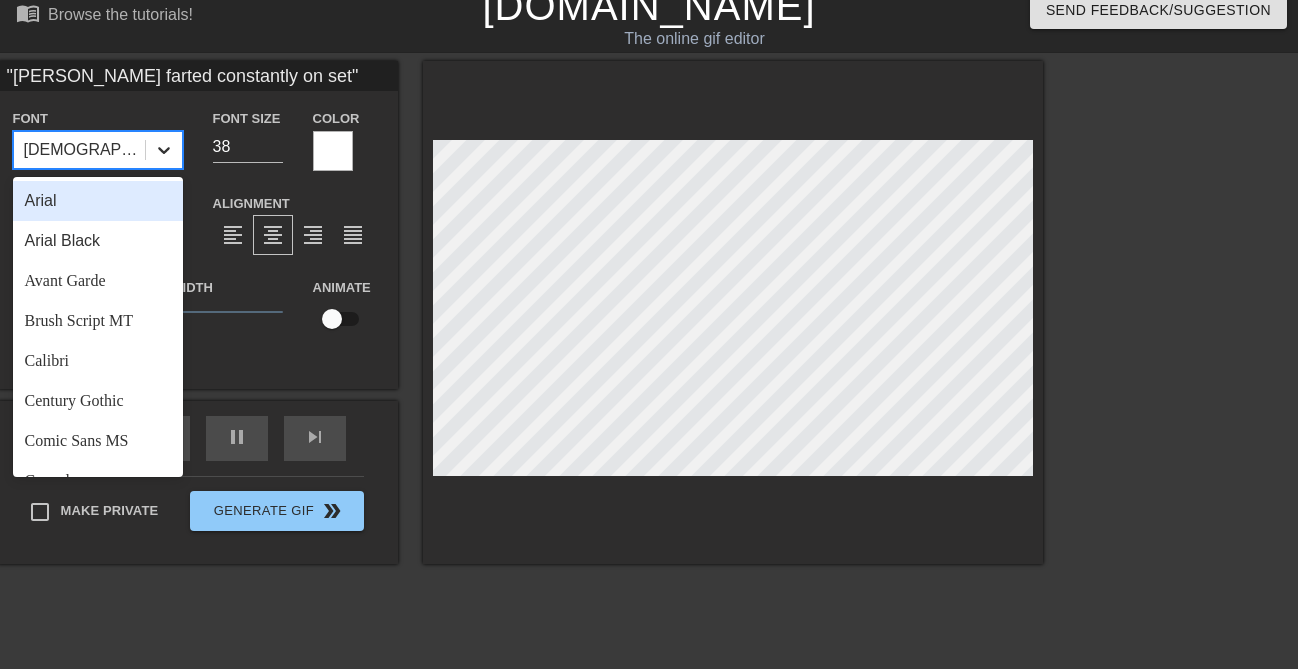 click 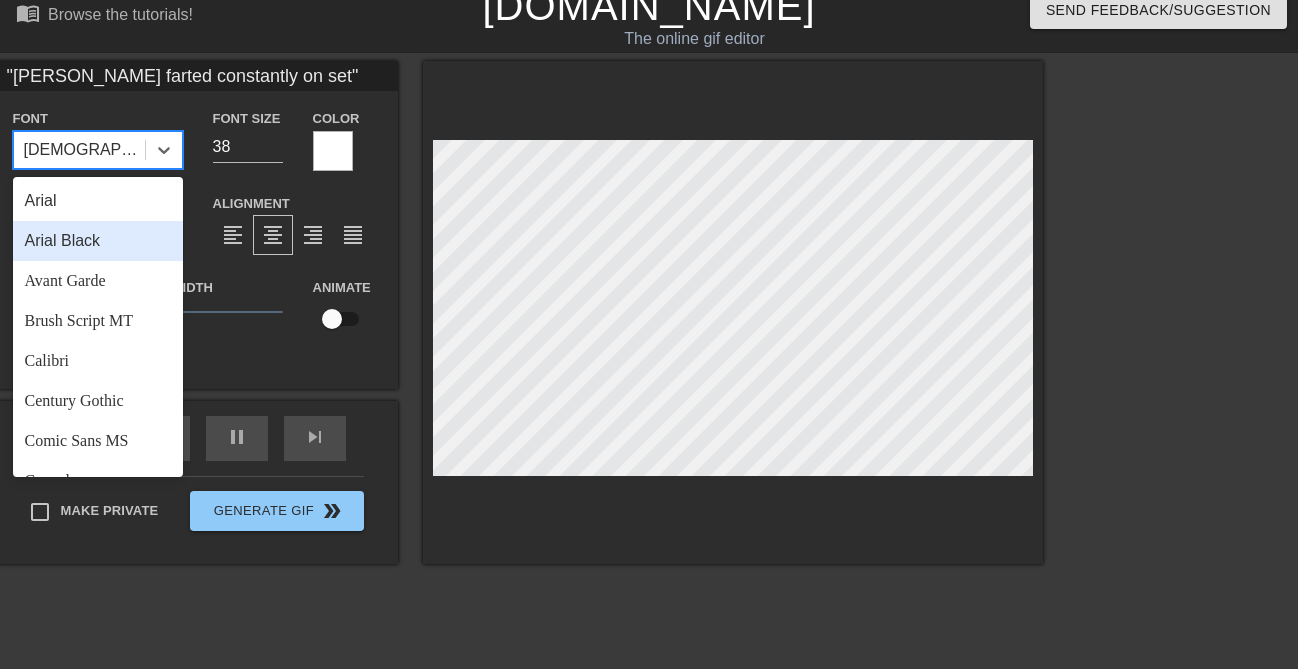 click on "Arial Black" at bounding box center (98, 241) 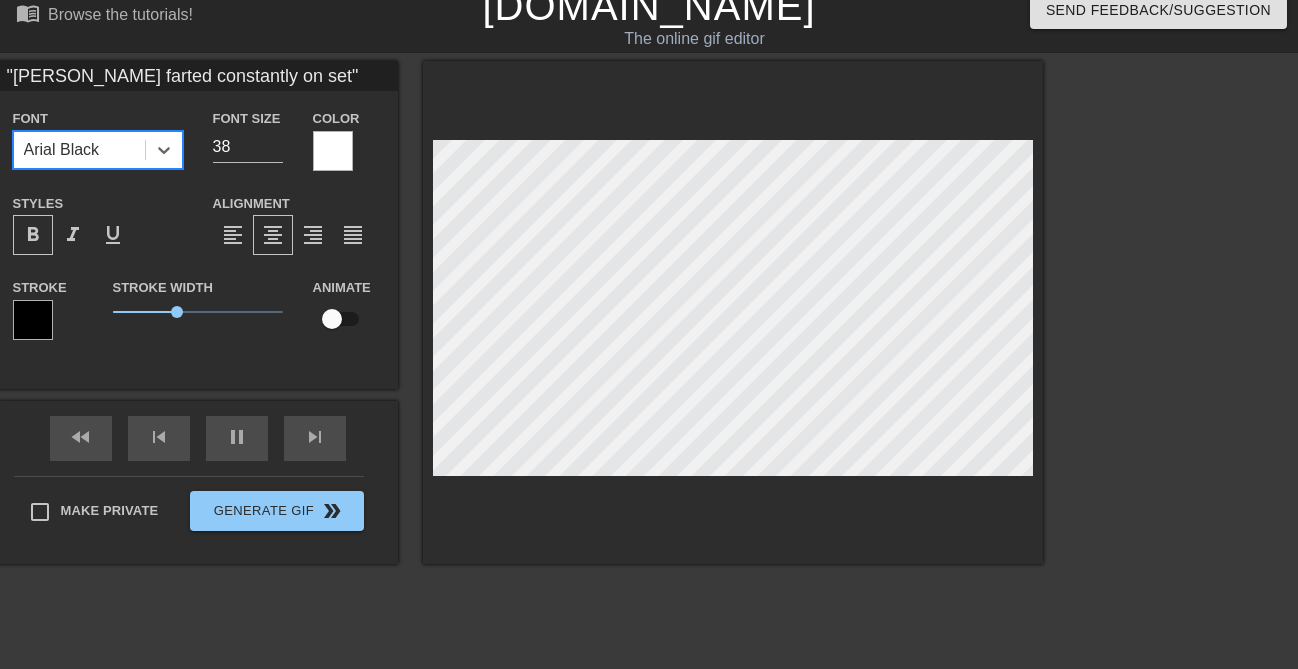 click on "title add_circle image add_circle crop photo_size_select_large help keyboard "[PERSON_NAME] farted constantly on set" Font   option Arial Black, selected.     0 results available. Select is focused ,type to refine list, press Down to open the menu,  Arial Black Font Size 38 Color Styles format_bold format_italic format_underline Alignment format_align_left format_align_center format_align_right format_align_justify Stroke Stroke Width 1.9 Animate fast_rewind skip_previous pause skip_next Make Private Generate Gif double_arrow" at bounding box center [487, 312] 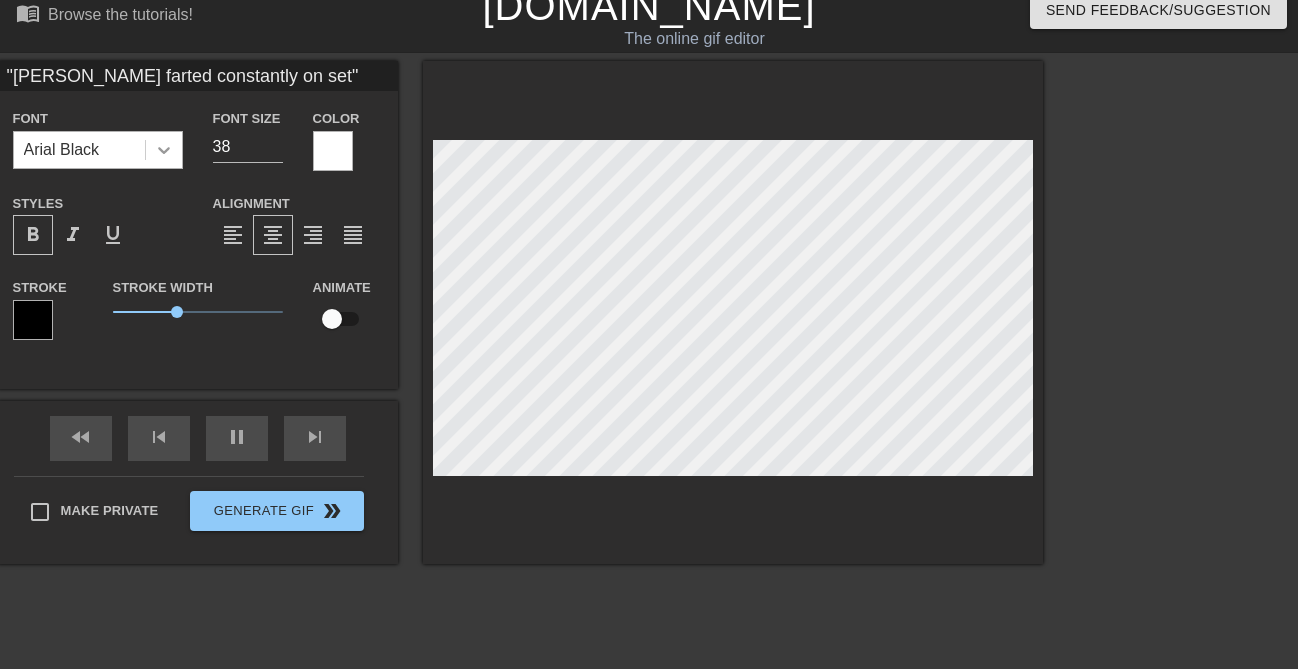 click 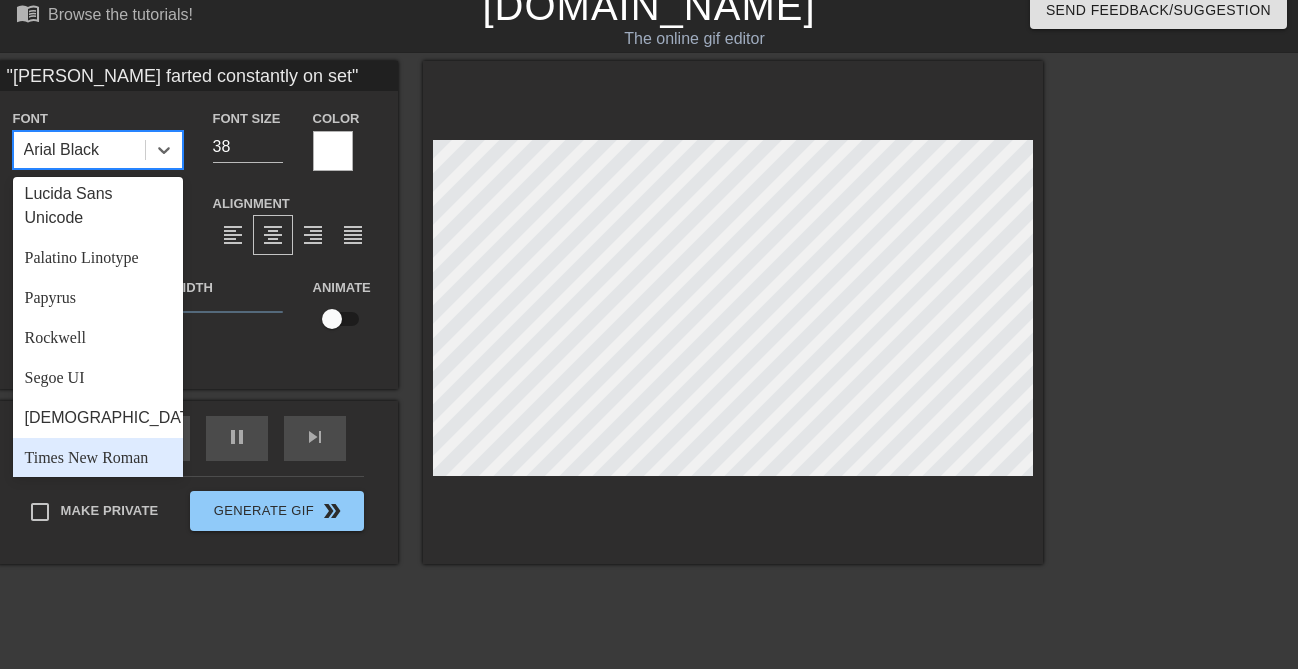 scroll, scrollTop: 639, scrollLeft: 0, axis: vertical 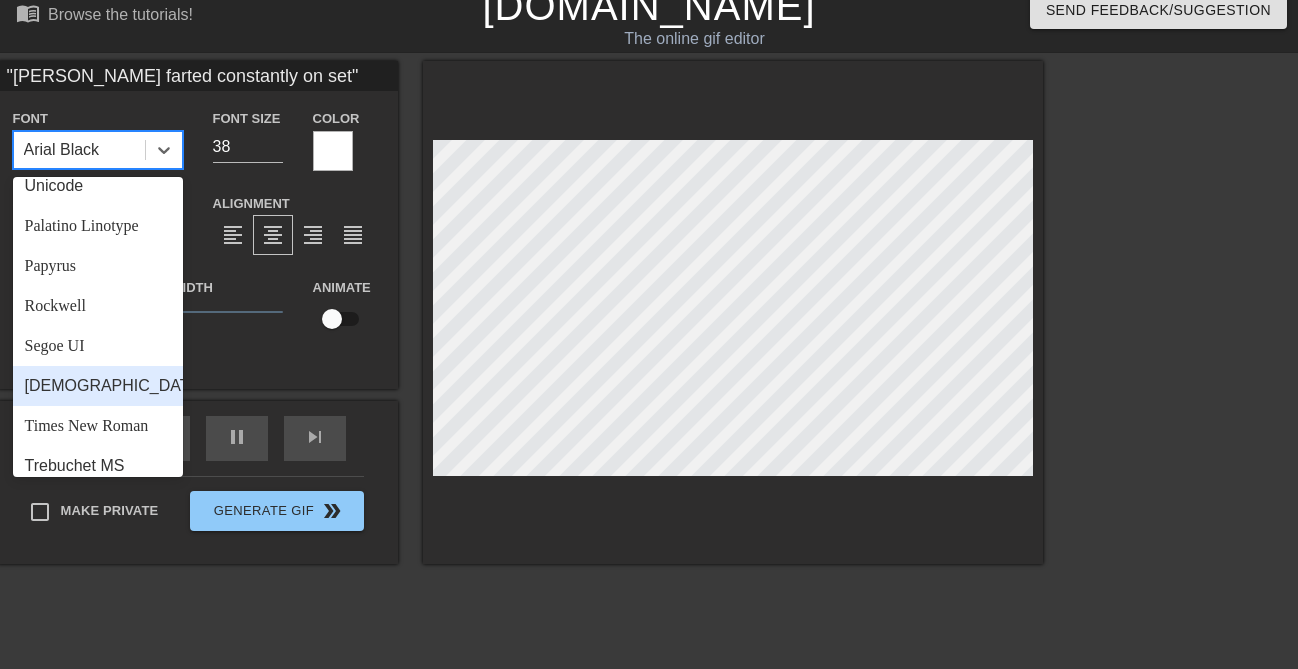 click on "[DEMOGRAPHIC_DATA]" at bounding box center [98, 386] 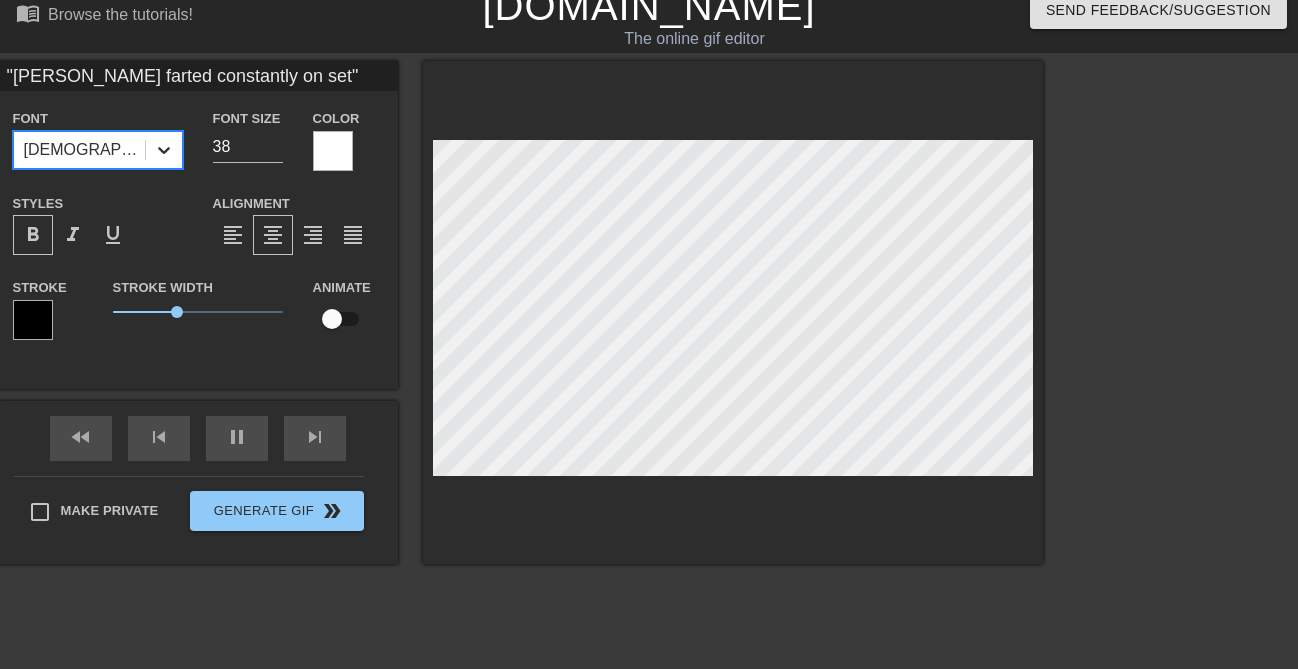 click 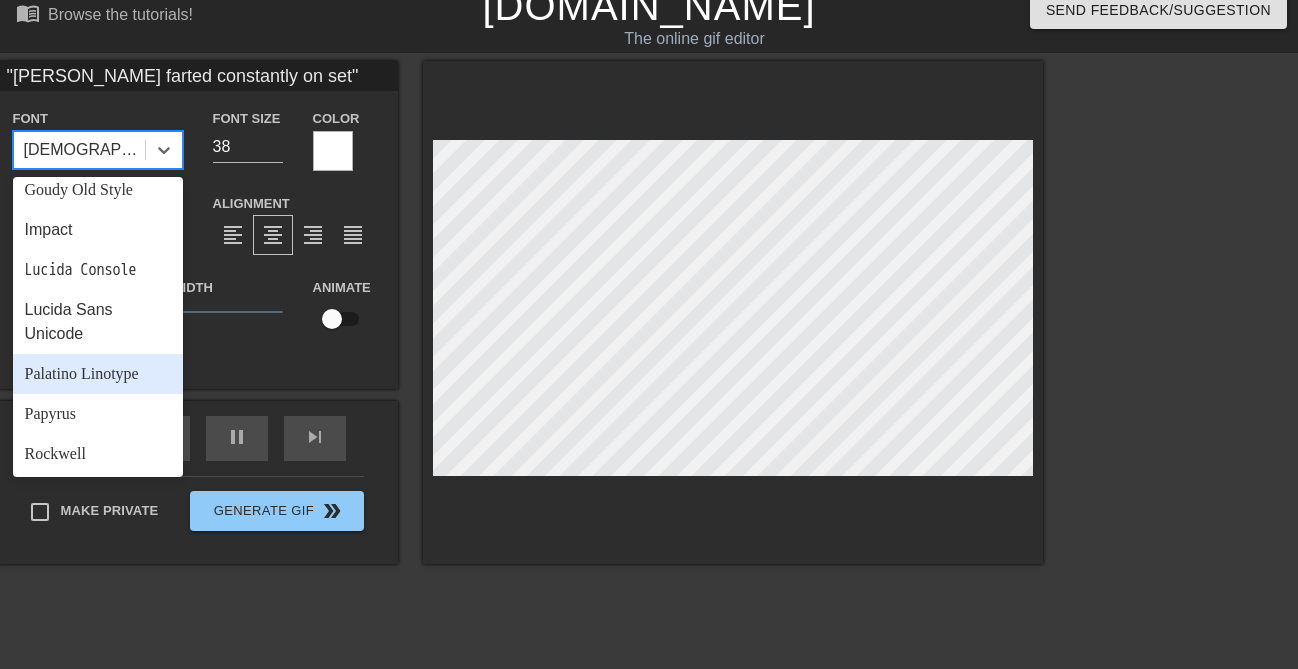 scroll, scrollTop: 496, scrollLeft: 0, axis: vertical 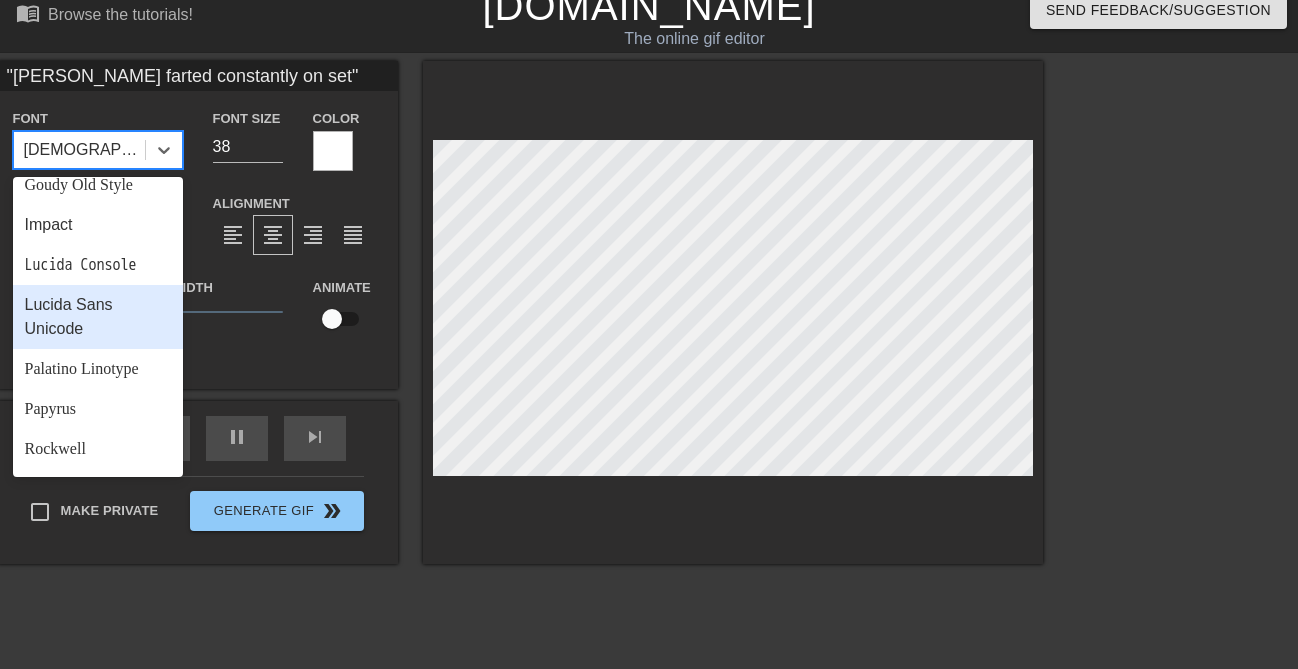 click on "Lucida Sans Unicode" at bounding box center [98, 317] 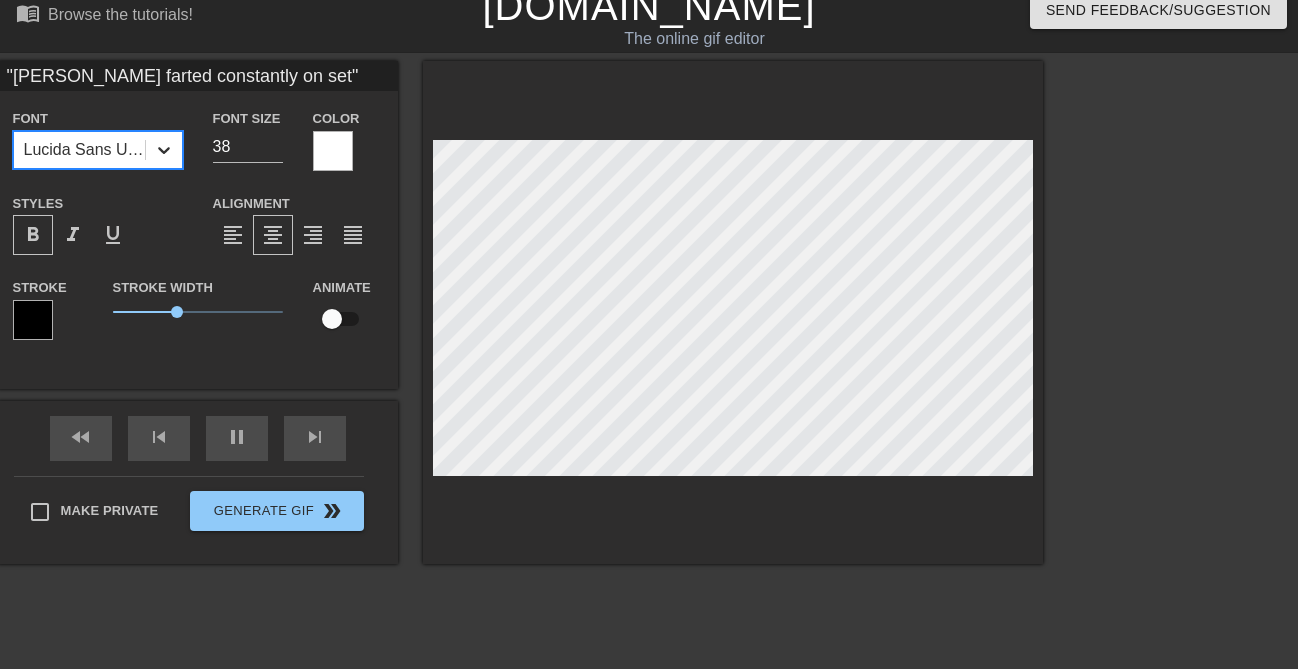 click 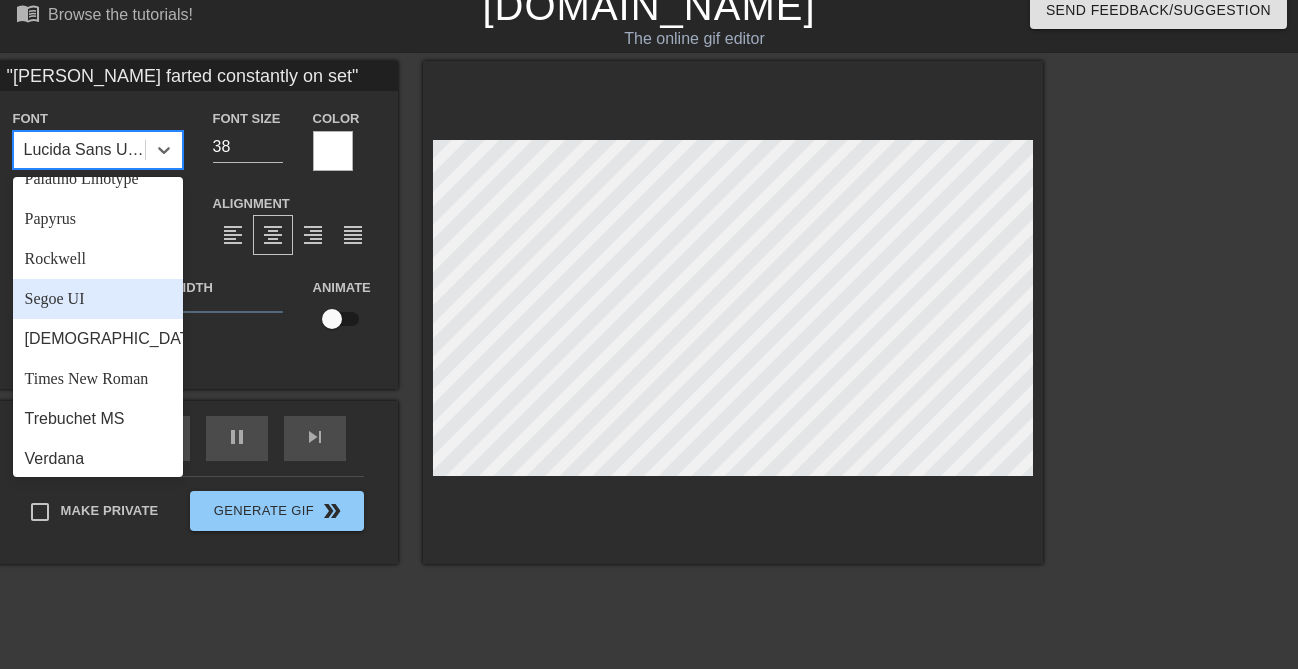 scroll, scrollTop: 692, scrollLeft: 0, axis: vertical 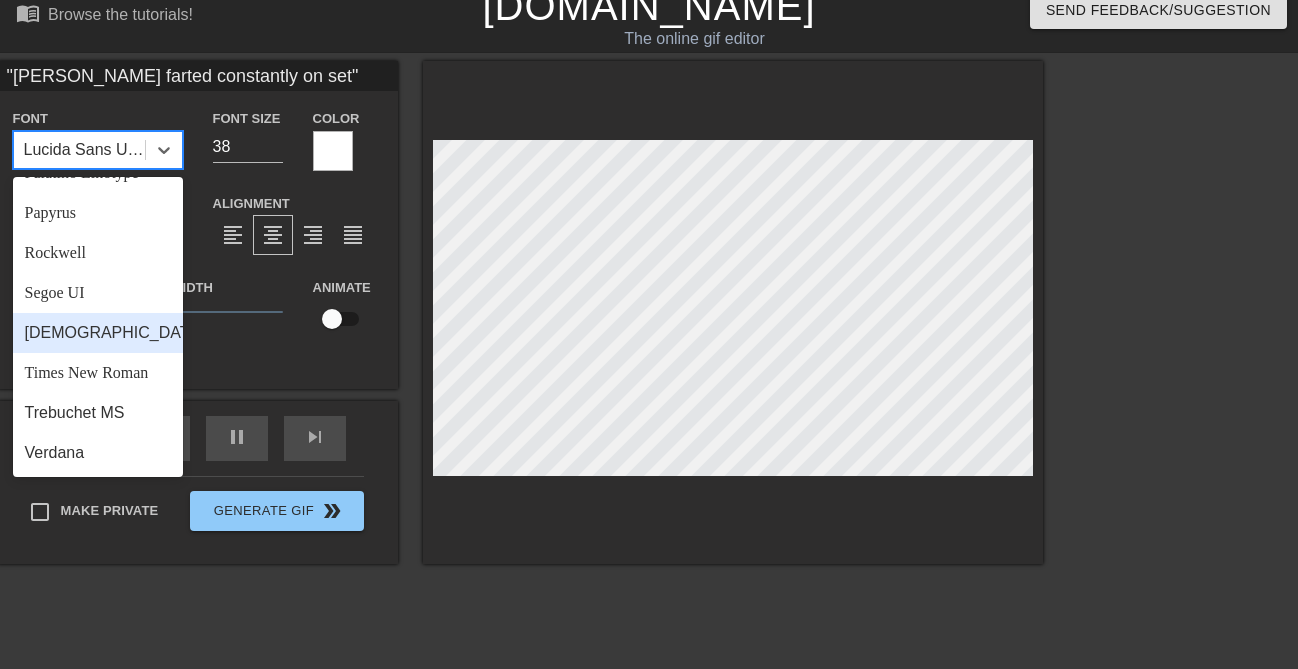 click on "[DEMOGRAPHIC_DATA]" at bounding box center [98, 333] 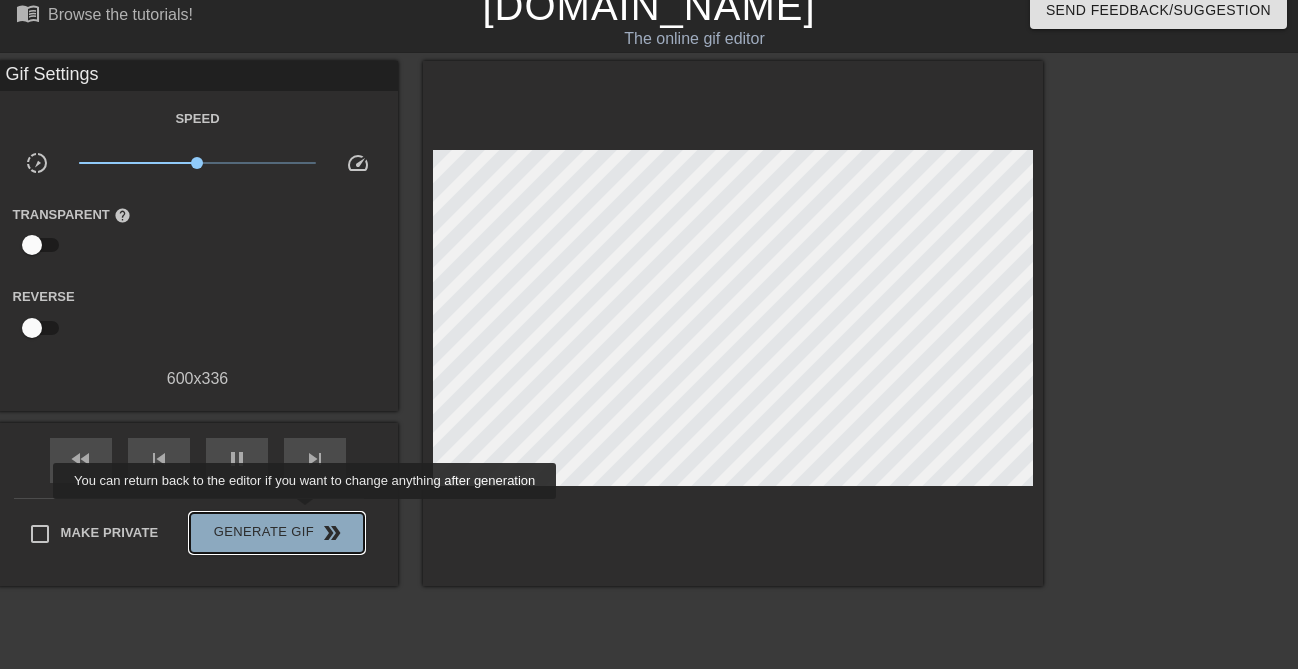 click on "Generate Gif double_arrow" at bounding box center [276, 533] 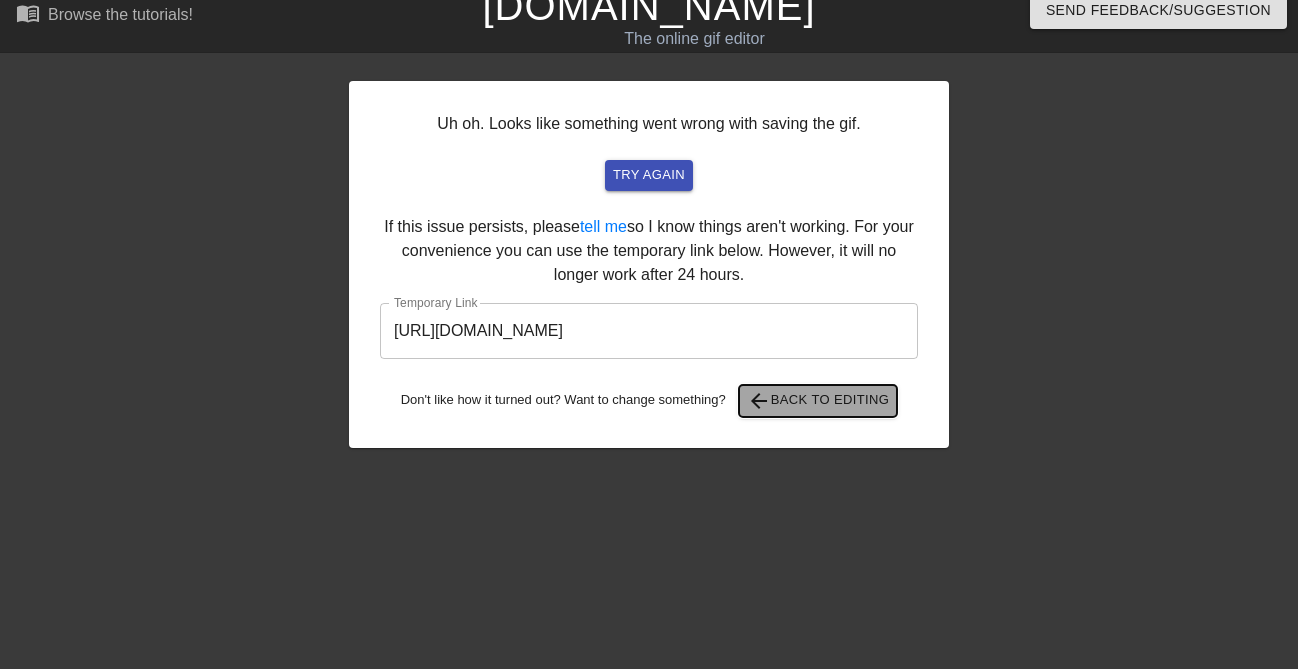 click on "arrow_back Back to Editing" at bounding box center (818, 401) 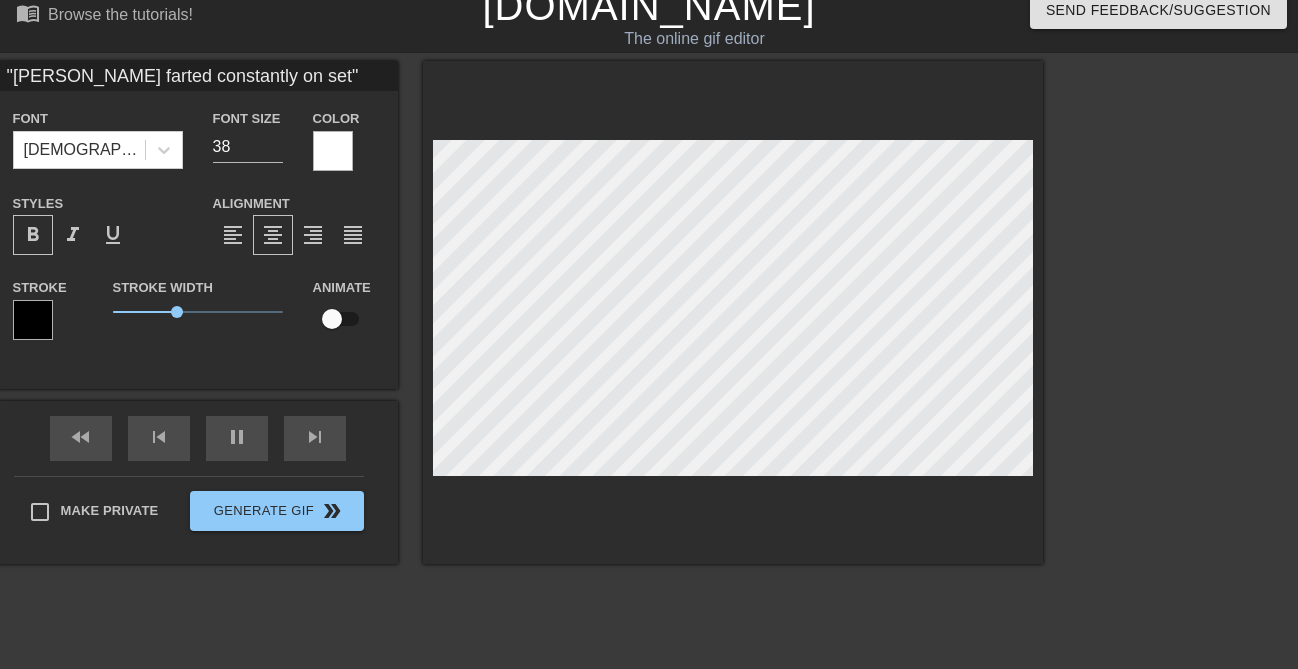 type on ""[PERSON_NAME] farted constantly on set."" 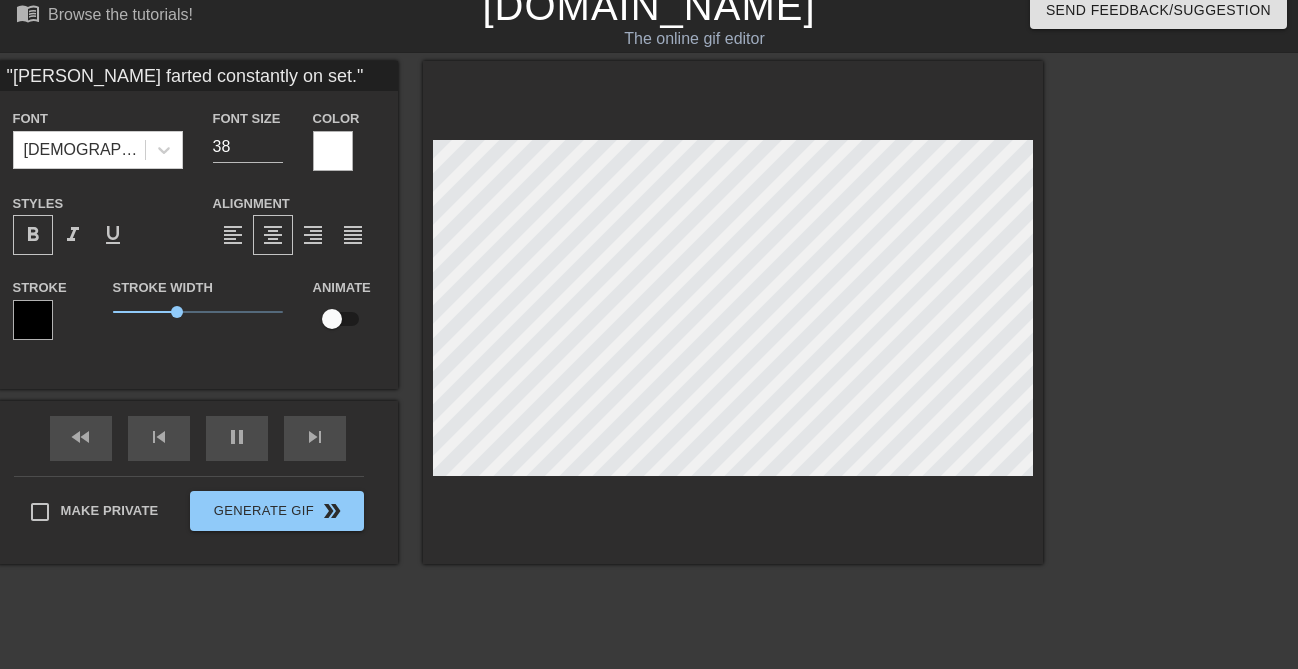 scroll, scrollTop: 0, scrollLeft: 7, axis: horizontal 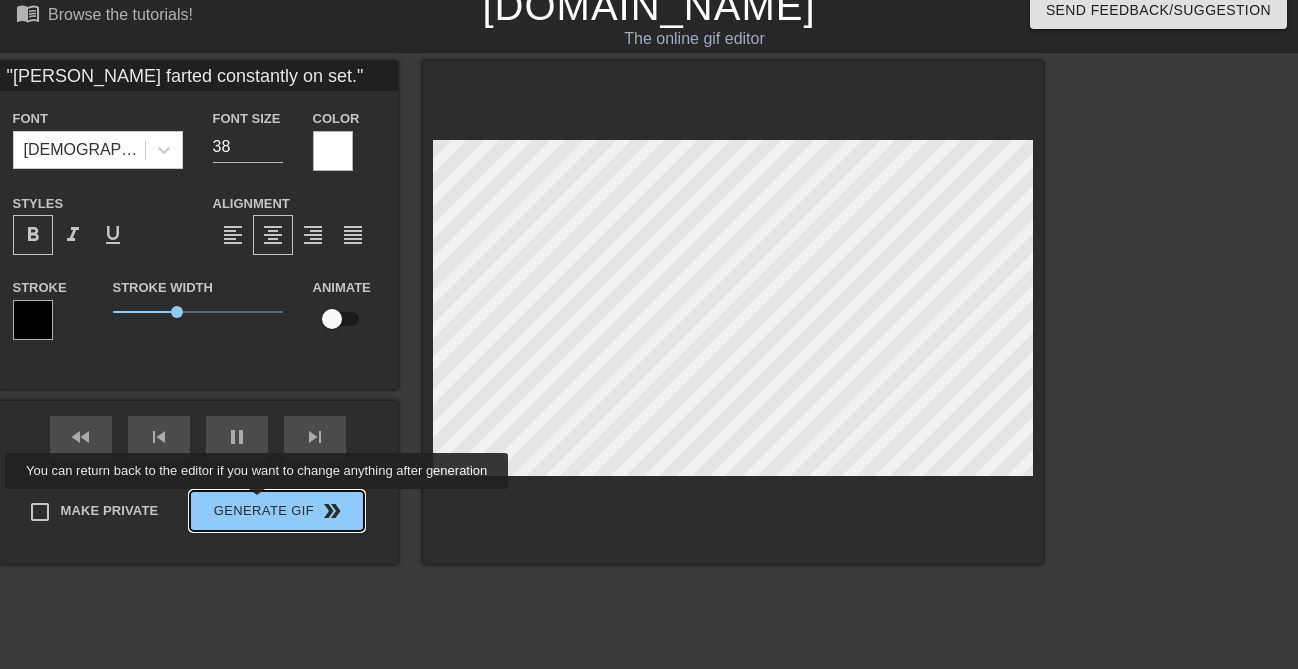 click on "Make Private Generate Gif double_arrow" at bounding box center [189, 515] 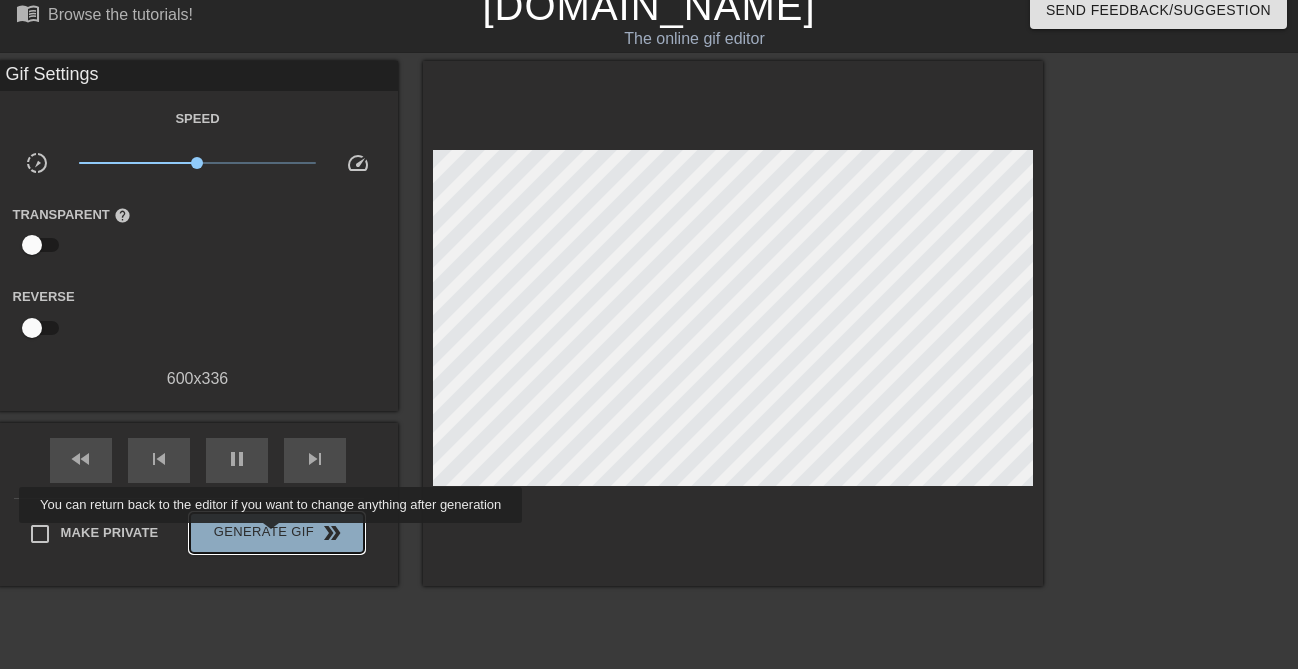 click on "Generate Gif double_arrow" at bounding box center [276, 533] 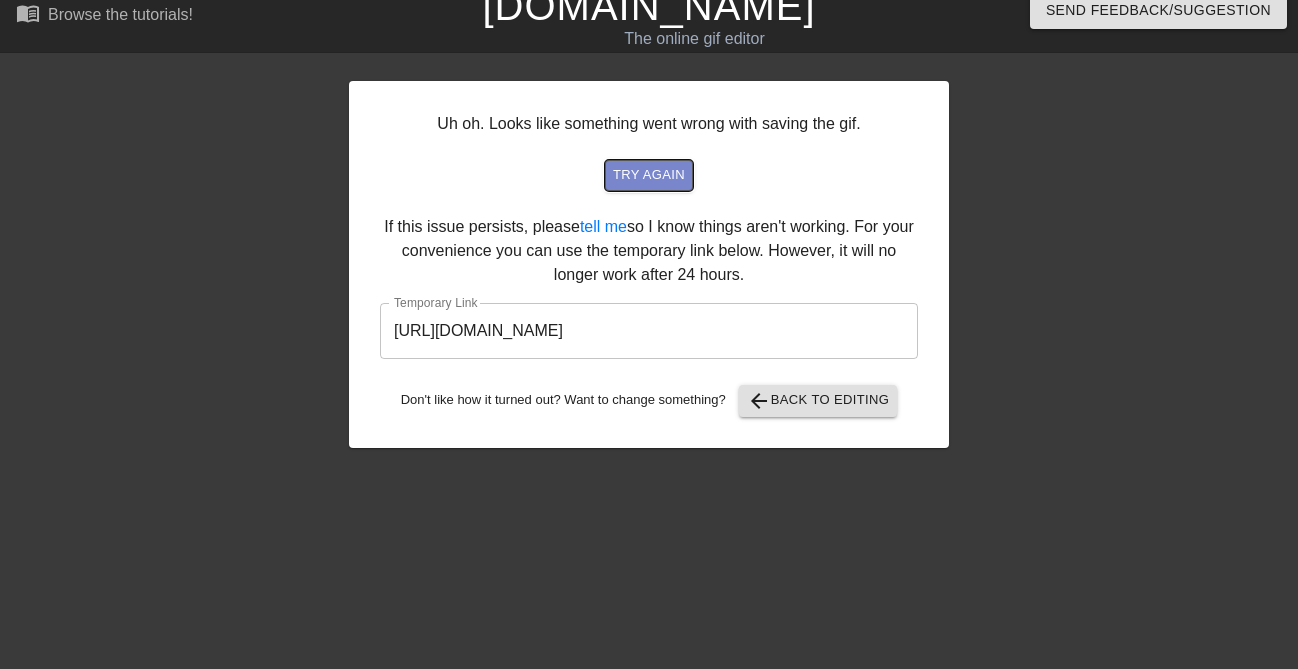click on "try again" at bounding box center (649, 175) 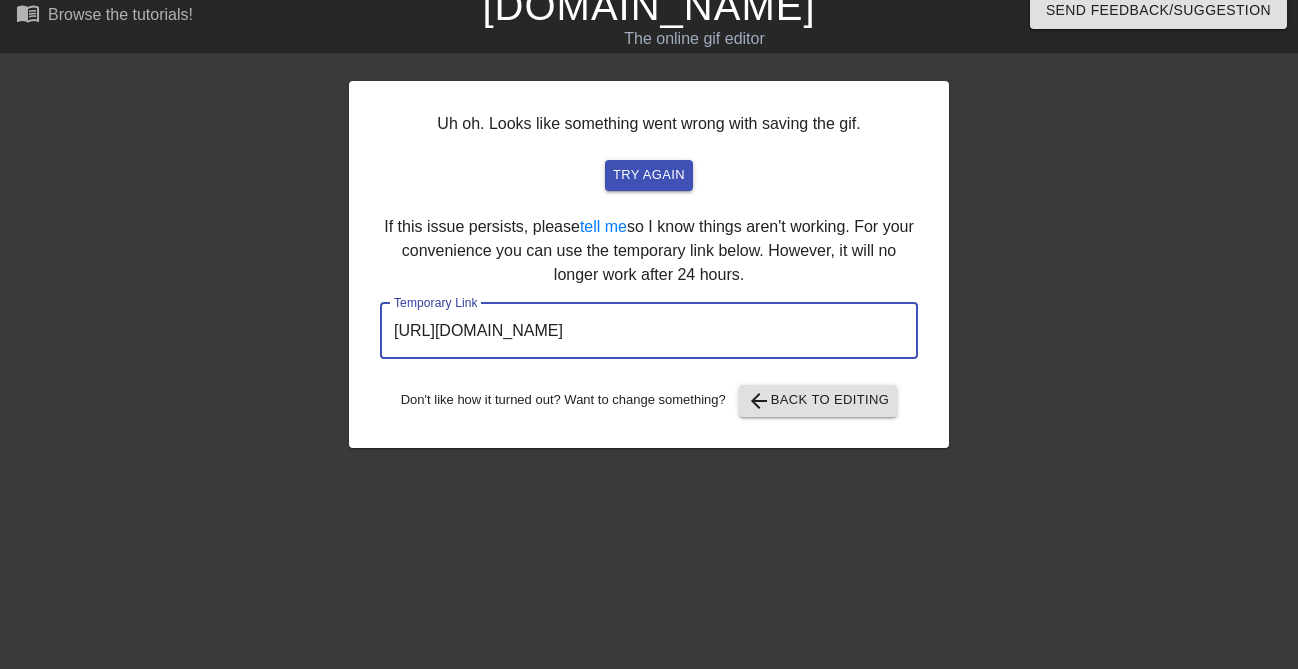 drag, startPoint x: 855, startPoint y: 327, endPoint x: 383, endPoint y: 331, distance: 472.01694 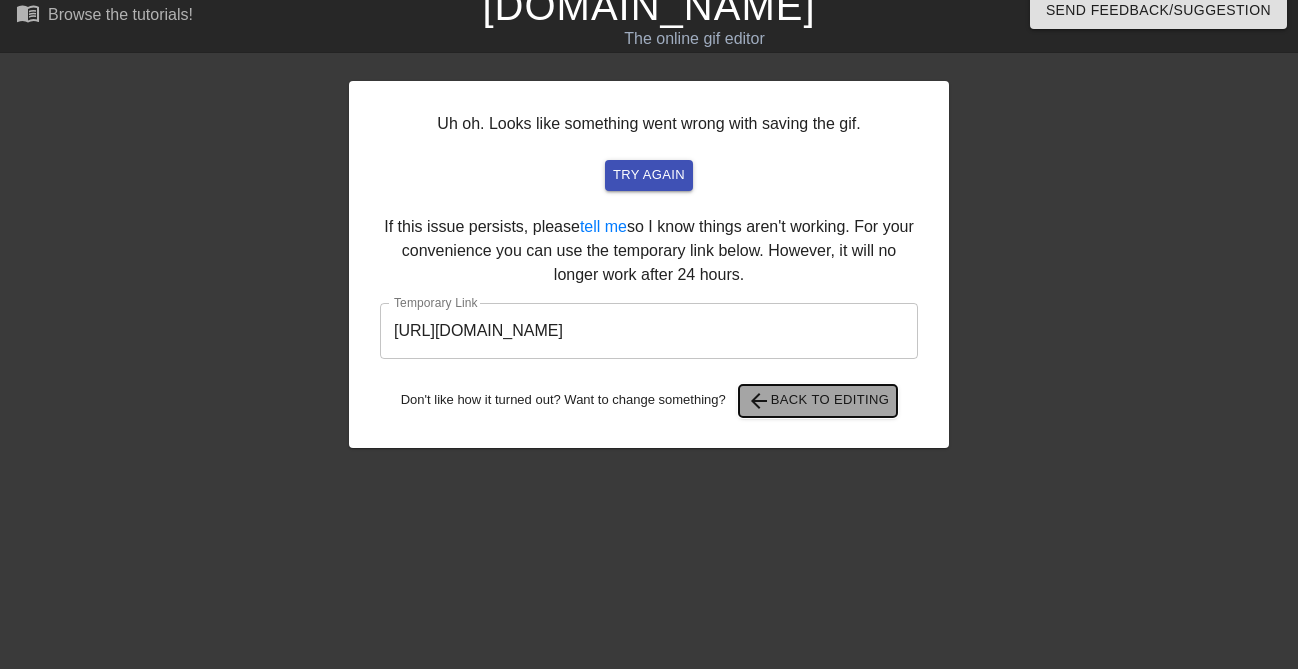 click on "arrow_back Back to Editing" at bounding box center (818, 401) 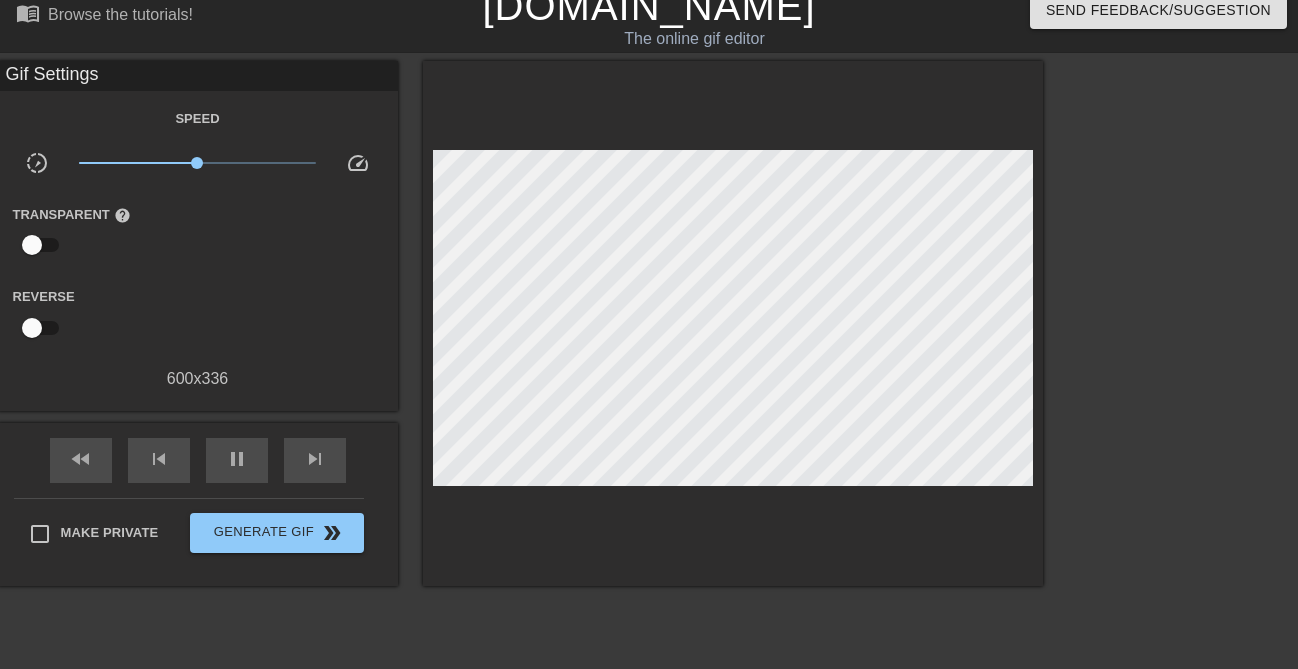 scroll, scrollTop: 0, scrollLeft: 0, axis: both 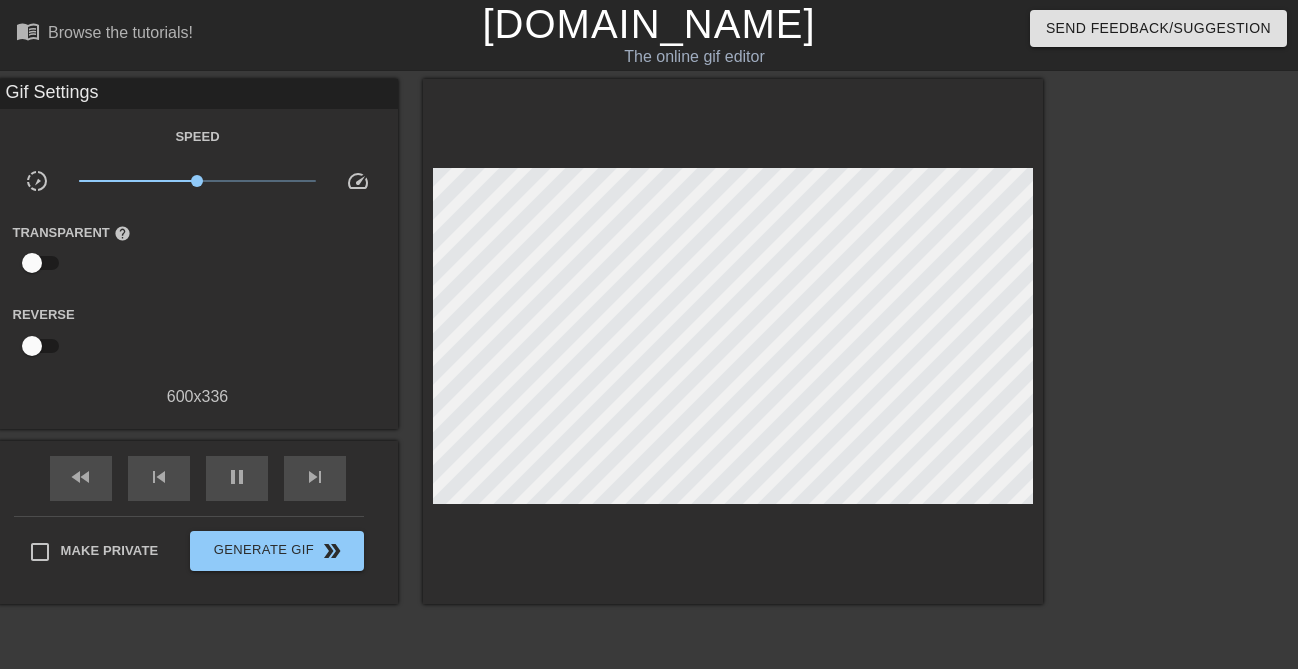 click on "The online gif editor" at bounding box center (695, 57) 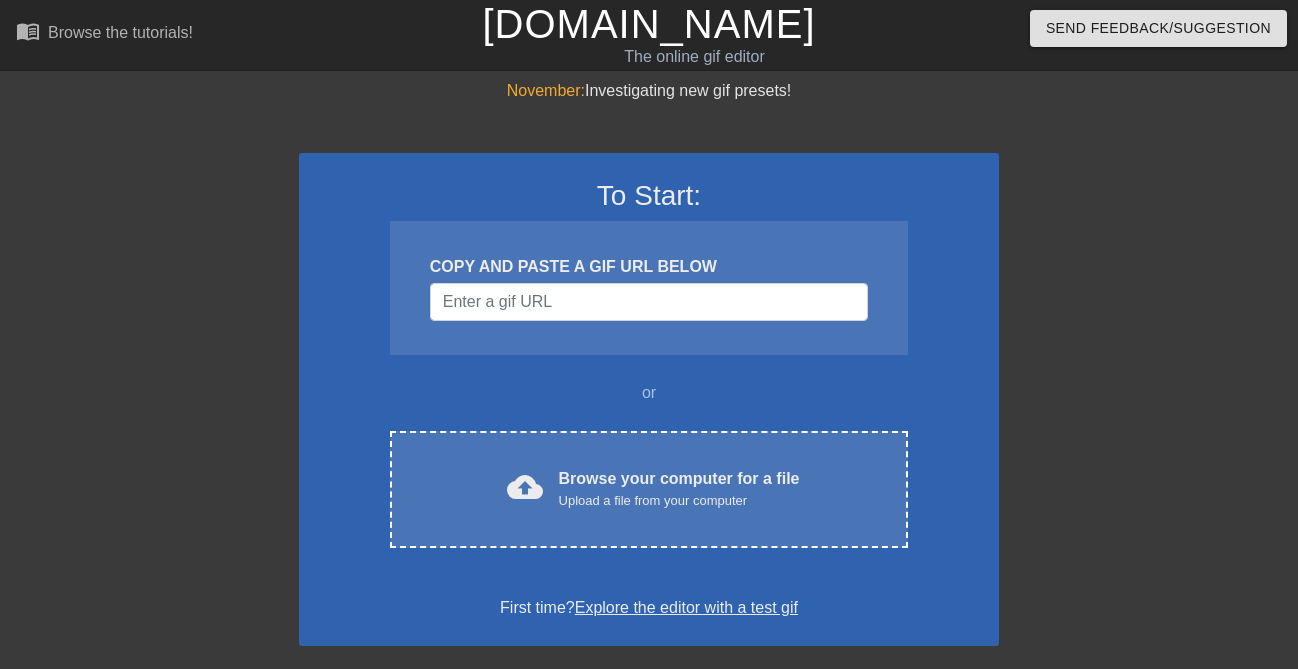 scroll, scrollTop: 0, scrollLeft: 0, axis: both 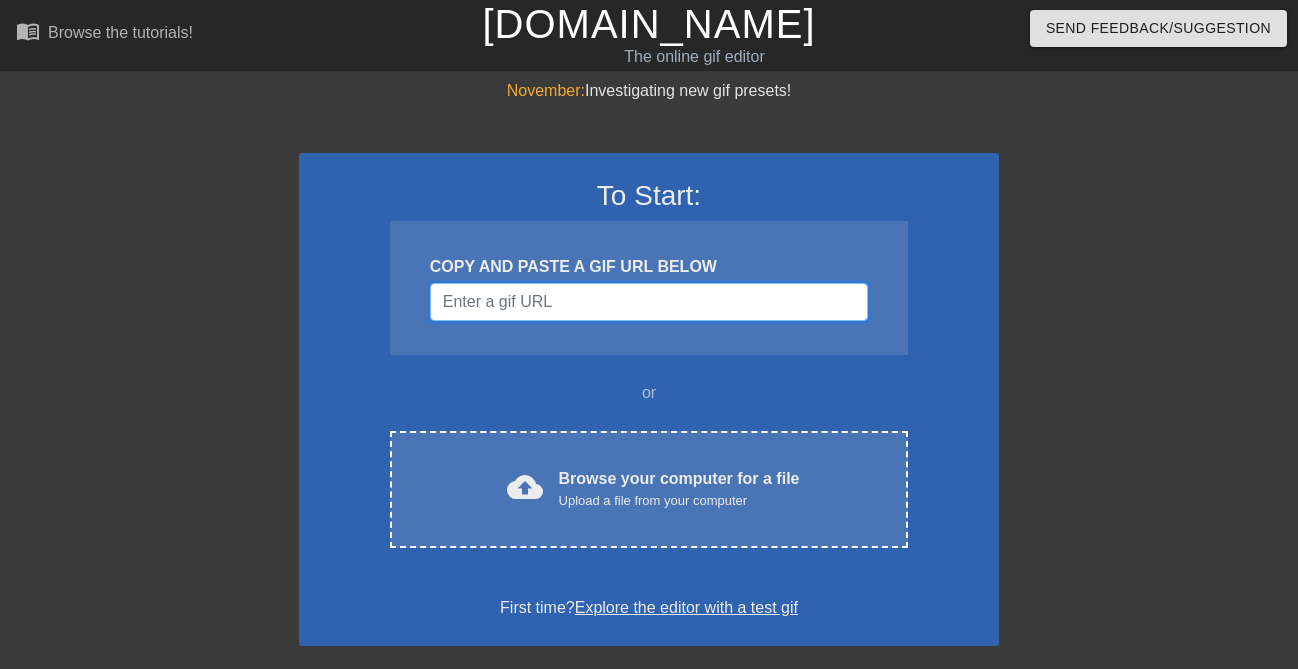 click at bounding box center [649, 302] 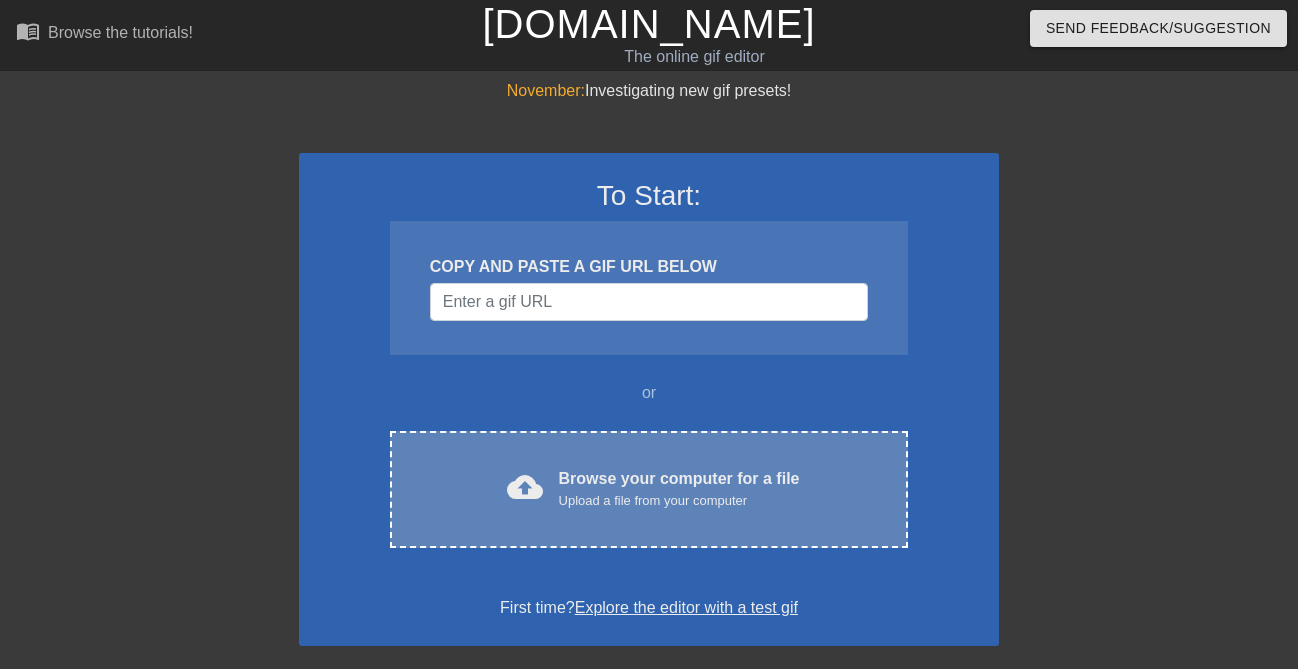 click on "Upload a file from your computer" at bounding box center [679, 501] 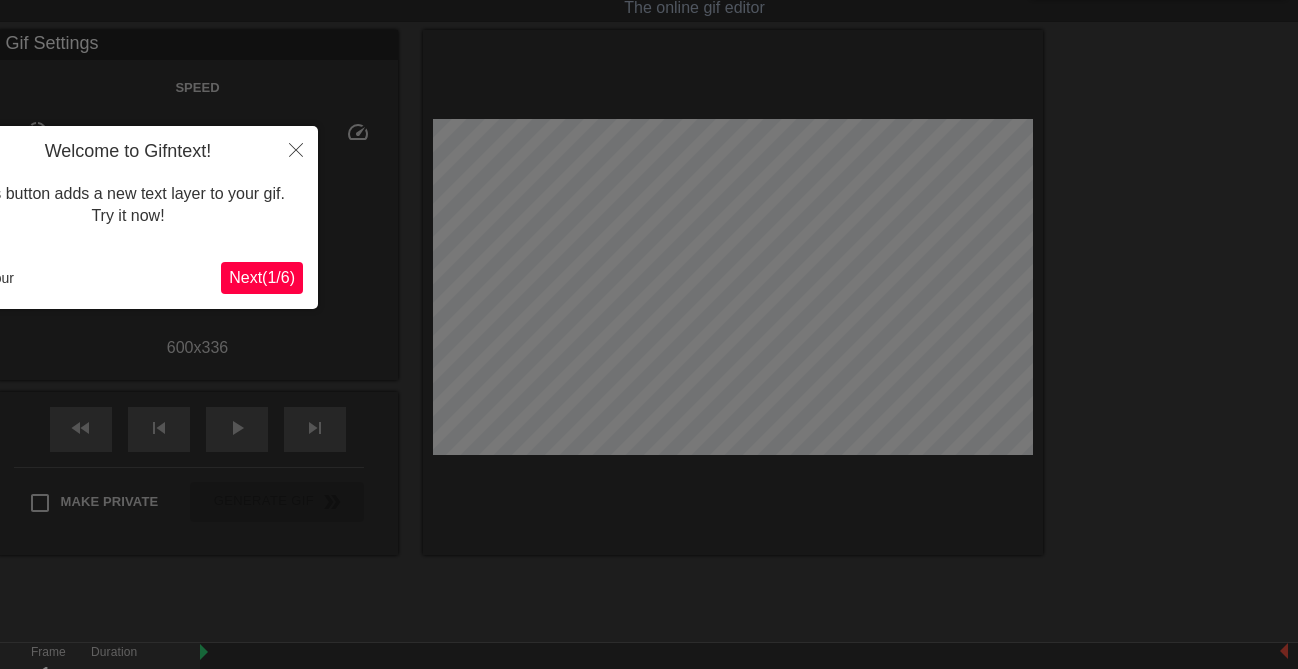 scroll, scrollTop: 49, scrollLeft: 2, axis: both 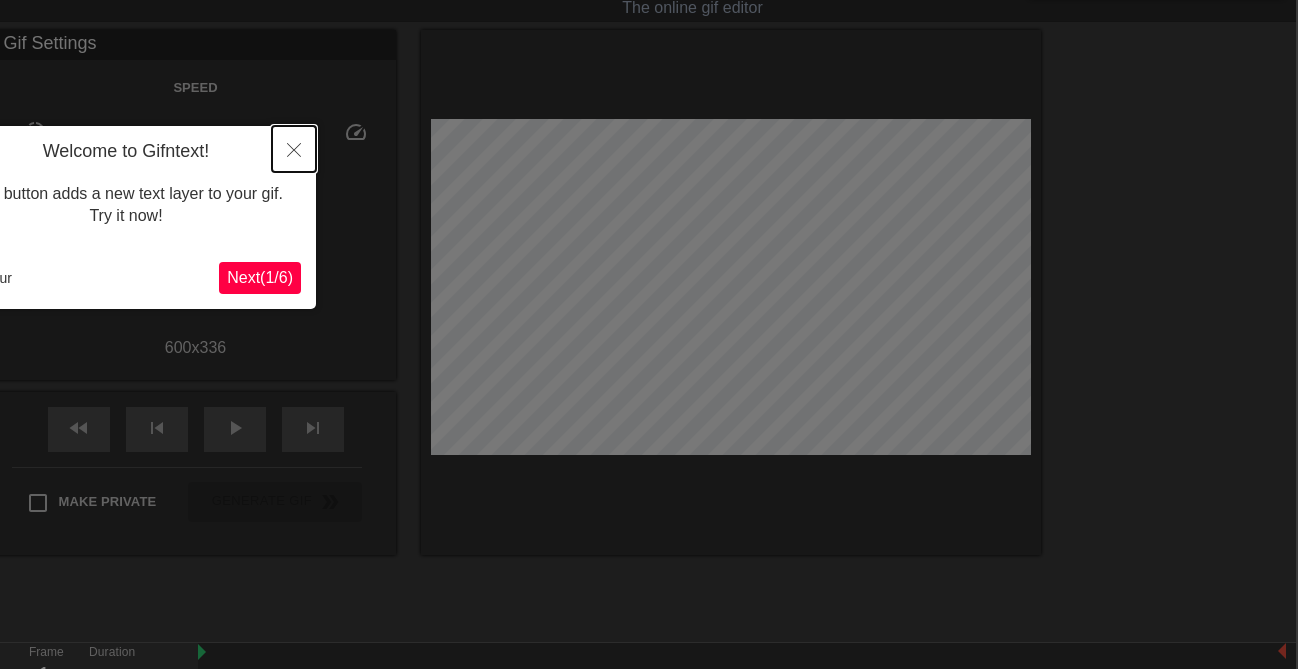 click 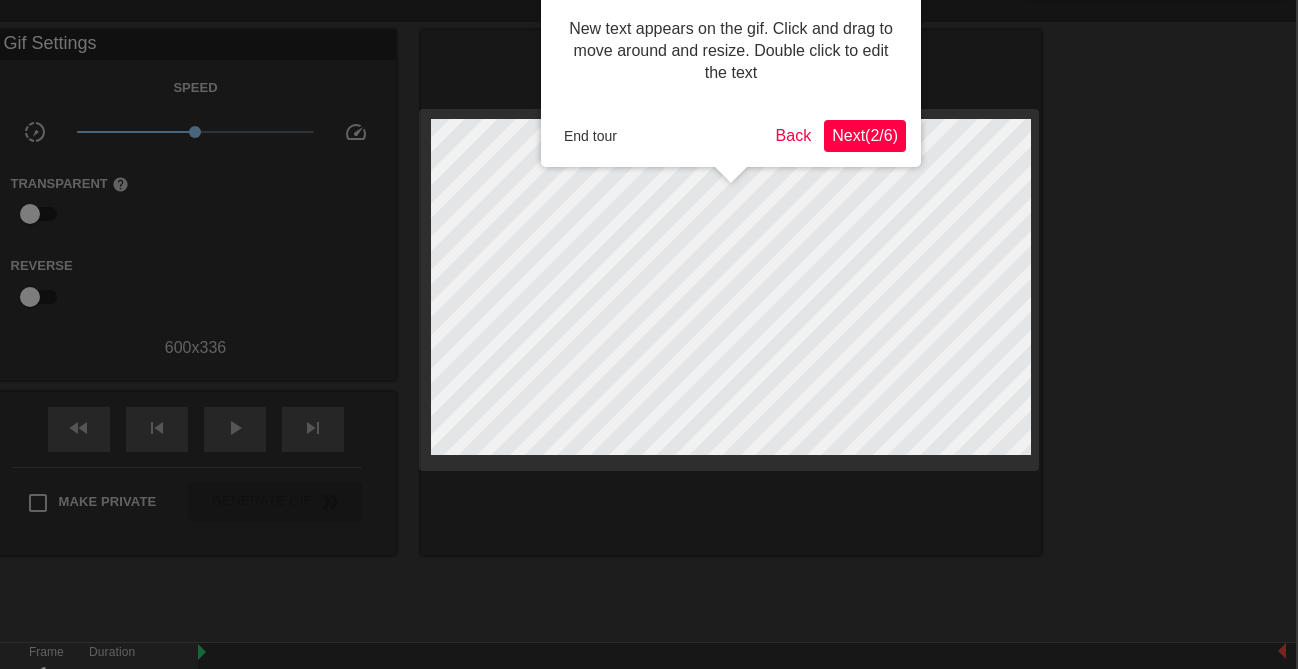 scroll, scrollTop: 0, scrollLeft: 2, axis: horizontal 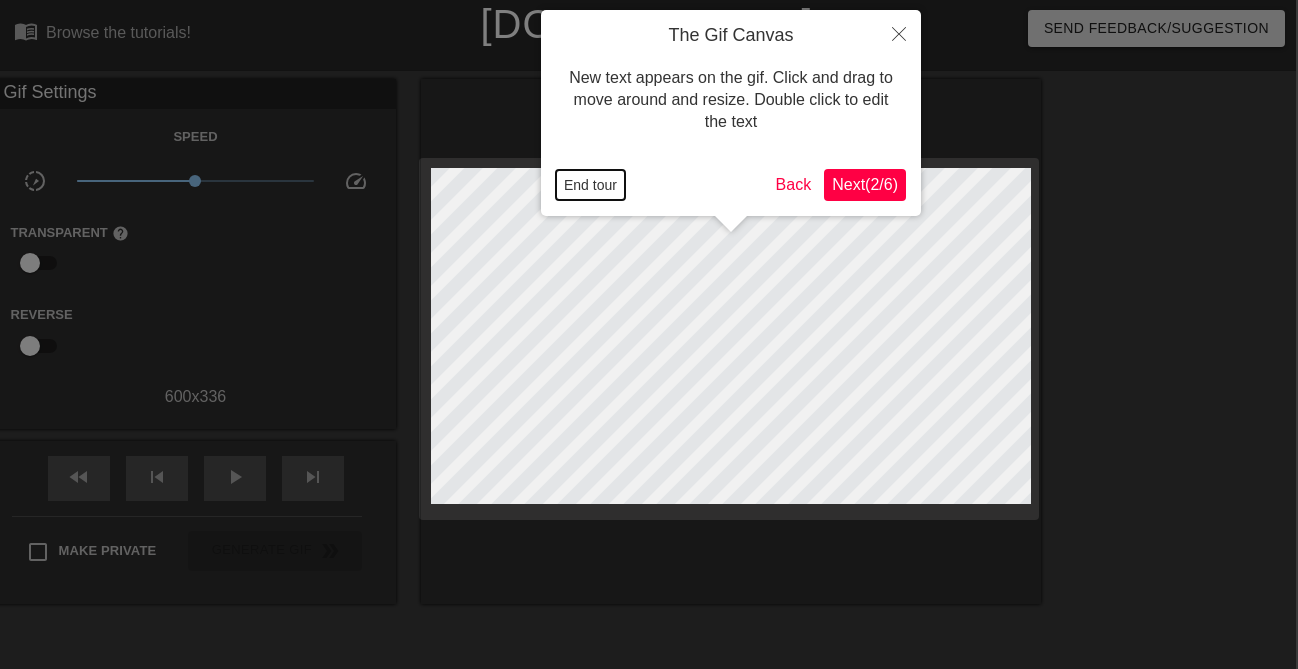 click on "End tour" at bounding box center [590, 185] 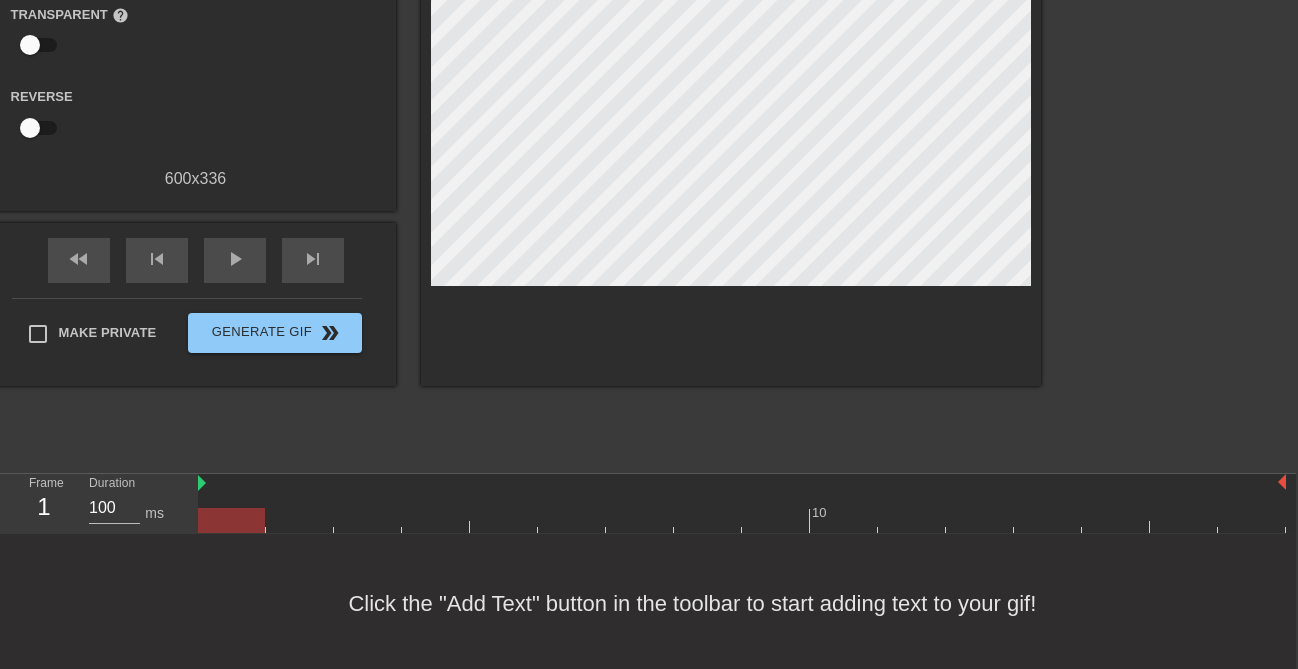 scroll, scrollTop: 0, scrollLeft: 2, axis: horizontal 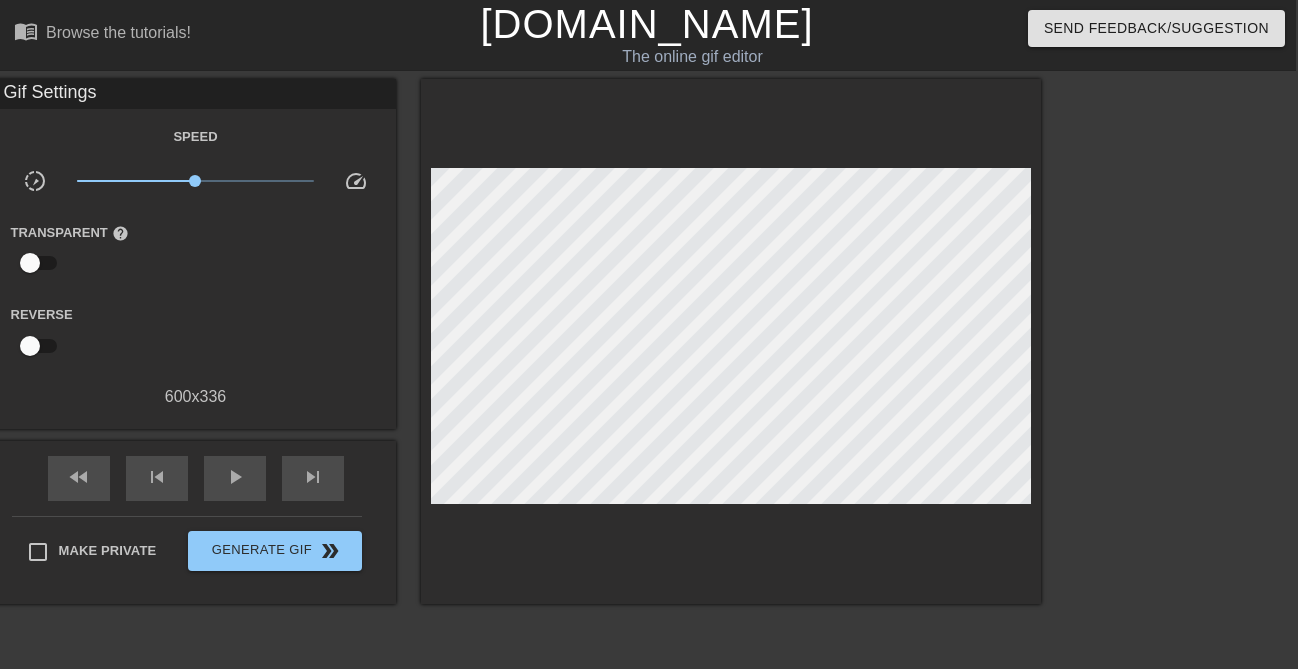 click on "Gif Settings" at bounding box center (196, 94) 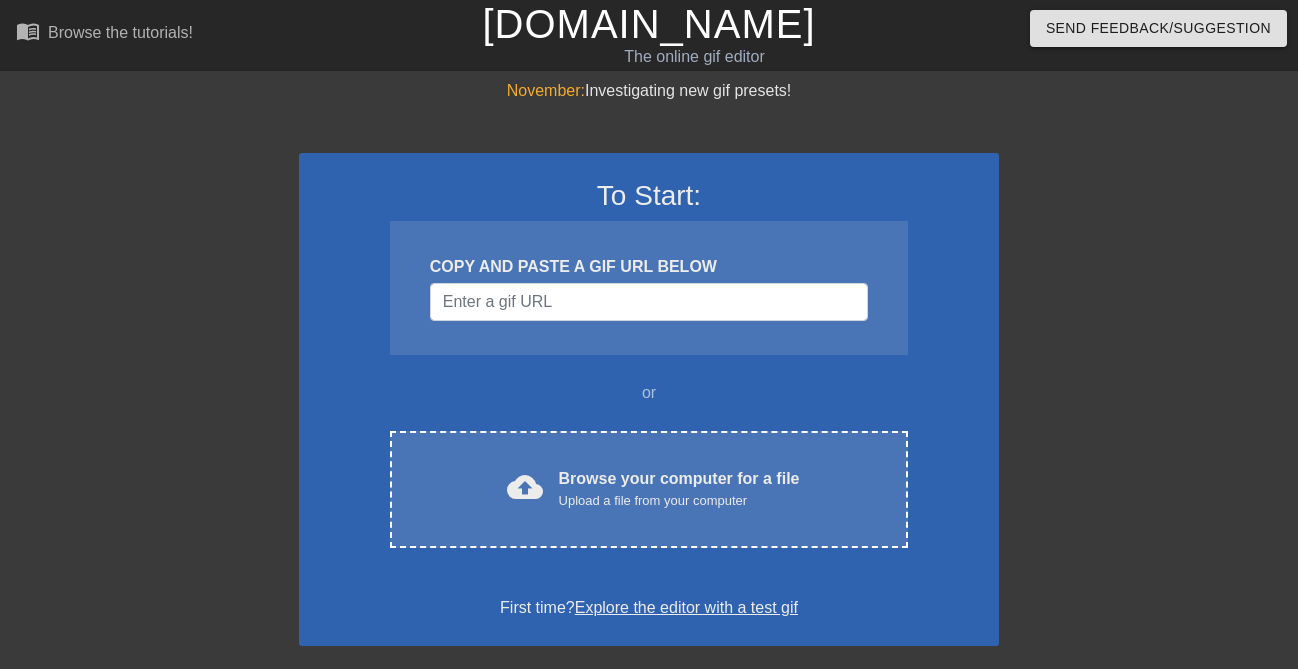 scroll, scrollTop: 0, scrollLeft: 2, axis: horizontal 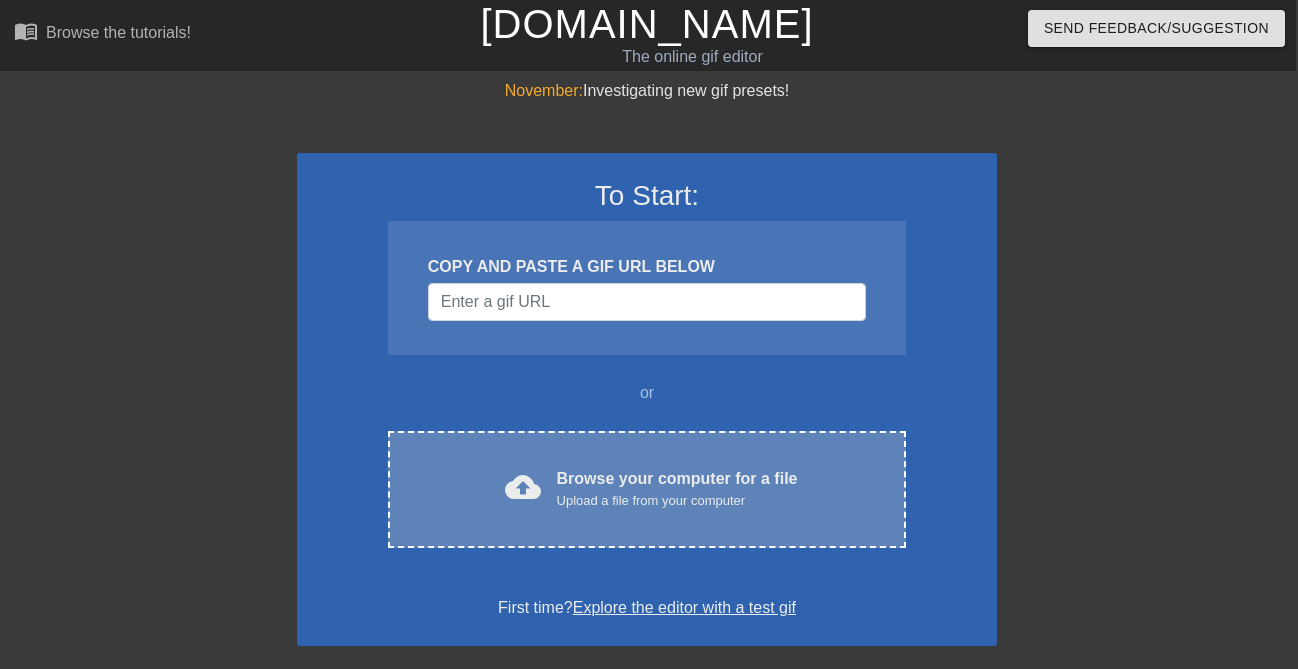 click on "Upload a file from your computer" at bounding box center (677, 501) 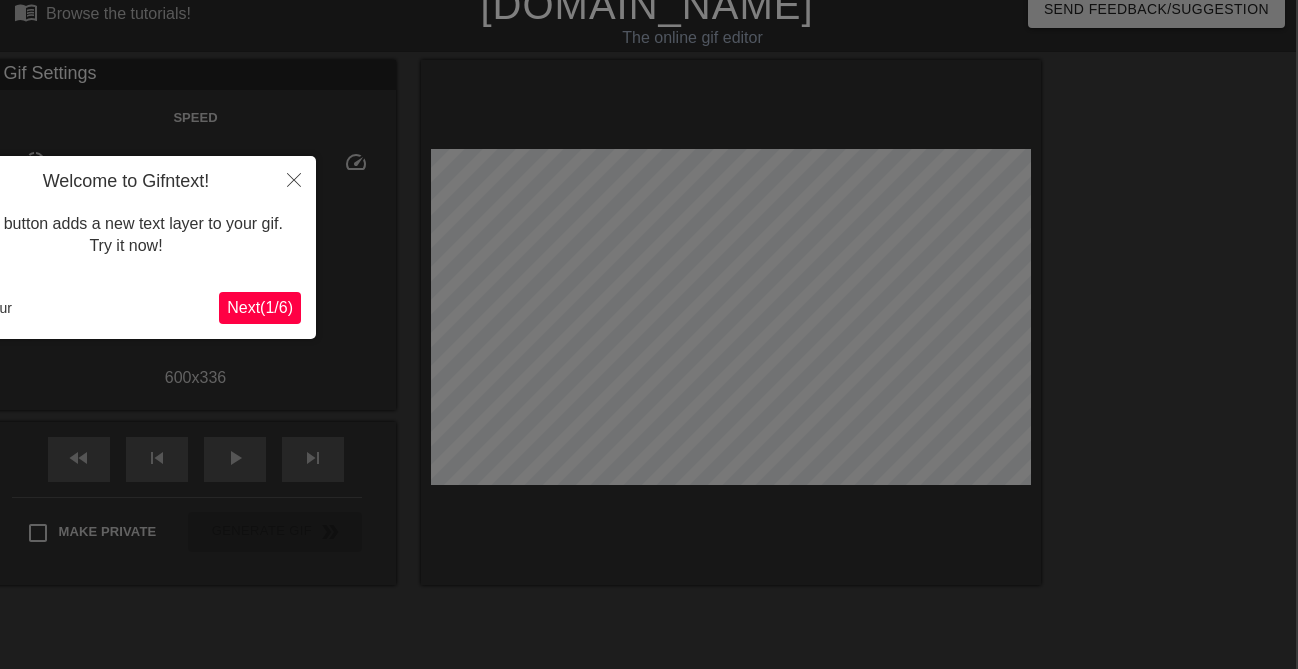 scroll, scrollTop: 49, scrollLeft: 2, axis: both 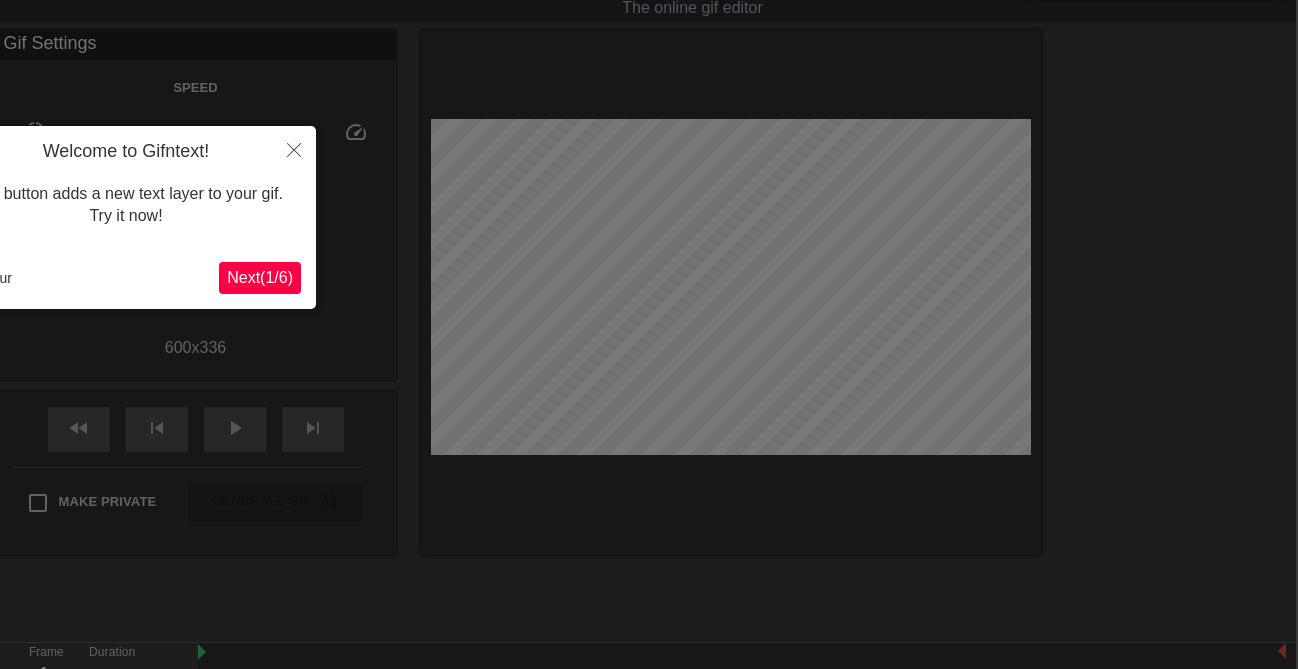 click on "Next  ( 1 / 6 )" at bounding box center [260, 278] 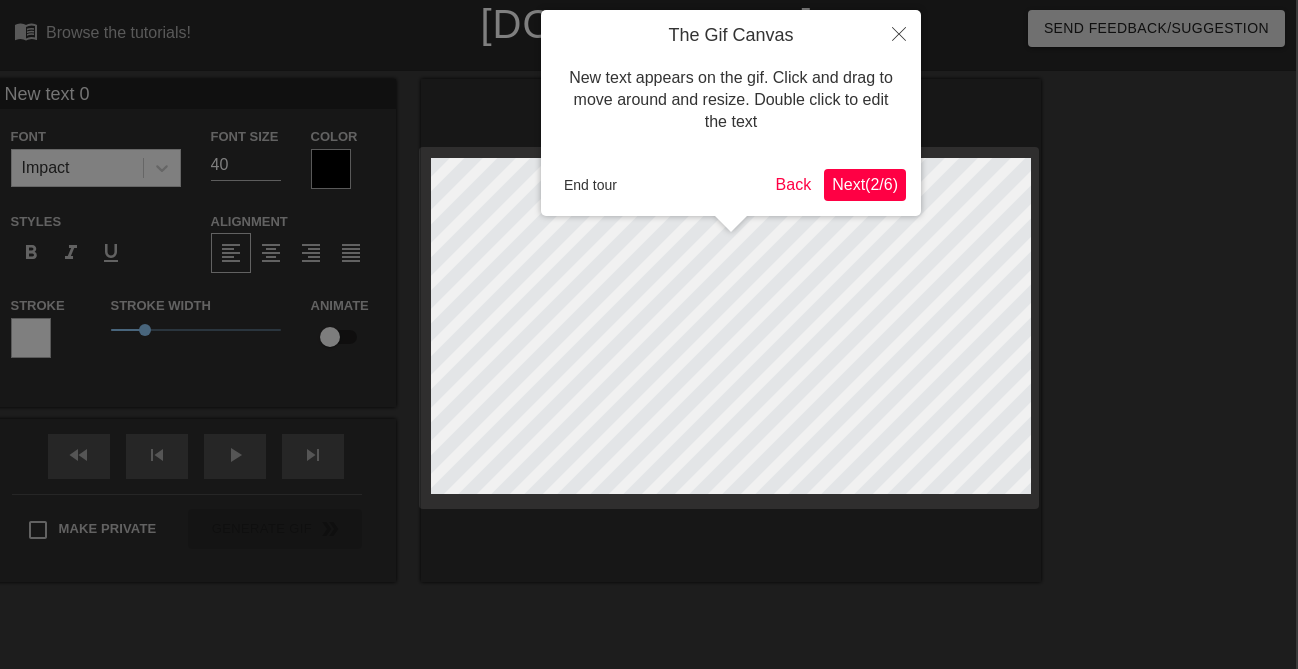 click on "Next  ( 2 / 6 )" at bounding box center [865, 184] 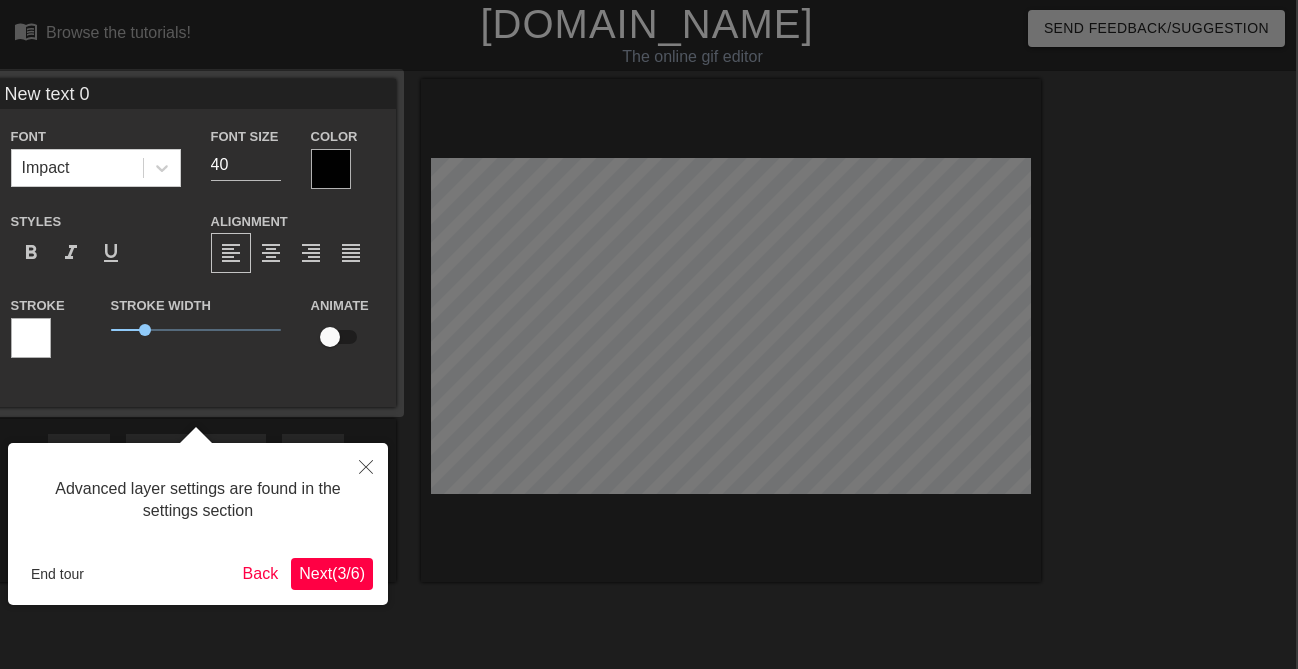 scroll, scrollTop: 49, scrollLeft: 2, axis: both 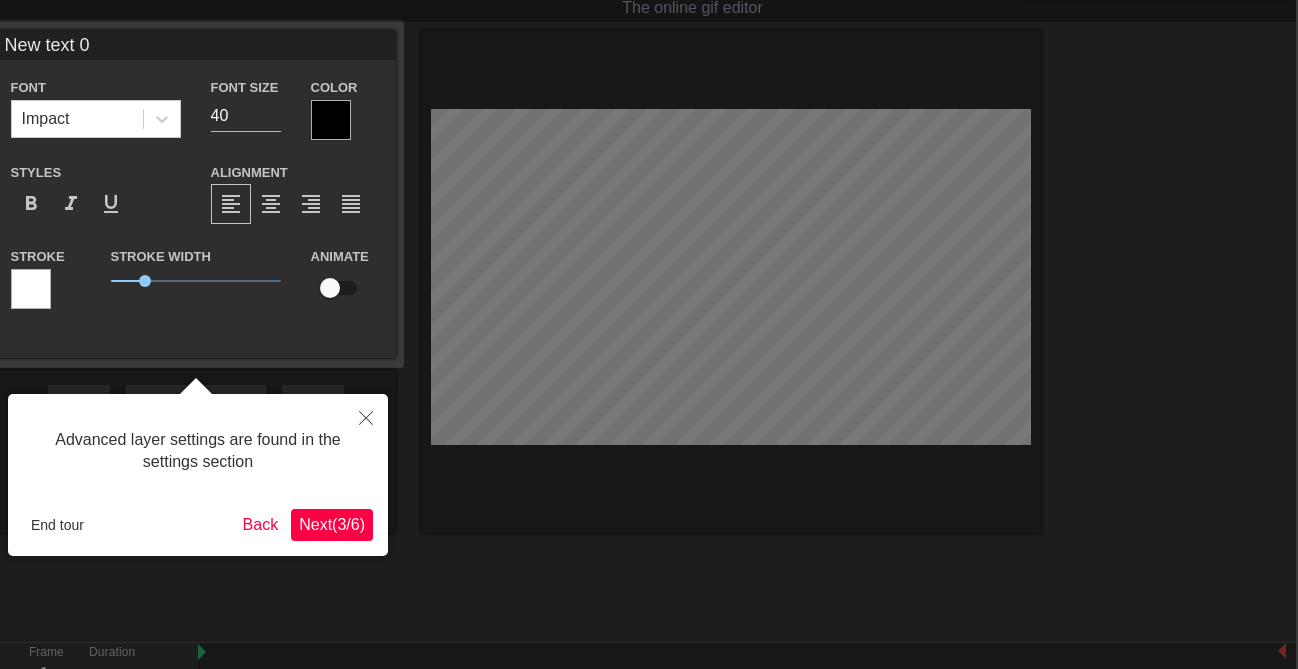 click on "Next  ( 3 / 6 )" at bounding box center [332, 524] 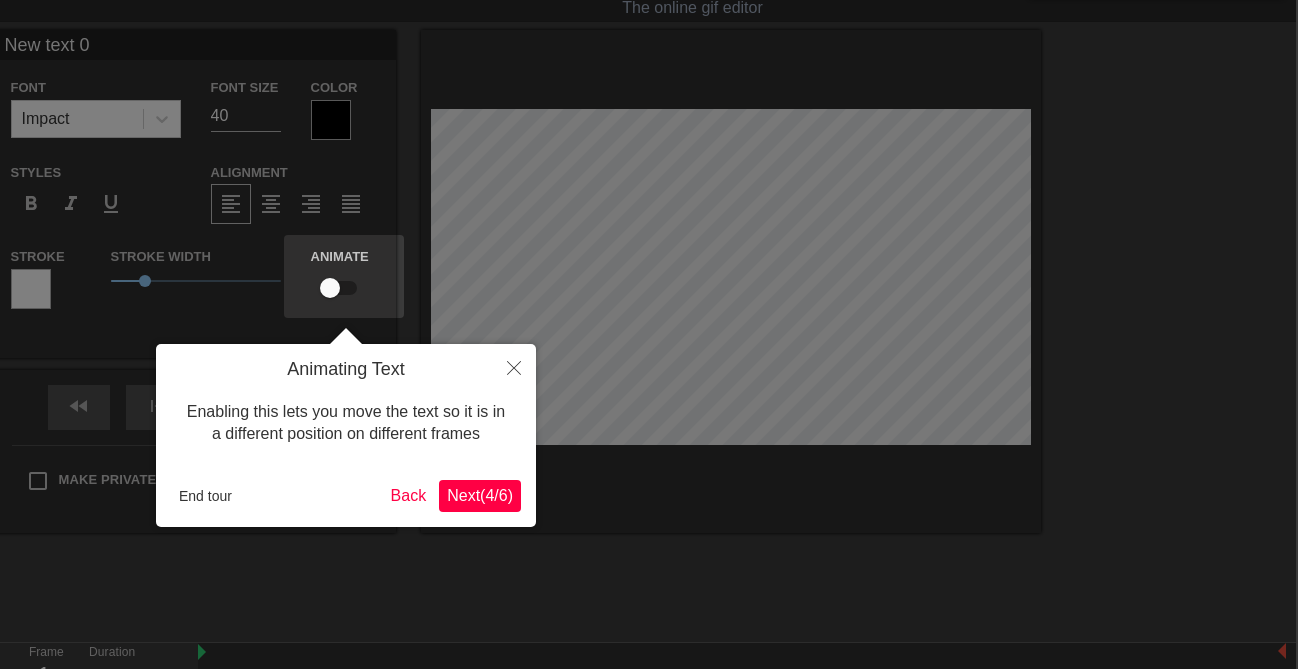 scroll, scrollTop: 0, scrollLeft: 2, axis: horizontal 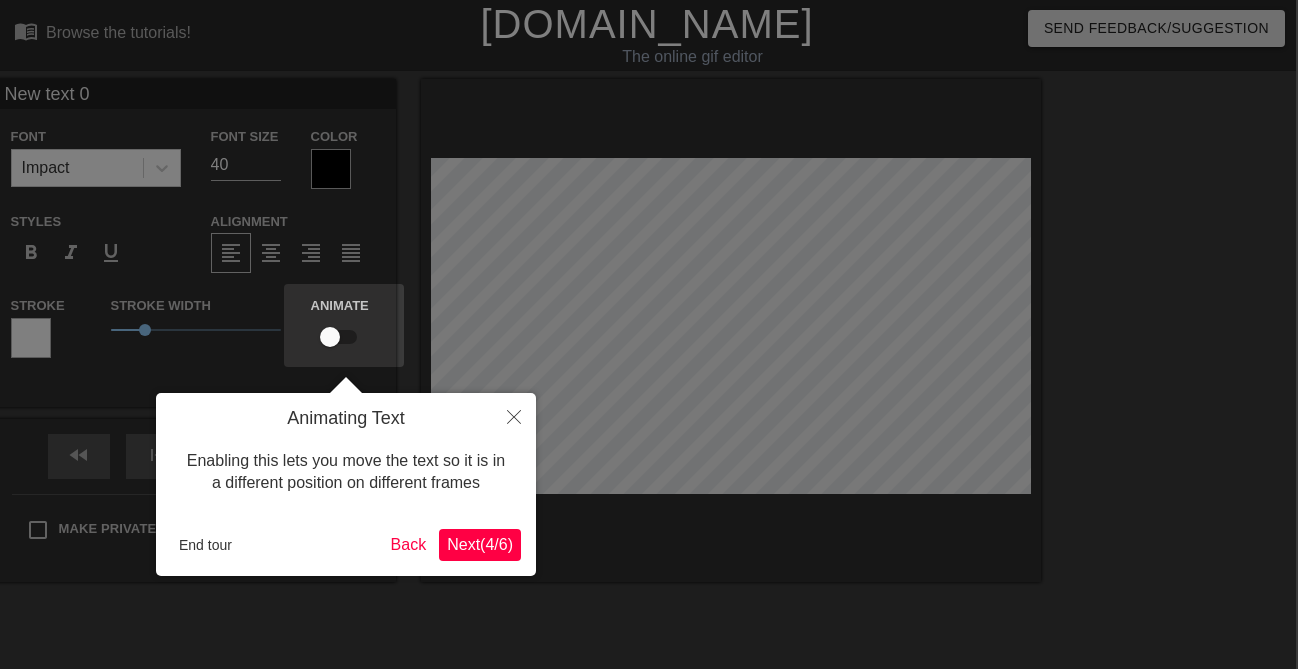 click on "Next  ( 4 / 6 )" at bounding box center [480, 544] 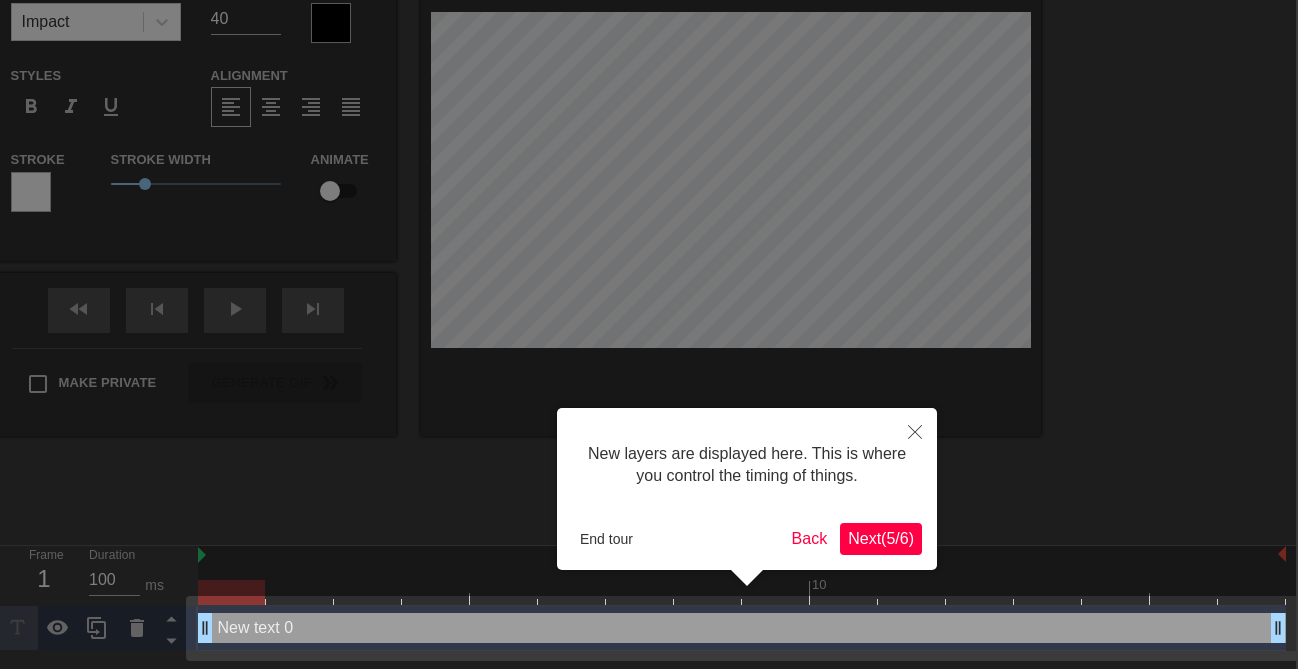 click on "Next  ( 5 / 6 )" at bounding box center (881, 539) 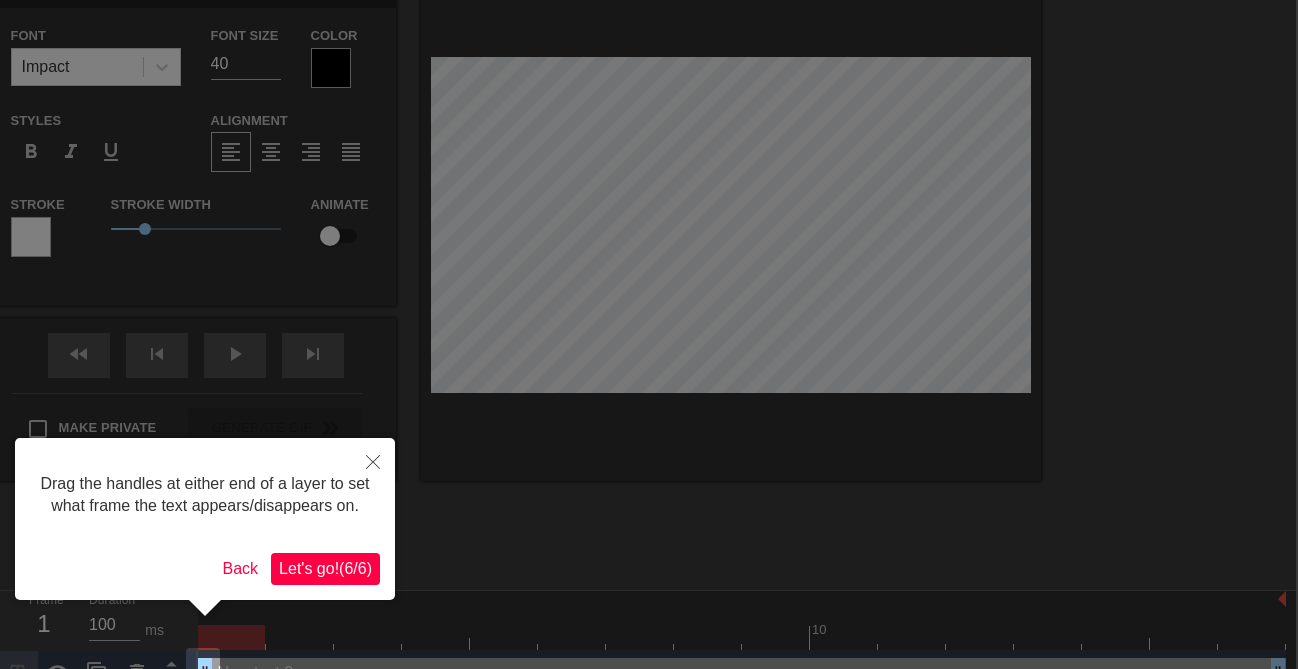scroll, scrollTop: 0, scrollLeft: 2, axis: horizontal 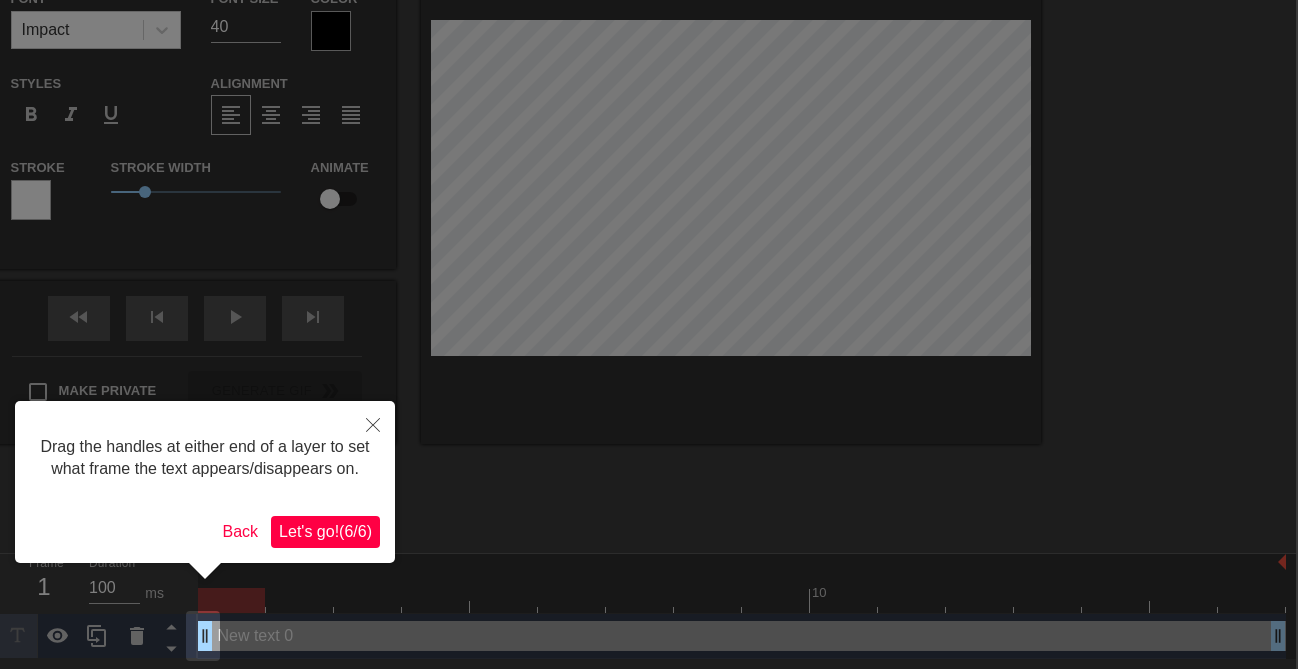 click on "Let's go!  ( 6 / 6 )" at bounding box center (325, 531) 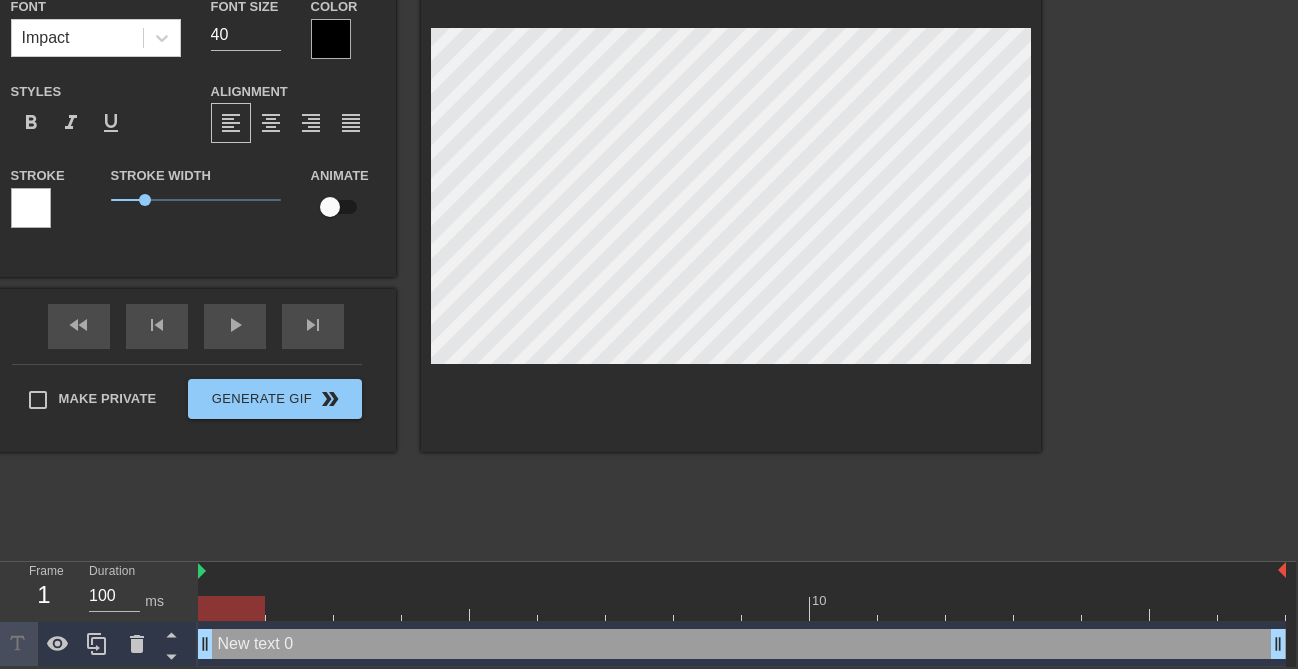 scroll, scrollTop: 131, scrollLeft: 2, axis: both 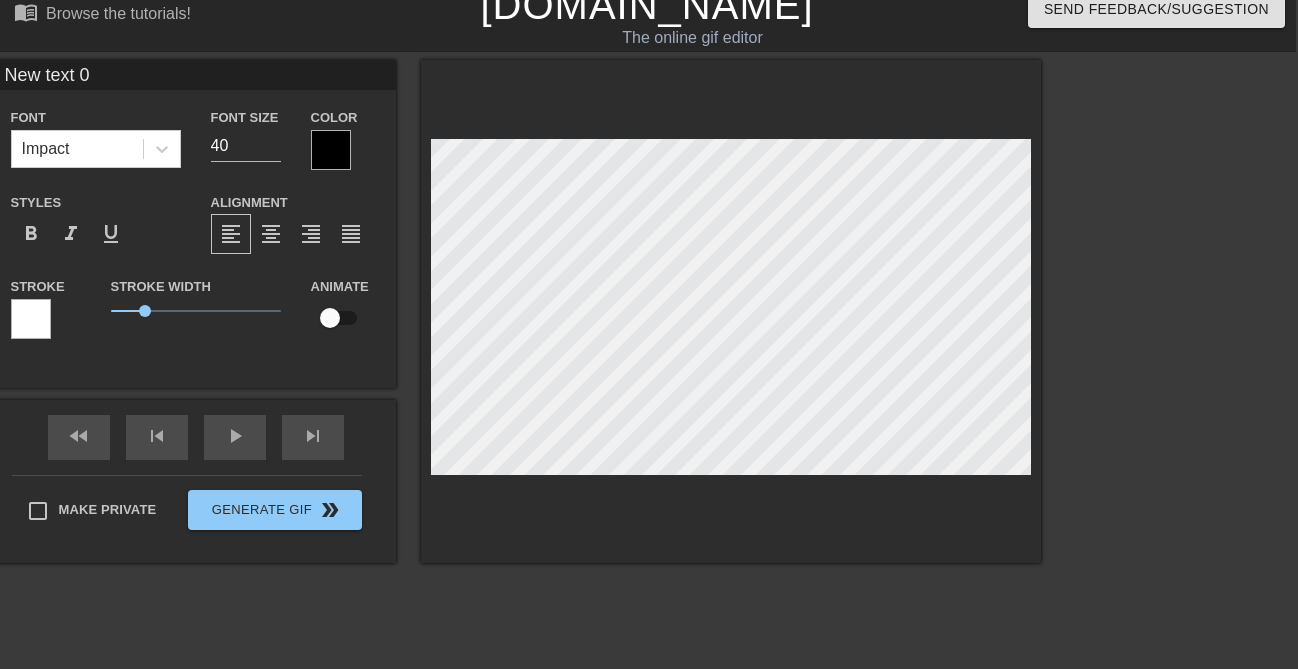 click on "New text 0" at bounding box center [196, 75] 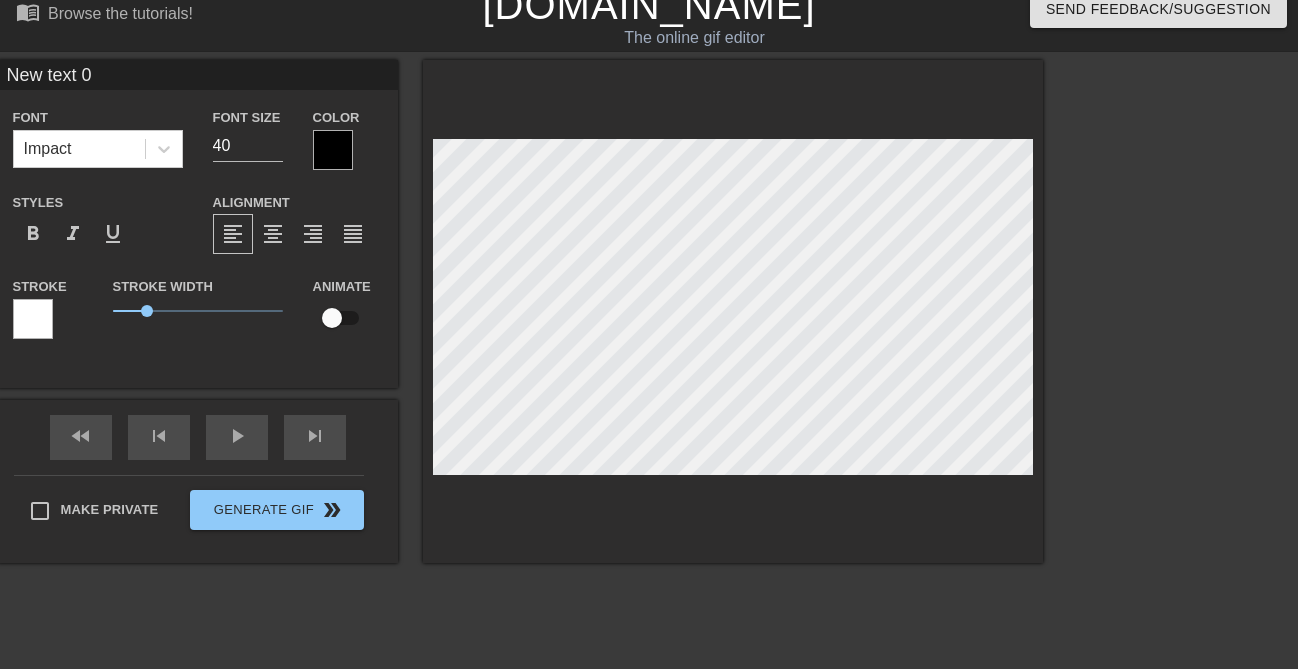paste on "My fingers smell like gum. I like to pick up gum from the floor."" 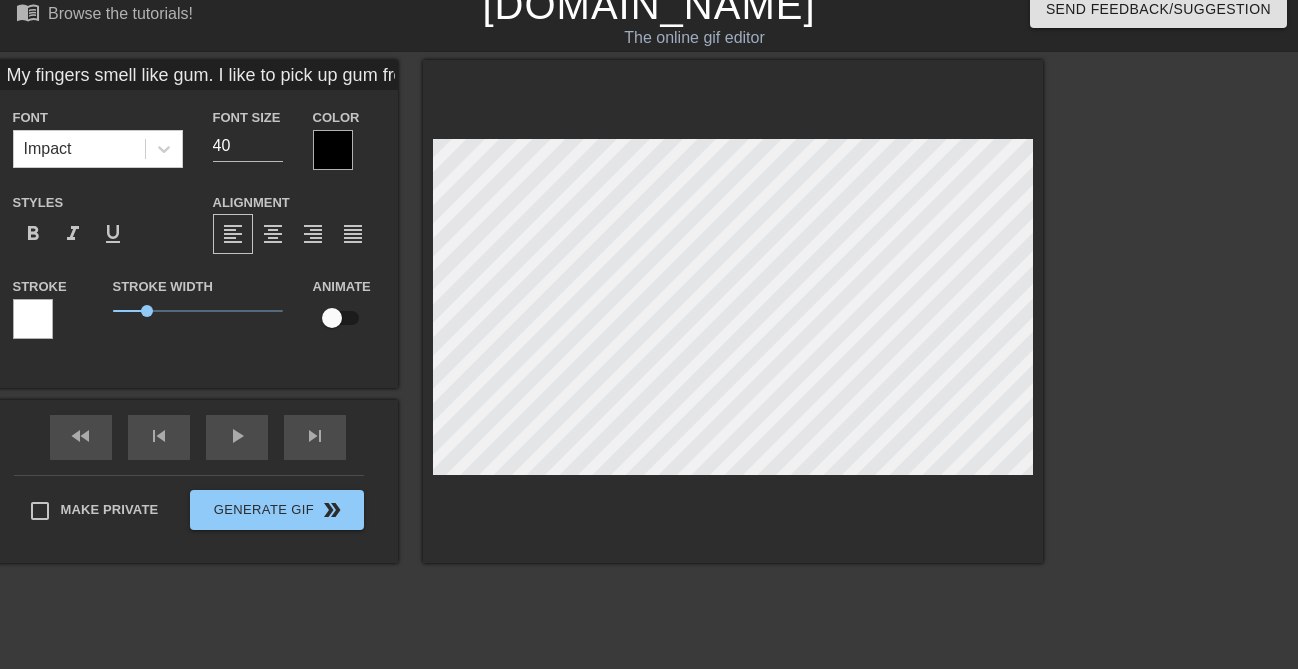 scroll, scrollTop: 0, scrollLeft: 107, axis: horizontal 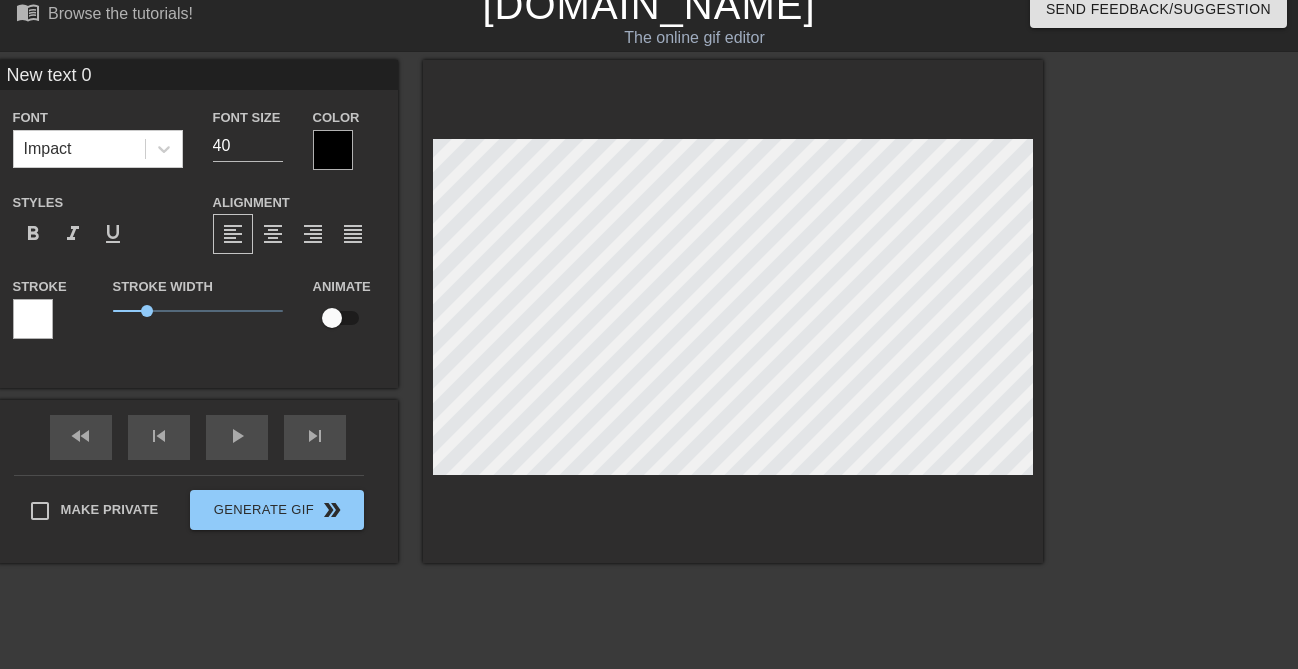 type on "New text 0" 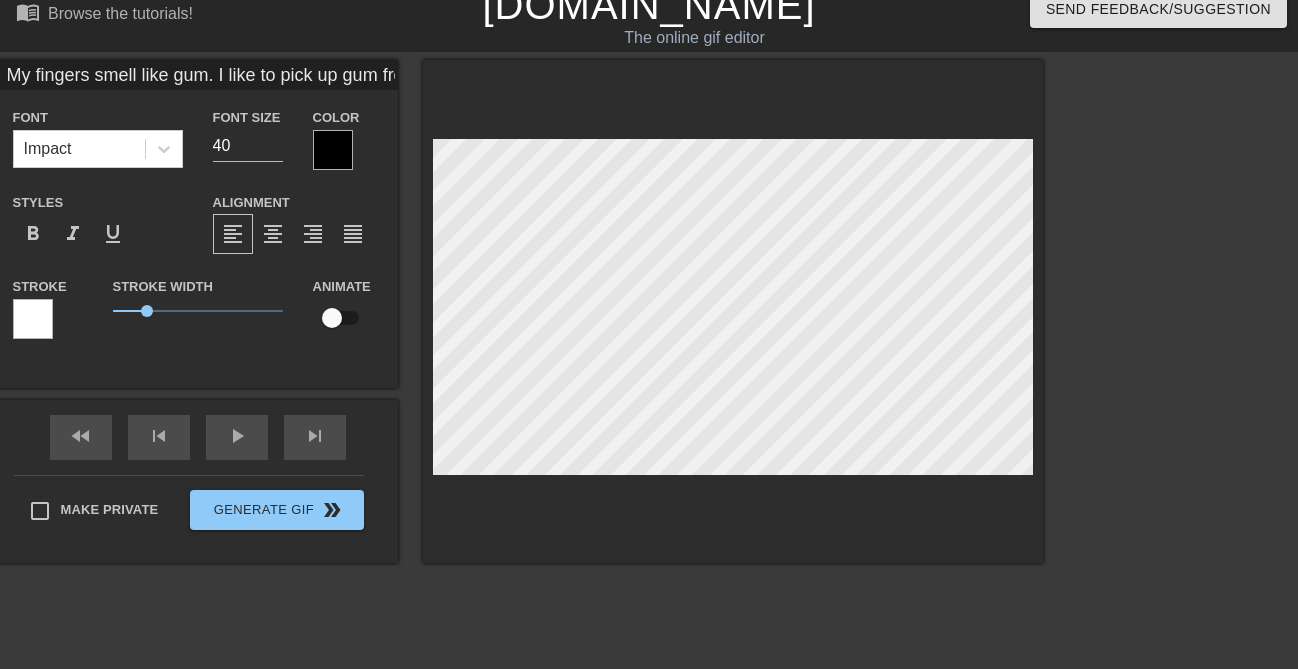 scroll, scrollTop: 0, scrollLeft: 107, axis: horizontal 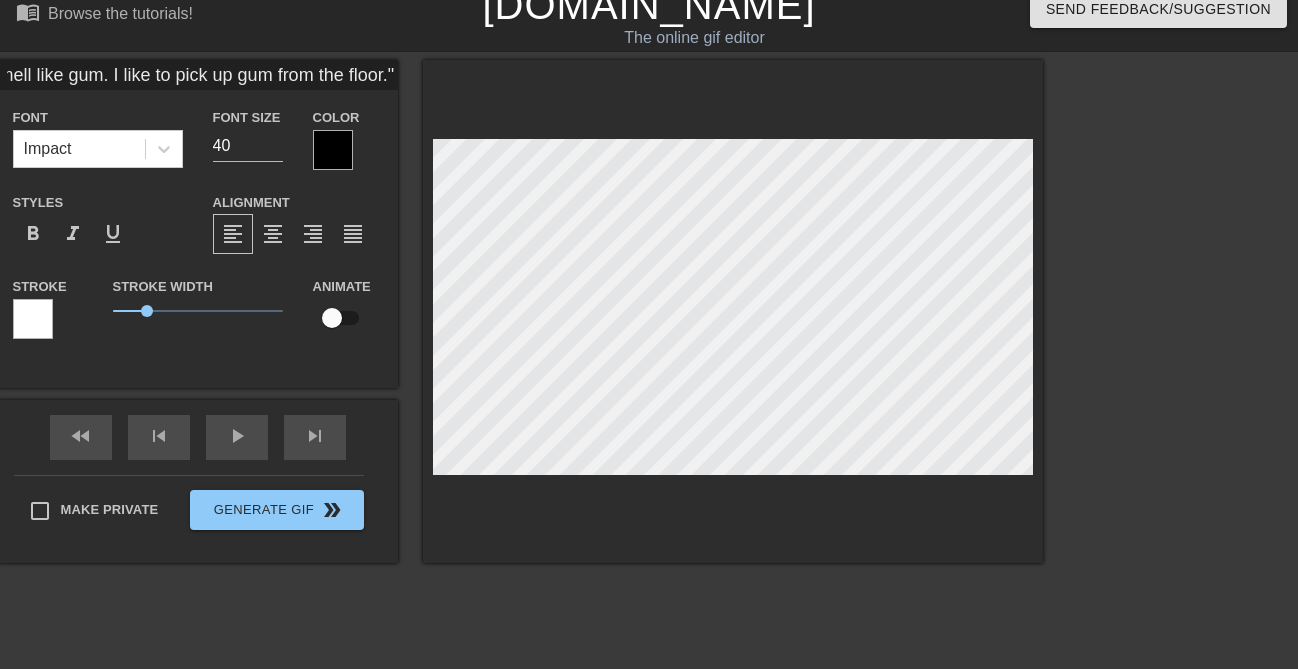 type on "My fingers smell like gum. I like to pick up gum from the floor."" 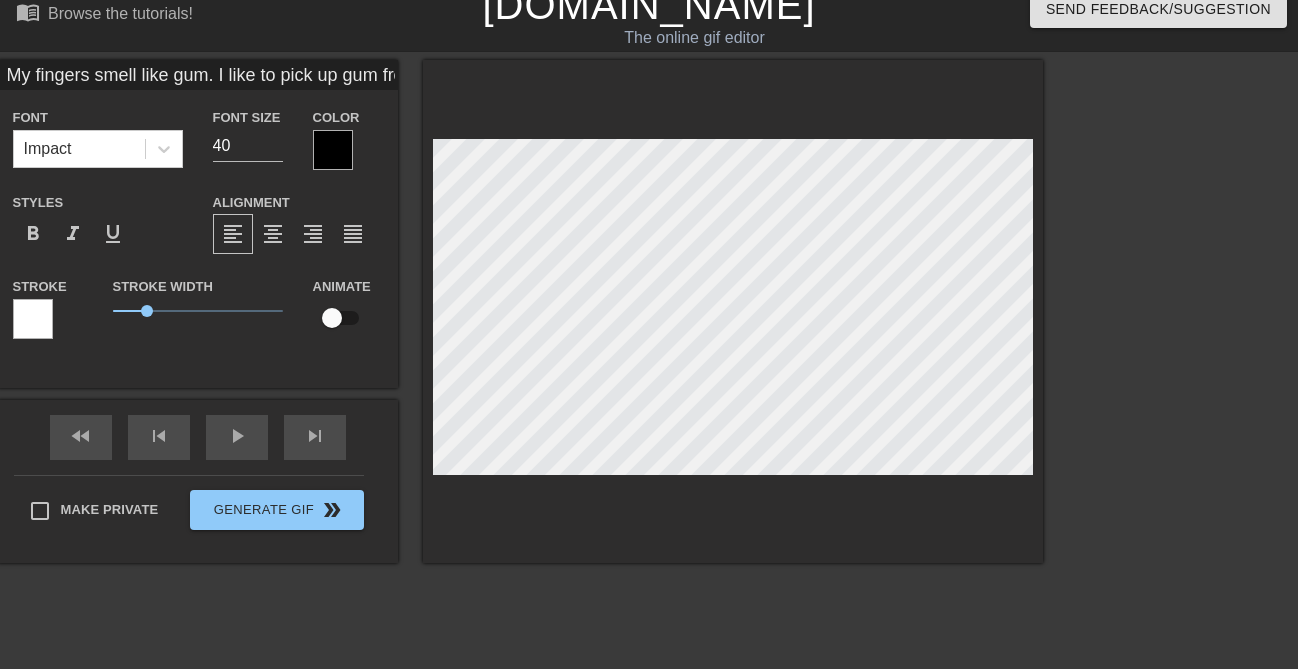 click at bounding box center (1217, 360) 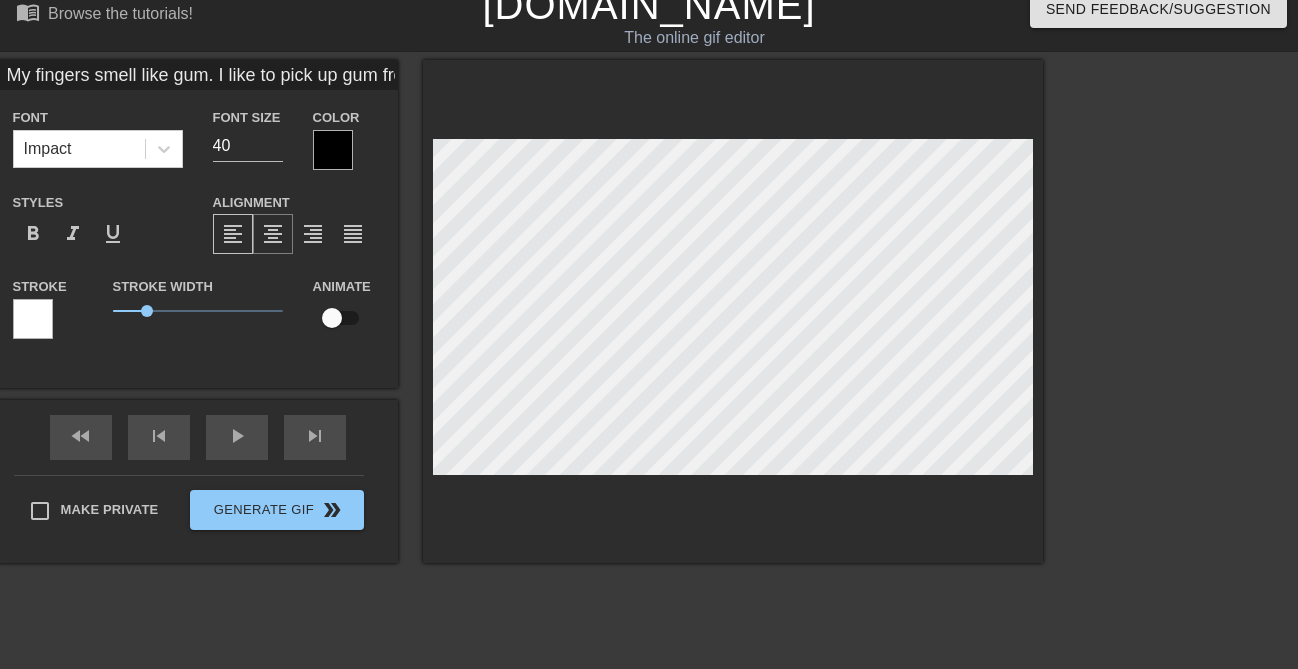 type on "My fingers smell like gum.
I like to pick up gum from the floor."" 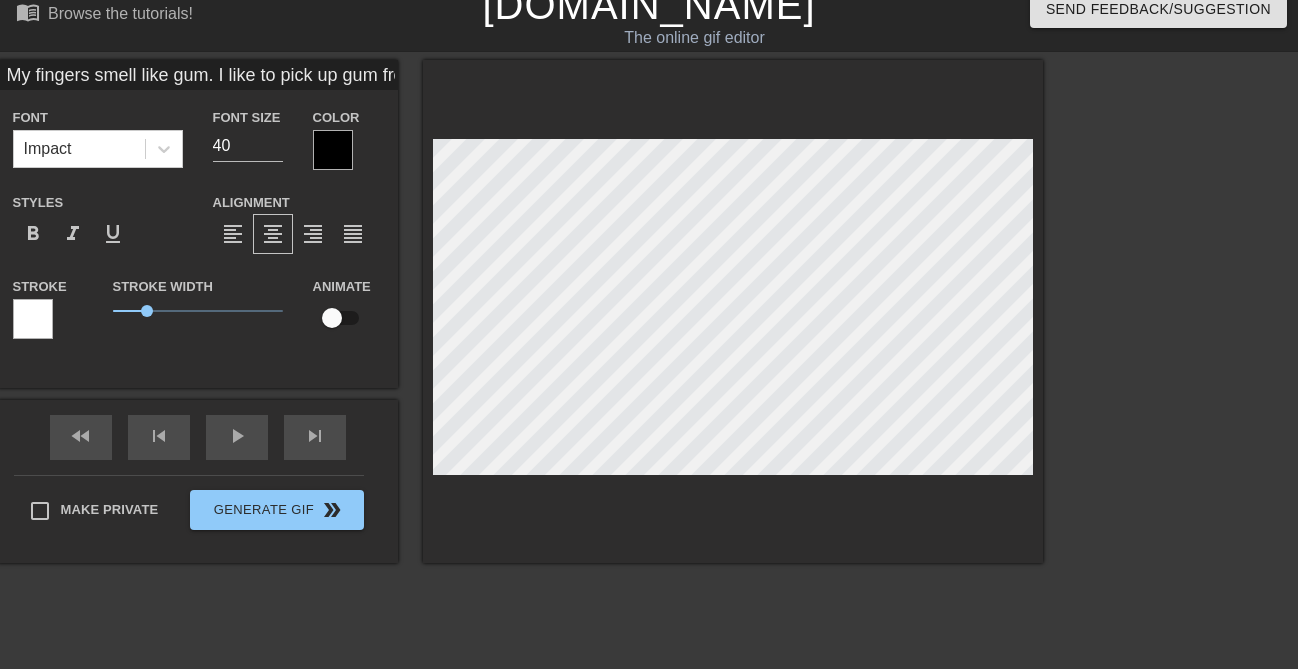 click at bounding box center (333, 150) 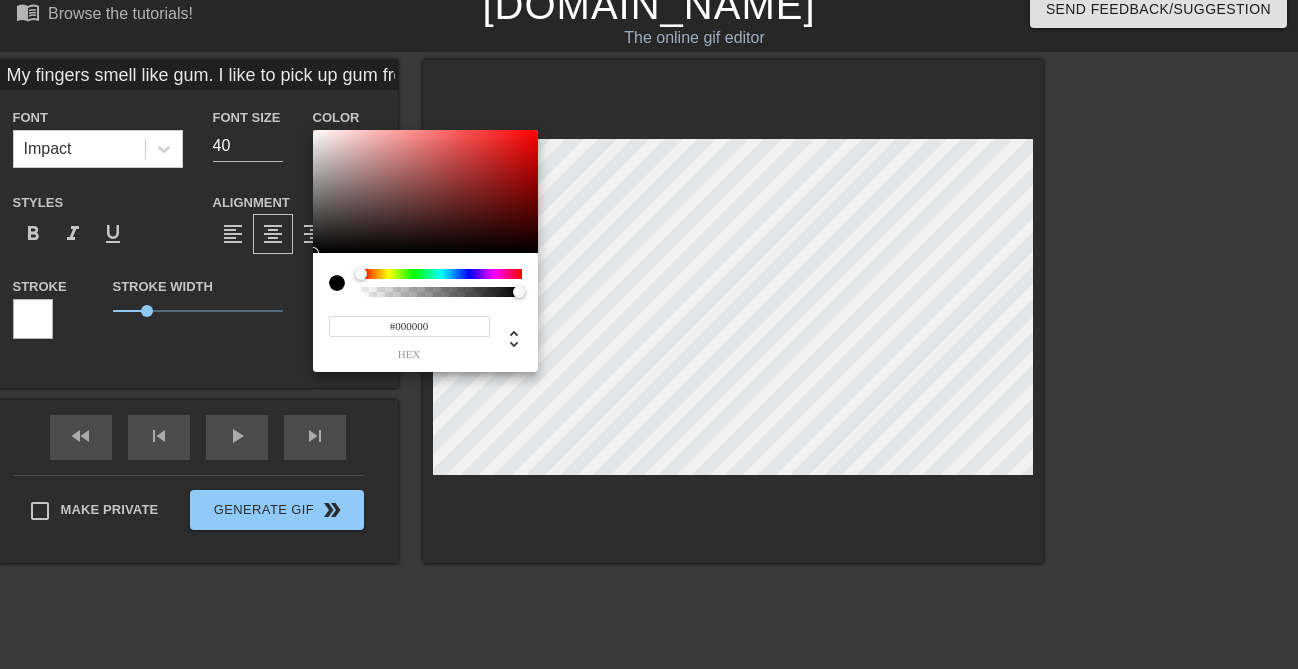 type on "My fingers smell like gum. I like to pick up gum from the floor."" 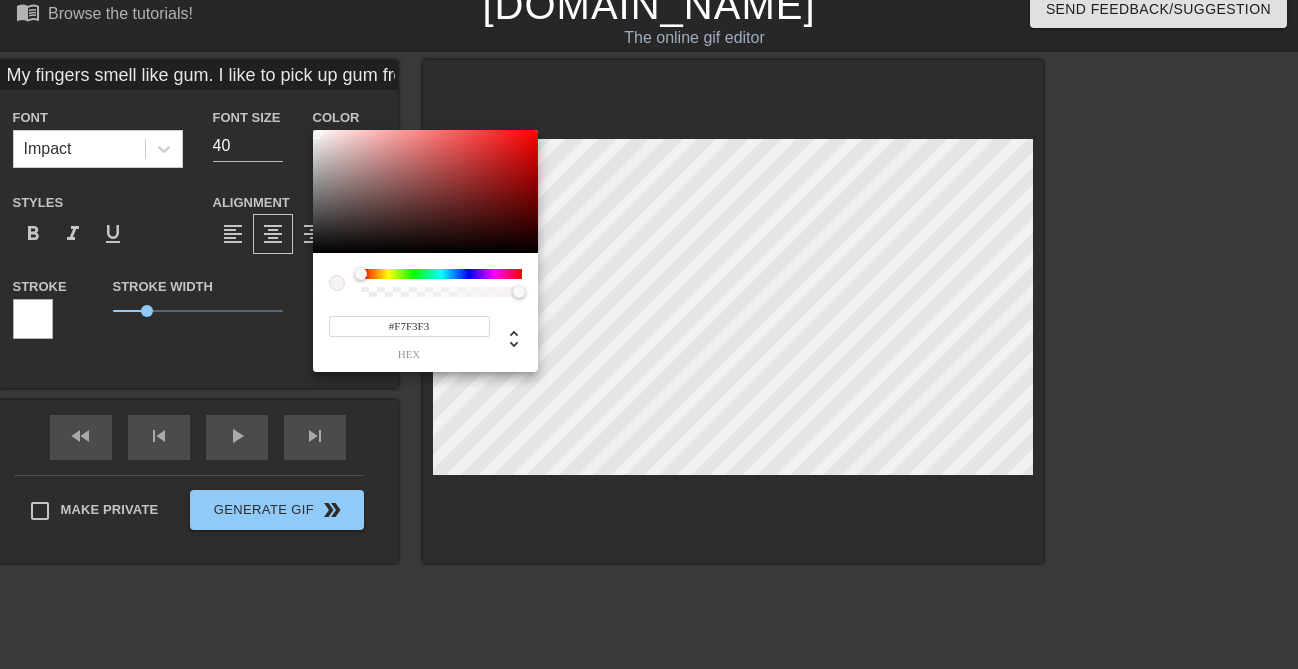 click at bounding box center [425, 192] 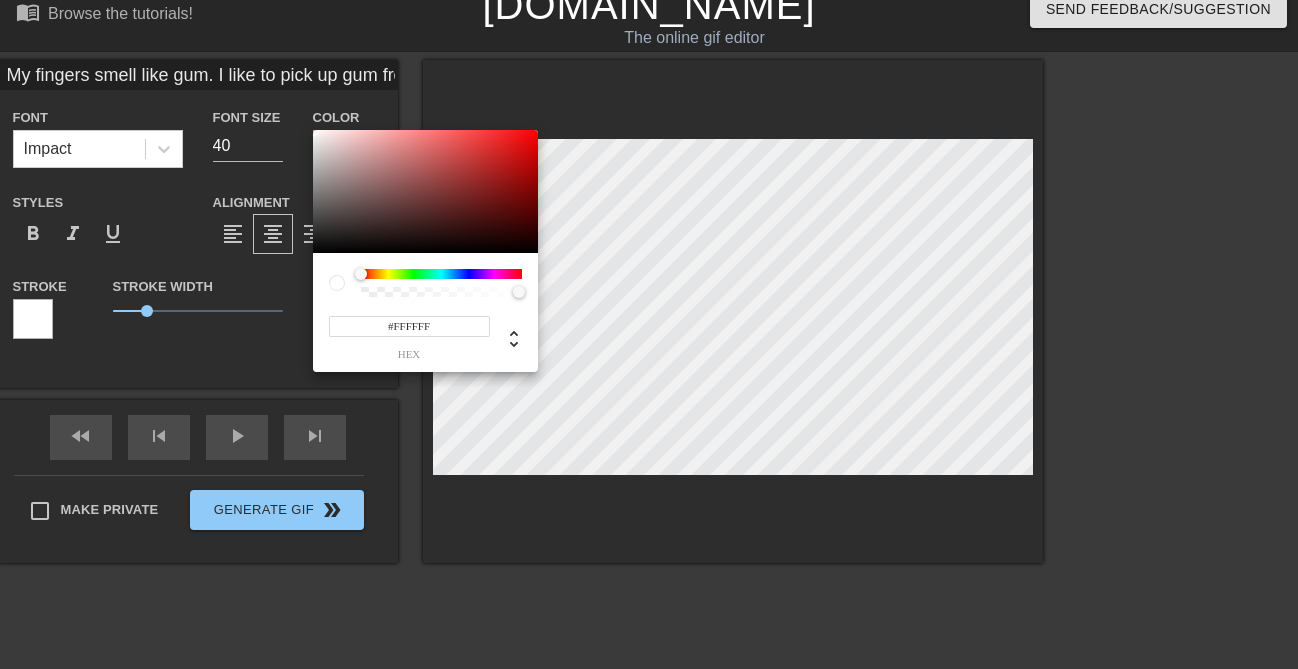 drag, startPoint x: 316, startPoint y: 134, endPoint x: 296, endPoint y: 121, distance: 23.853722 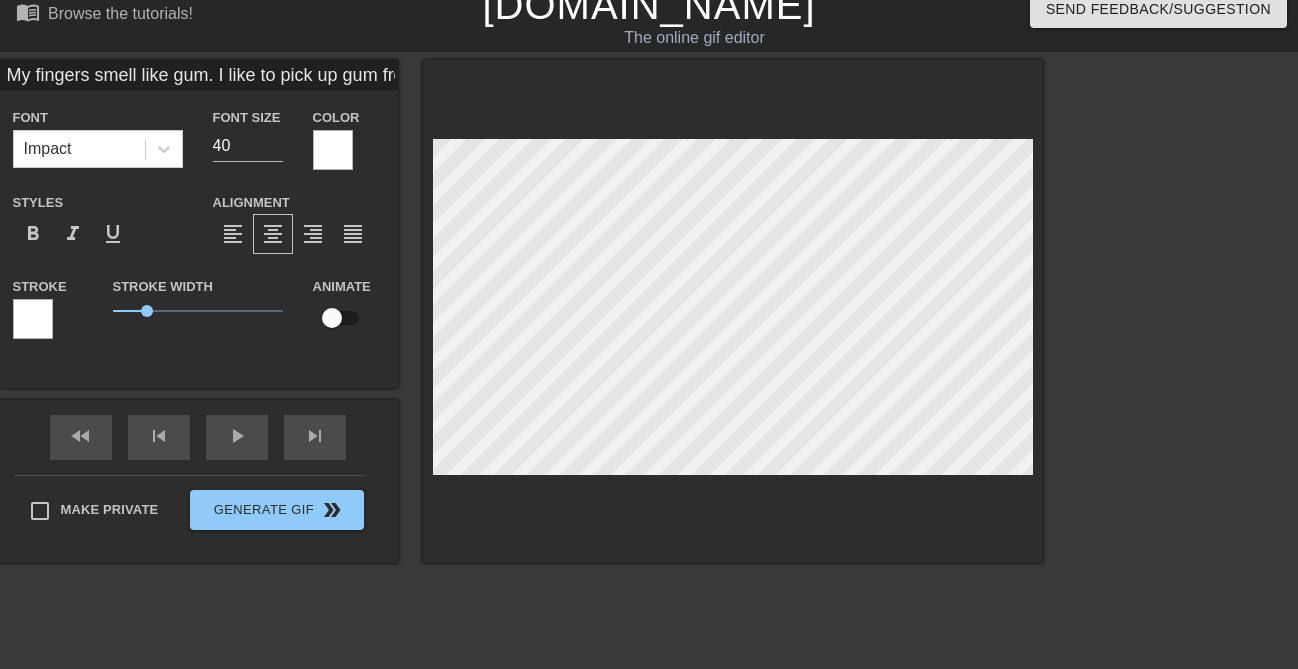 click at bounding box center (33, 319) 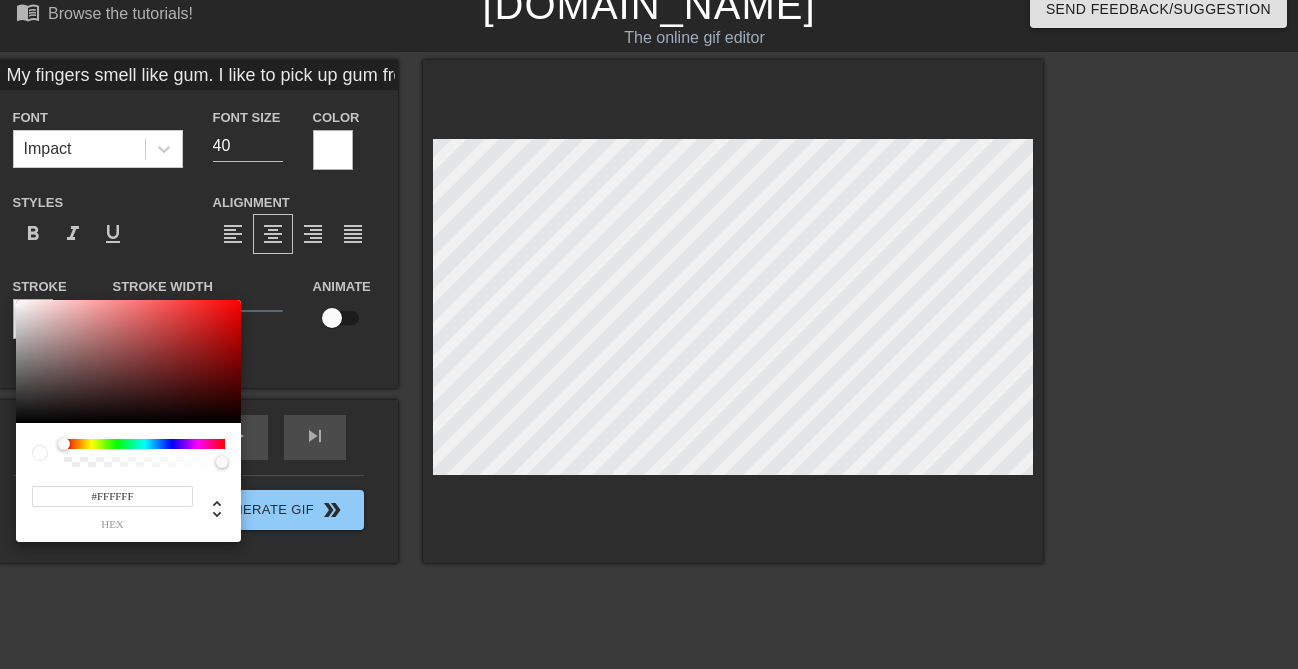 type on "My fingers smell like gum. I like to pick up gum from the floor."" 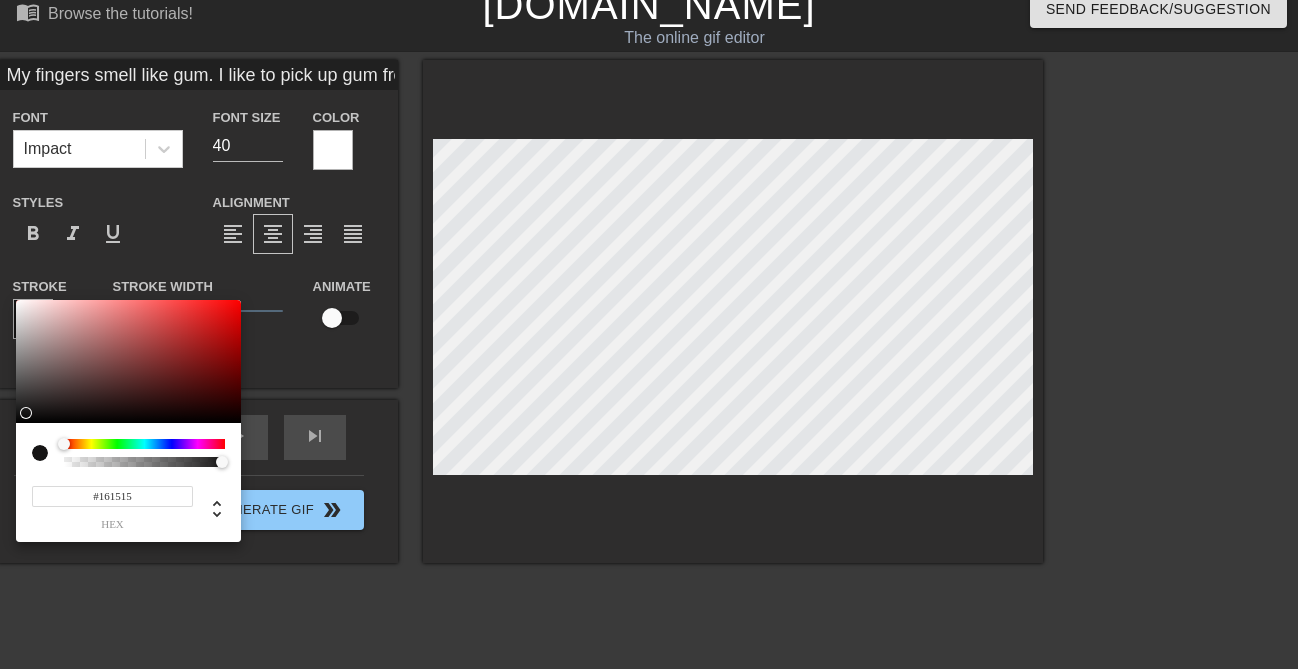 click at bounding box center (128, 362) 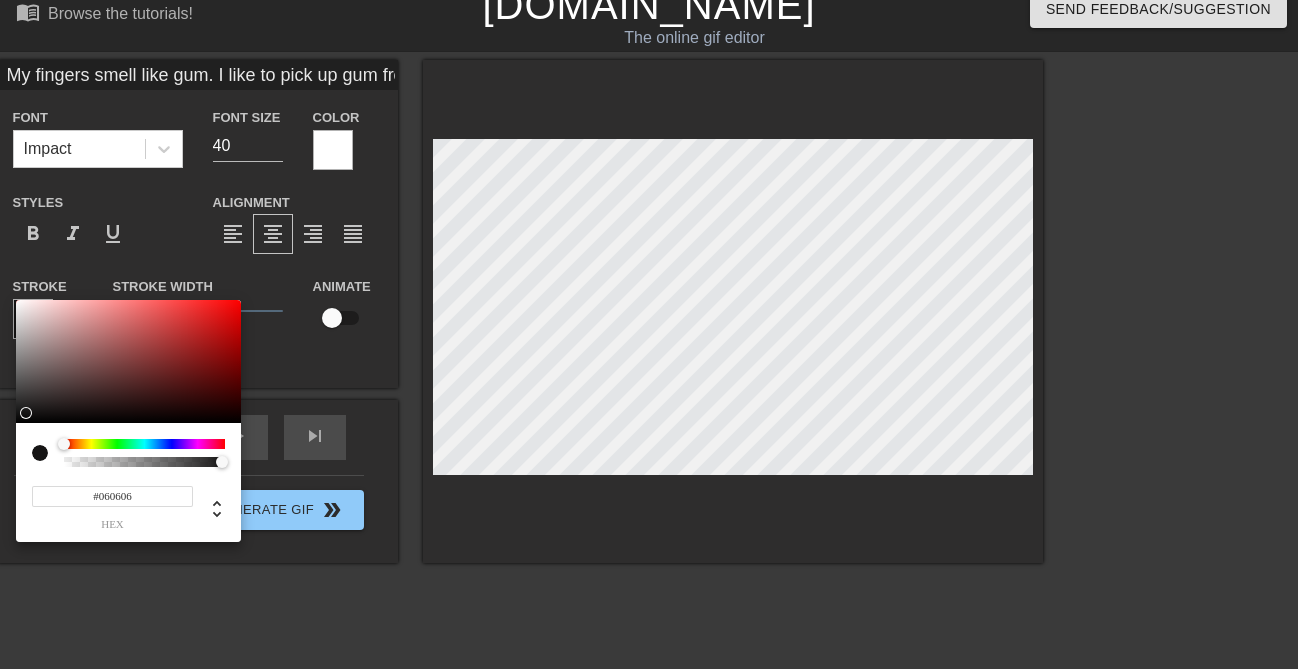 type on "My fingers smell like gum. I like to pick up gum from the floor."" 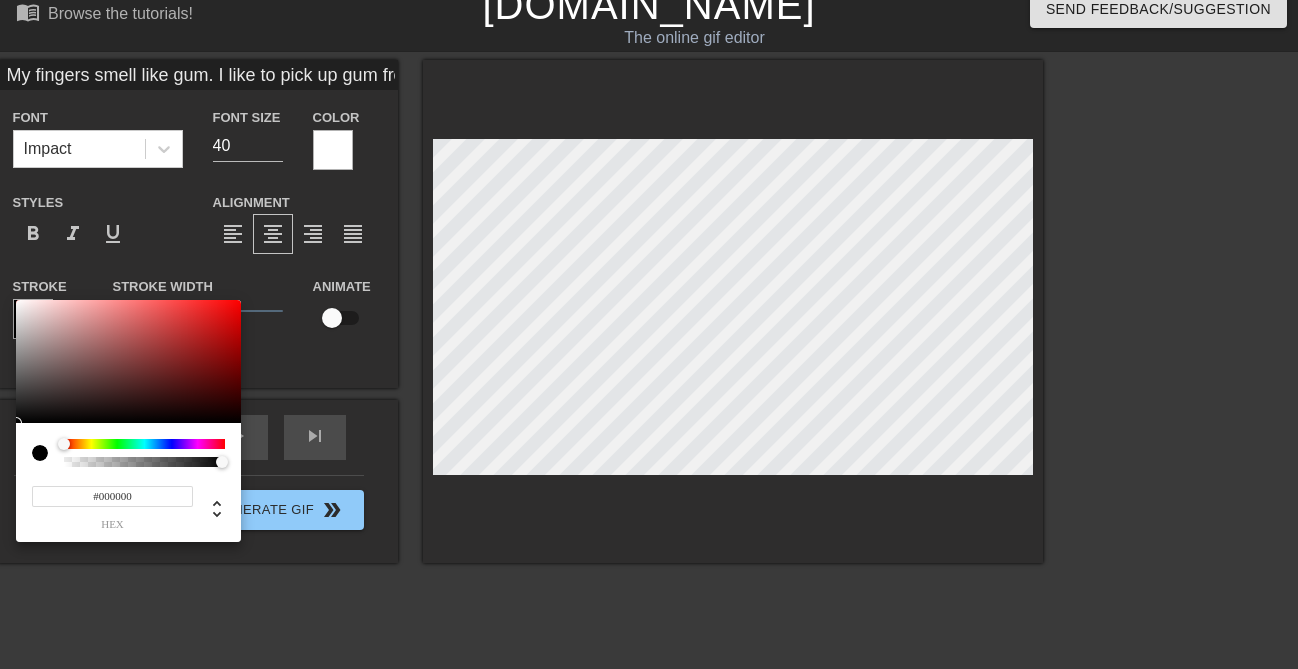 type on "My fingers smell like gum. I like to pick up gum from the floor."" 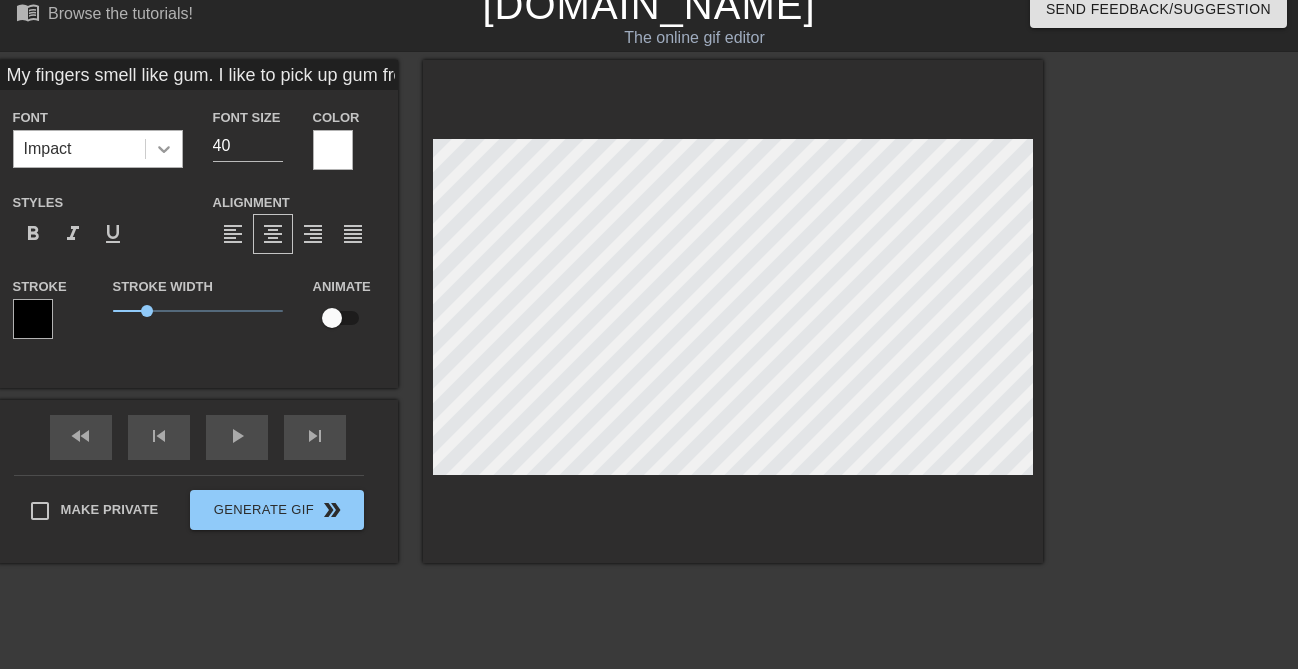 click 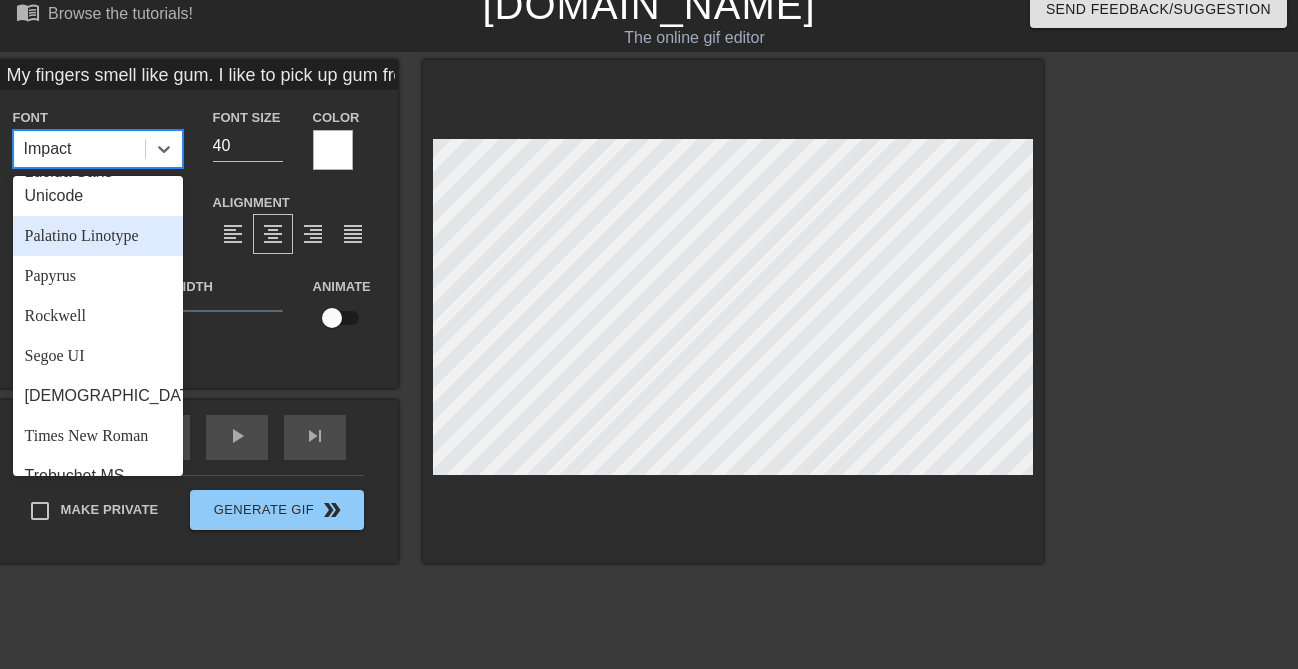 scroll, scrollTop: 633, scrollLeft: 0, axis: vertical 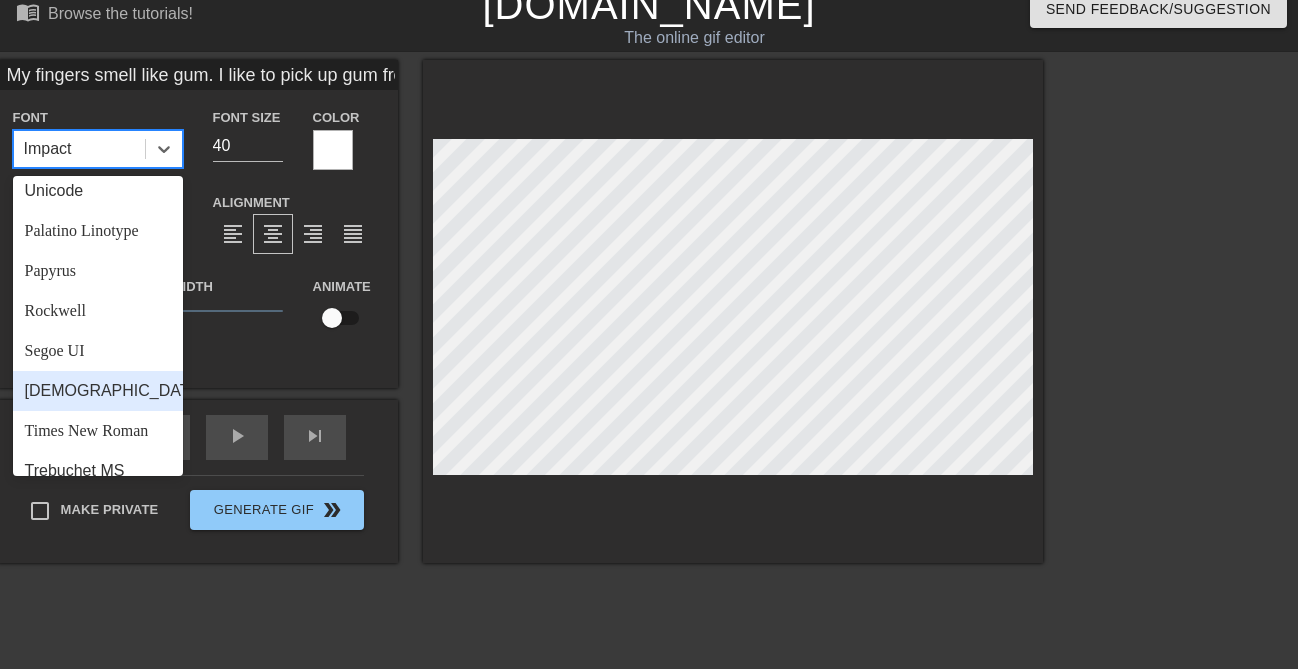 click on "[DEMOGRAPHIC_DATA]" at bounding box center [98, 391] 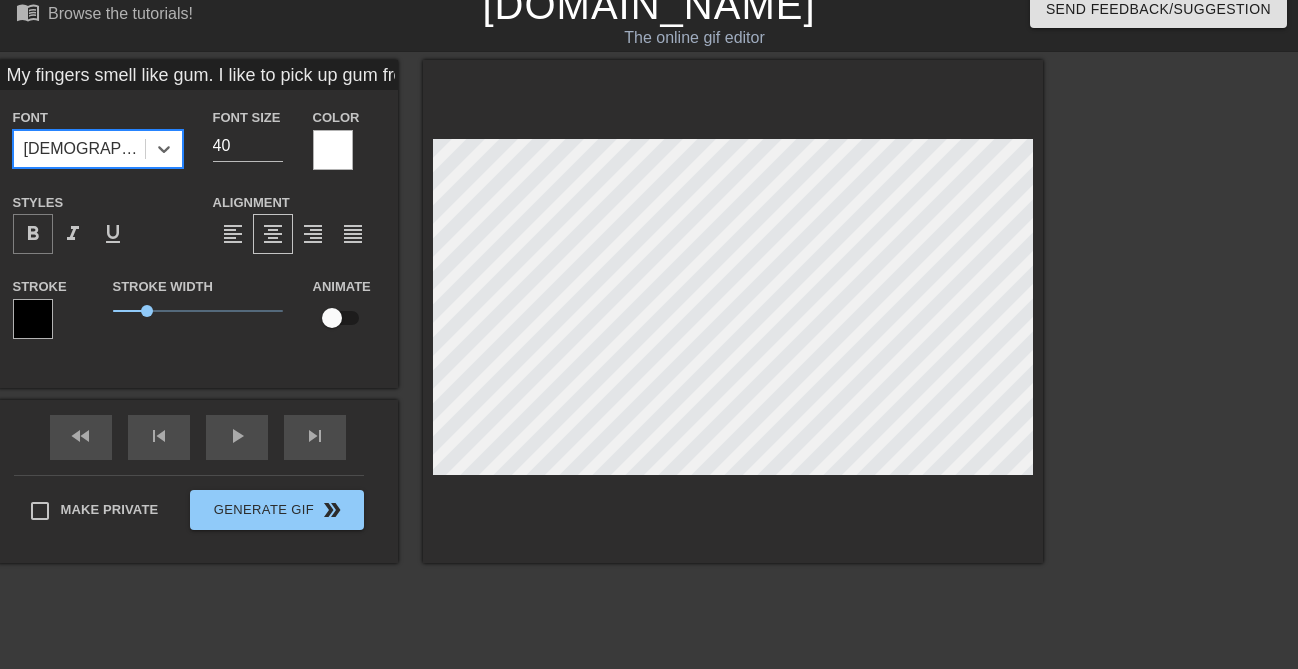 click on "format_bold" at bounding box center [33, 234] 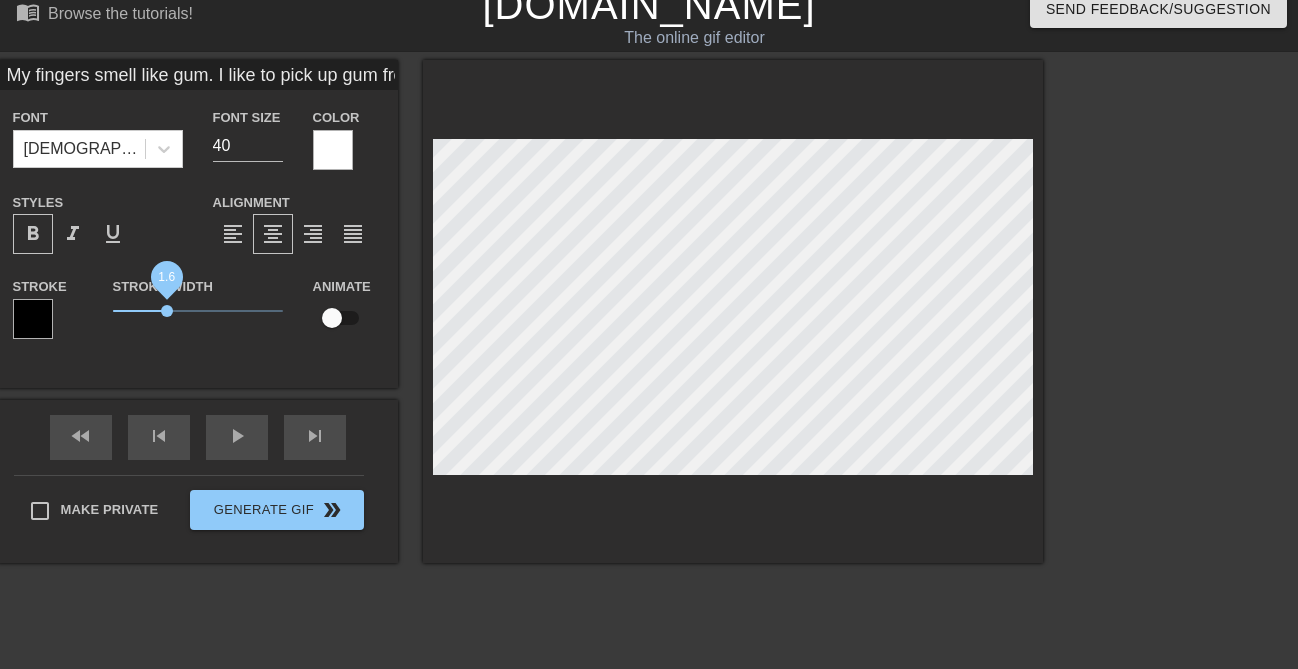 drag, startPoint x: 149, startPoint y: 315, endPoint x: 167, endPoint y: 313, distance: 18.110771 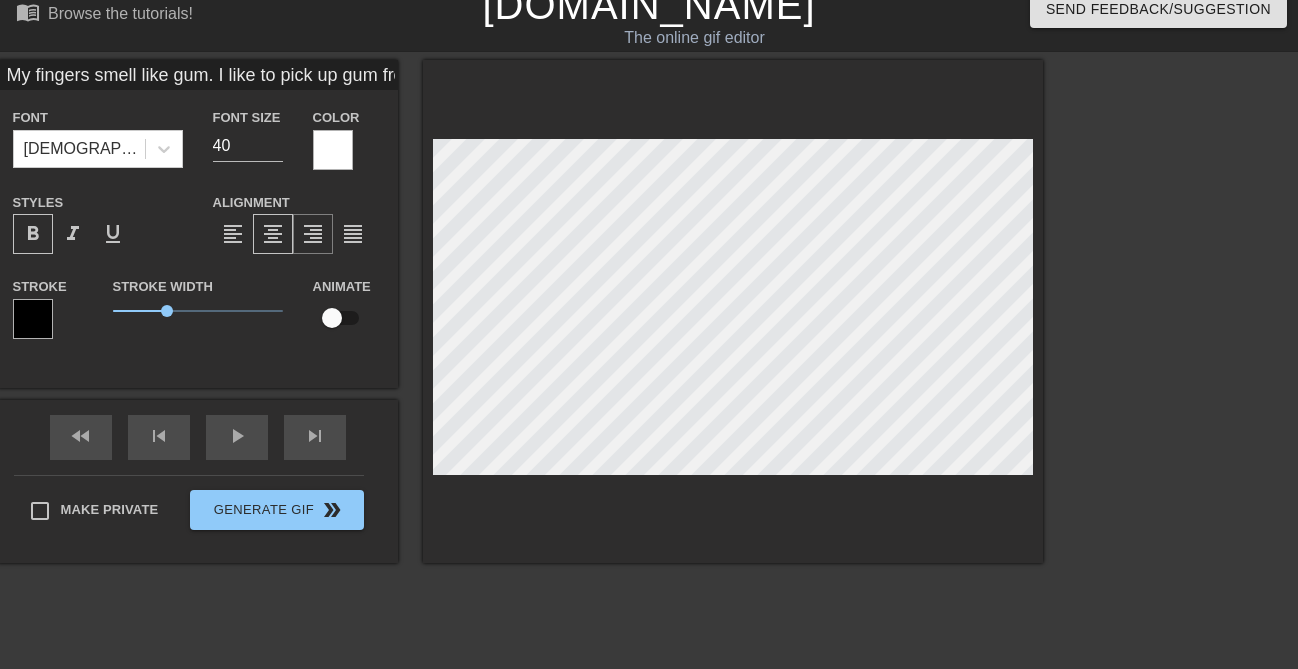 type on "My fingers smell like gum. I like to pick up gum from the floor."" 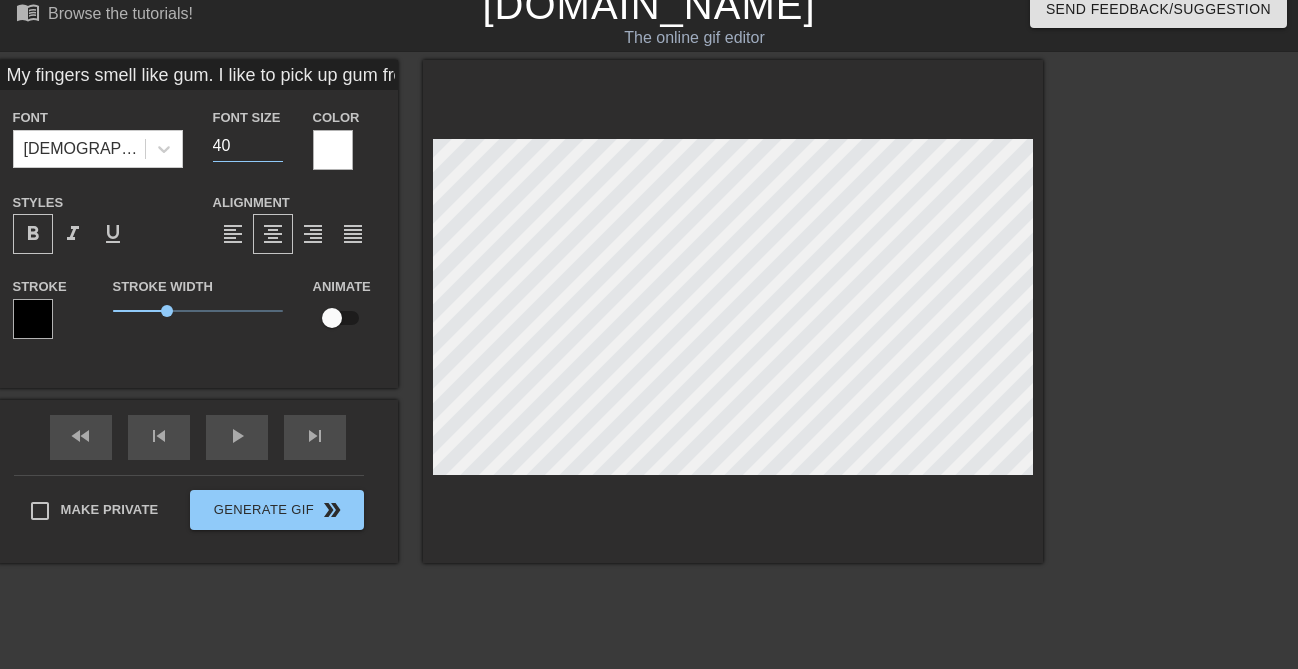 click on "40" at bounding box center (248, 146) 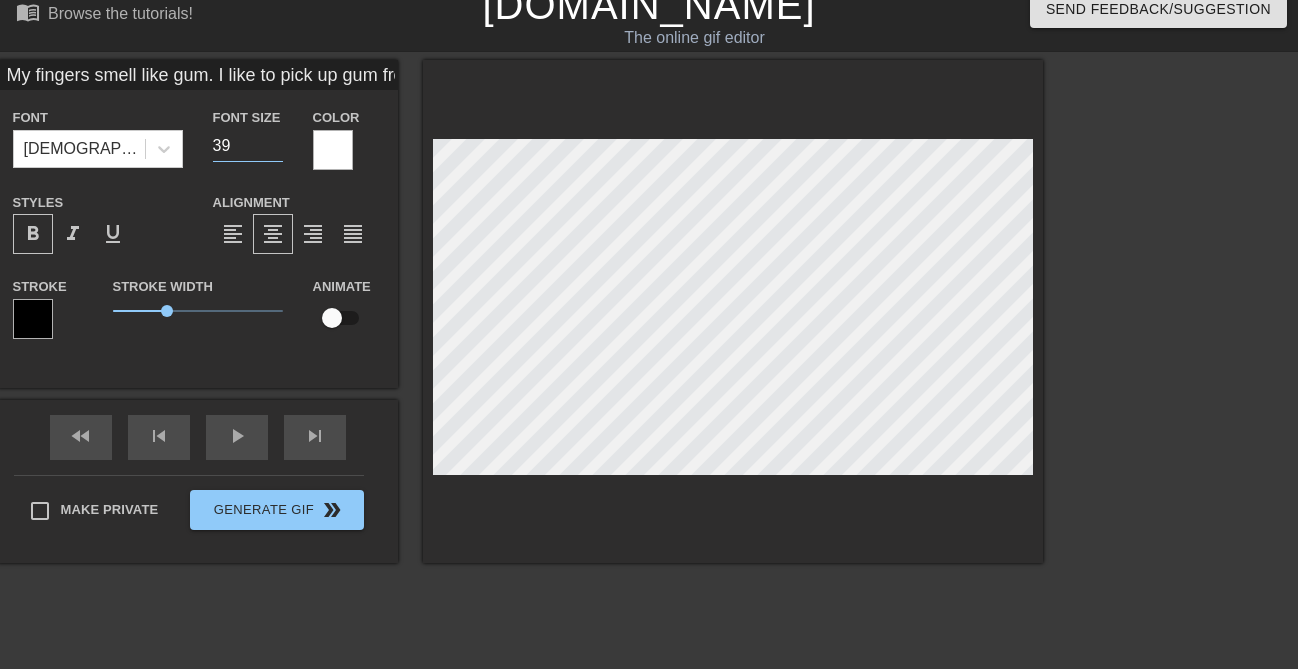 type on "39" 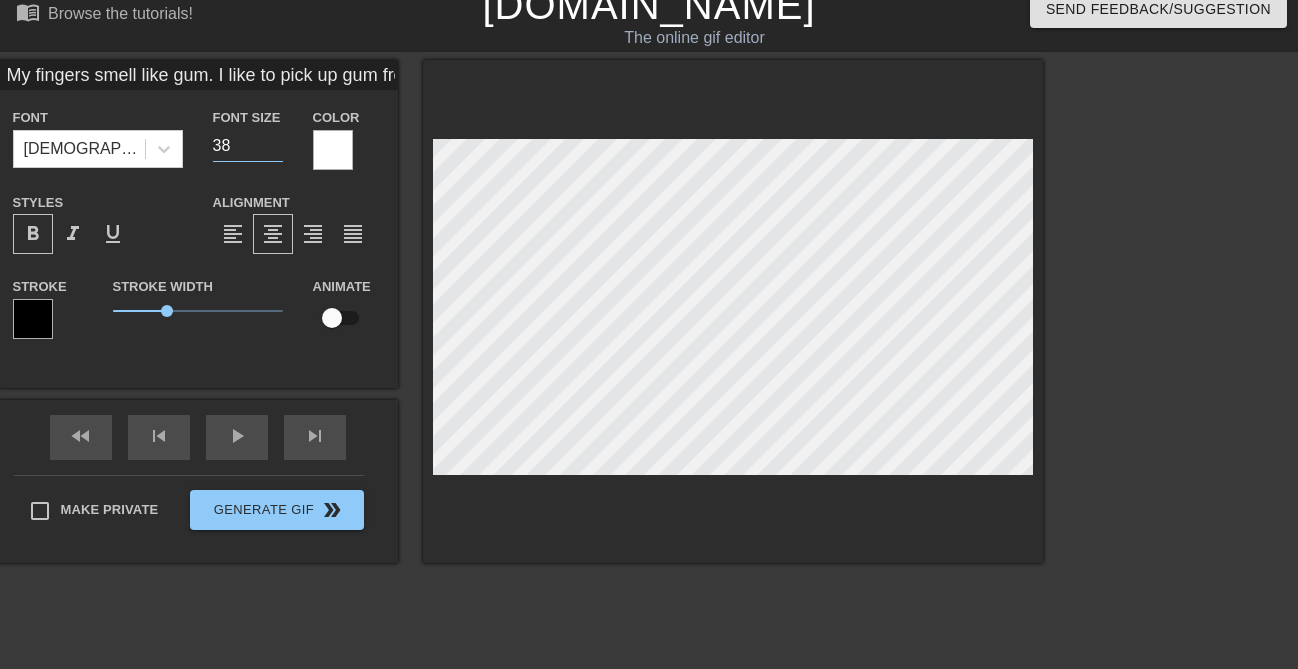 type on "38" 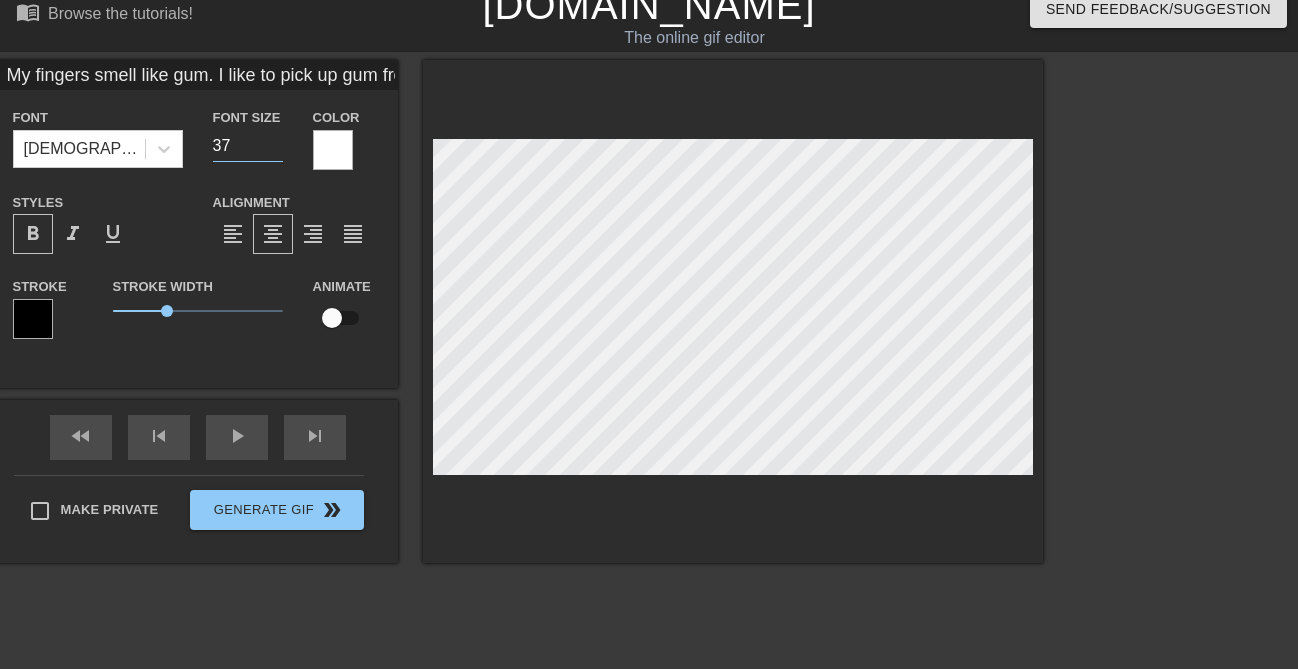 type on "37" 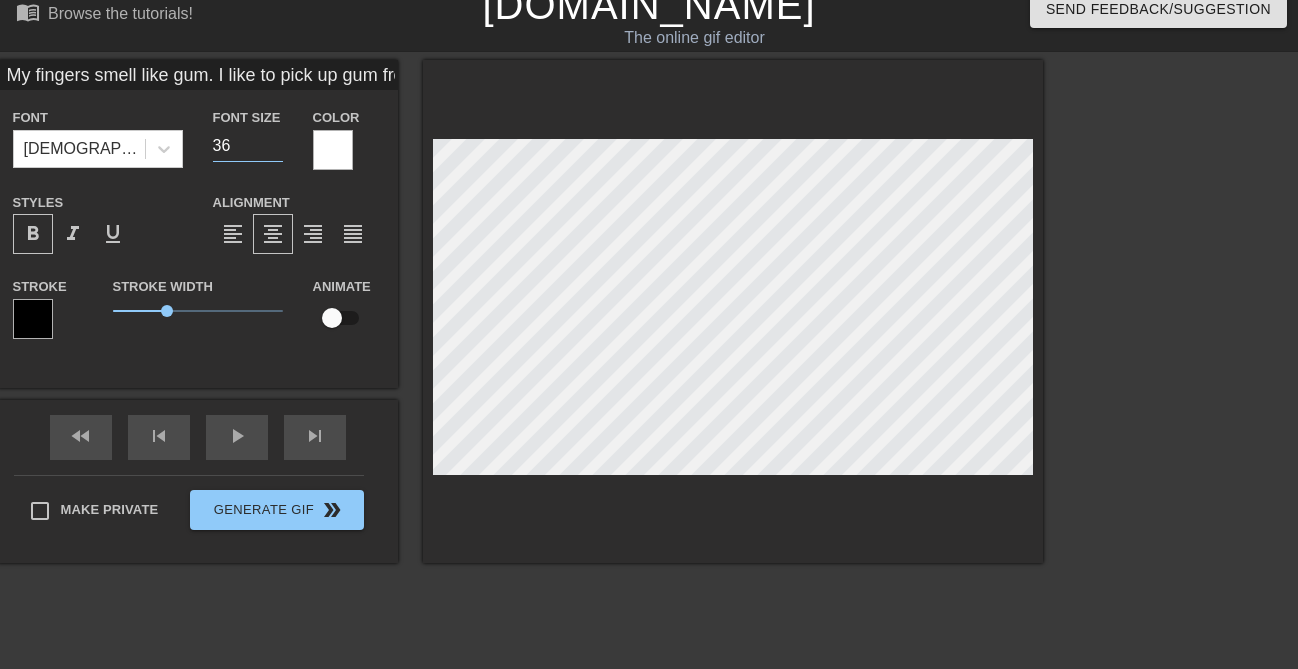 type on "36" 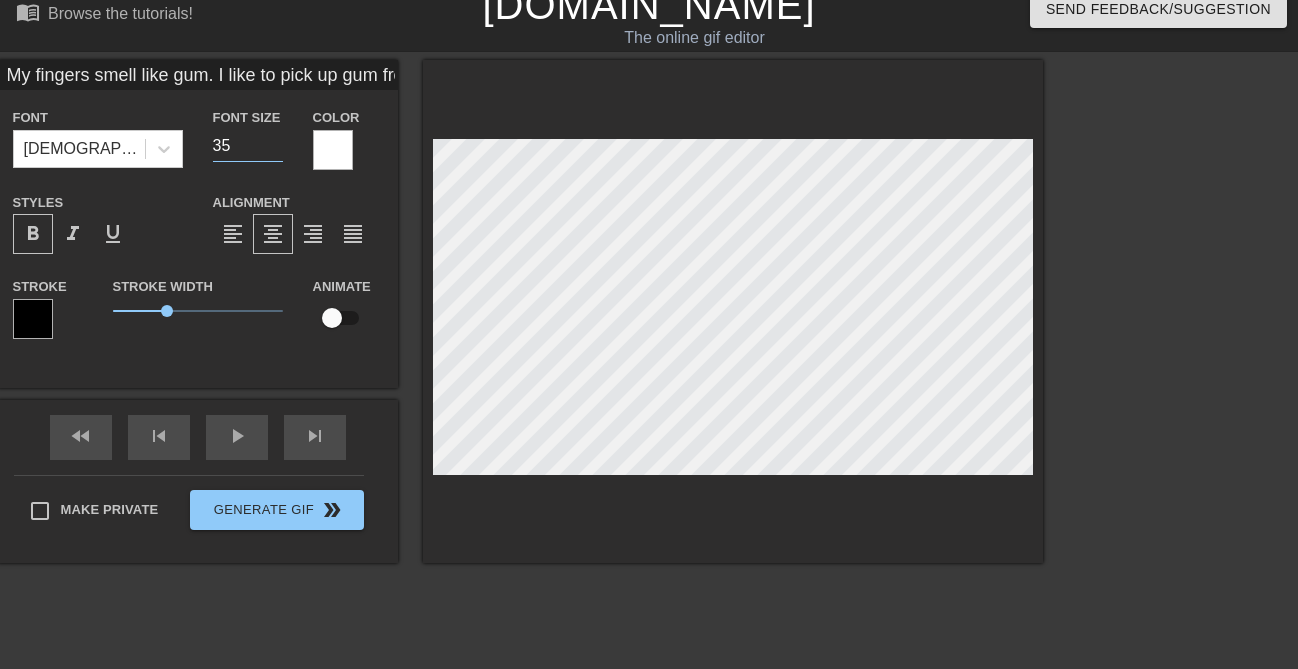 type on "35" 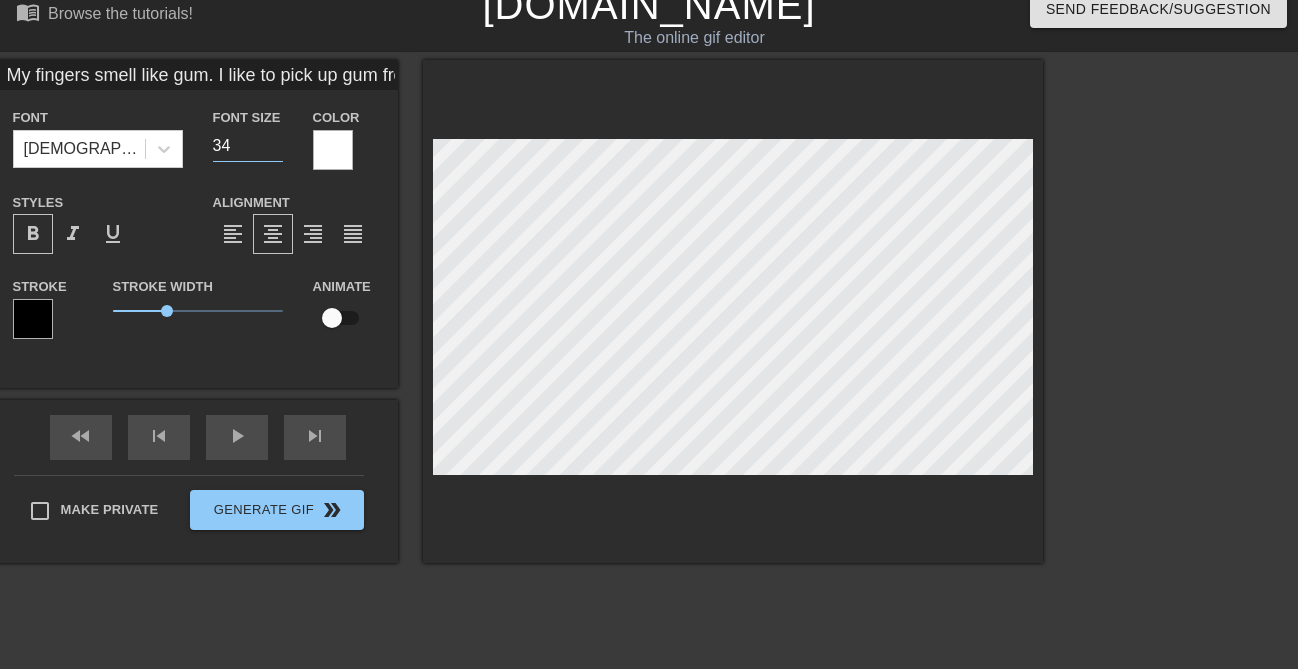 type on "34" 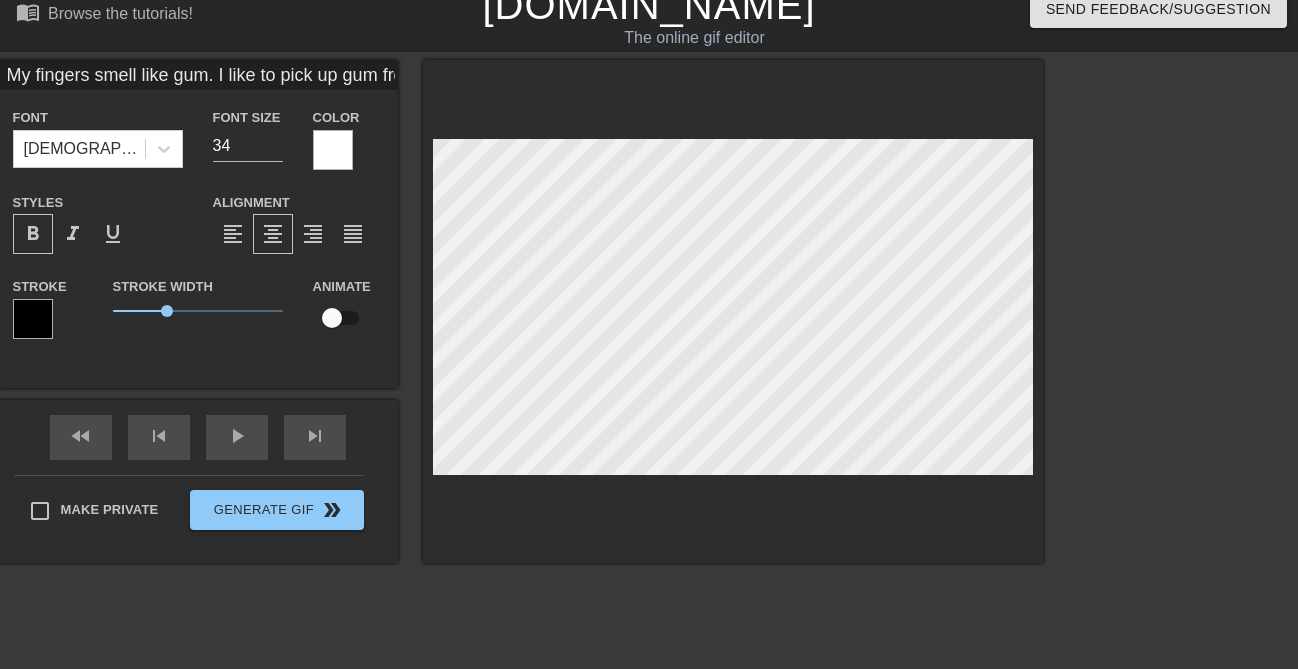 click at bounding box center [1217, 360] 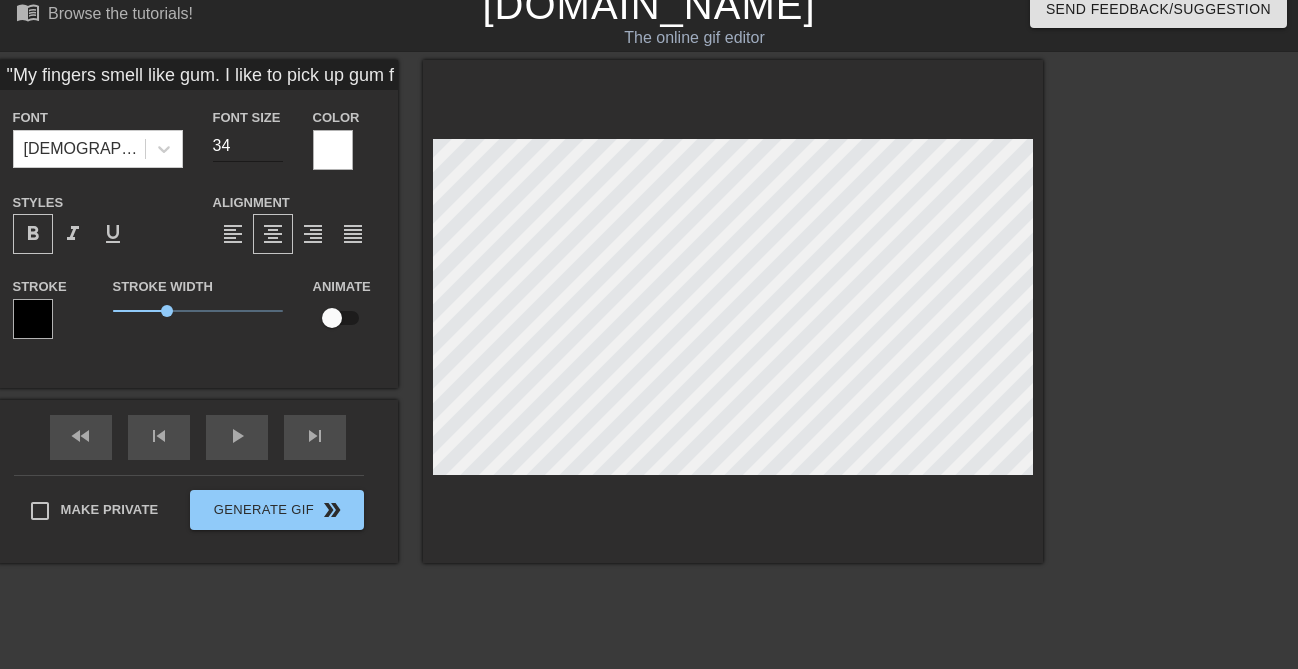 type on ""My fingers smell like gum. I like to
pick up gum from the floor."" 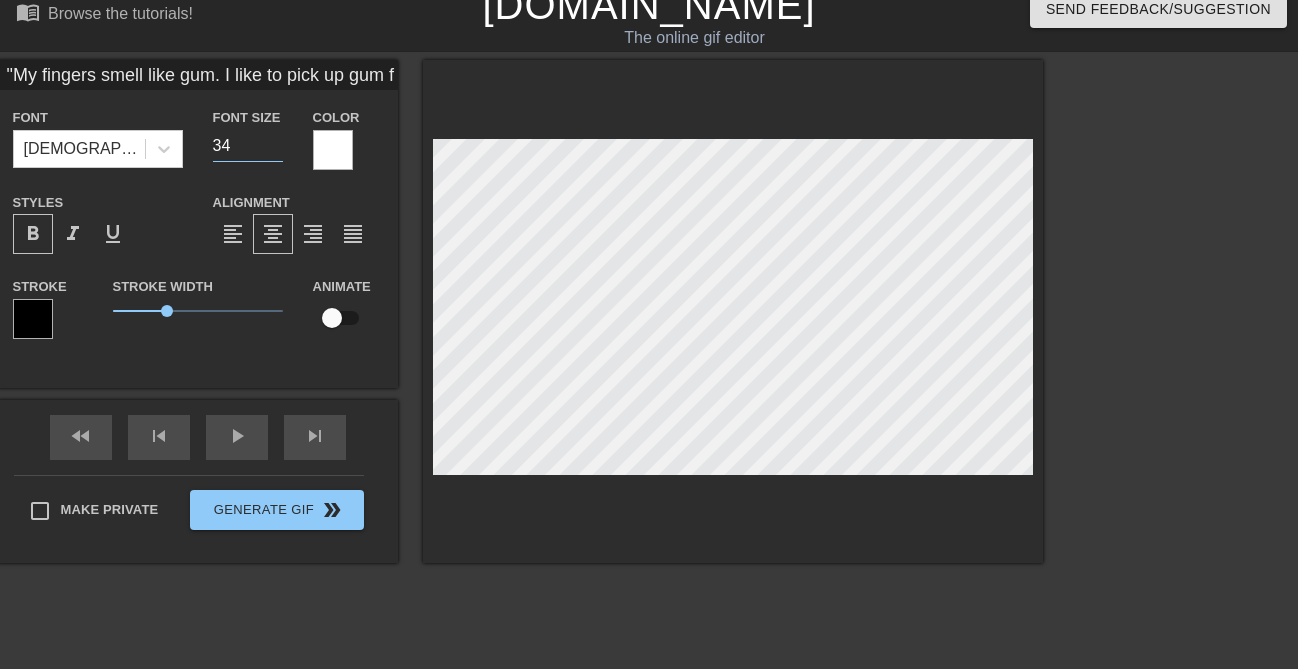 type on ""My fingers smell like gum. I like to pick up gum from the floor."" 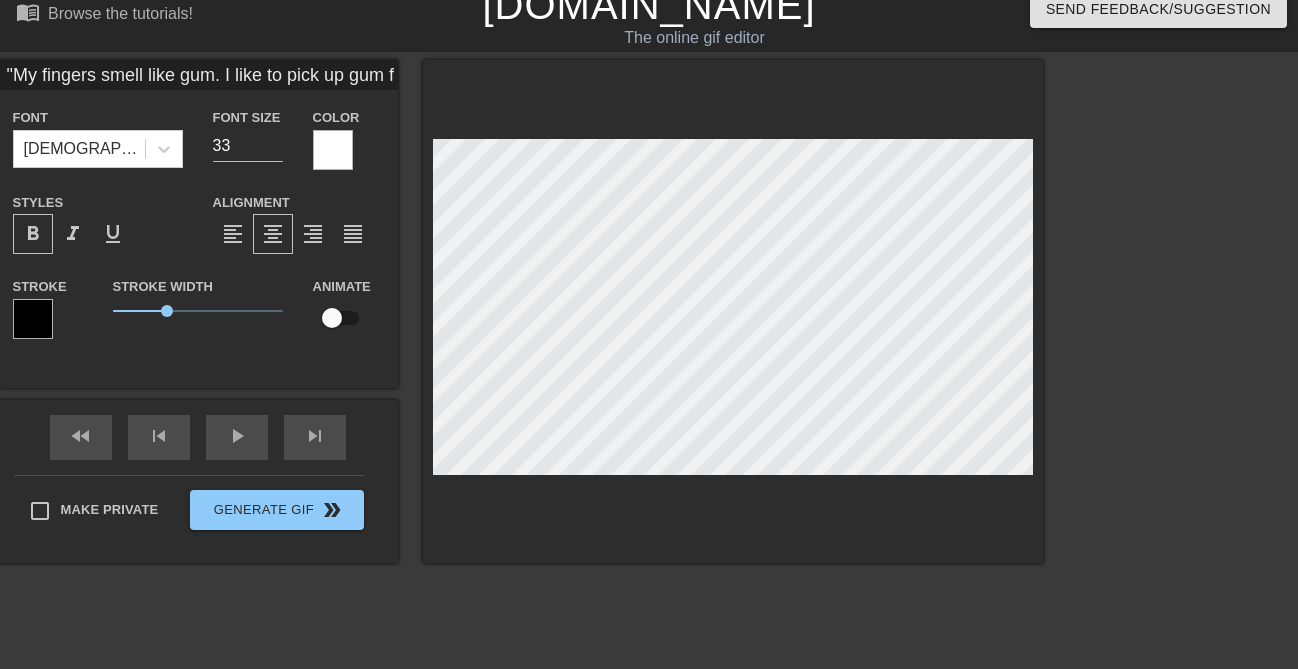 type on "33" 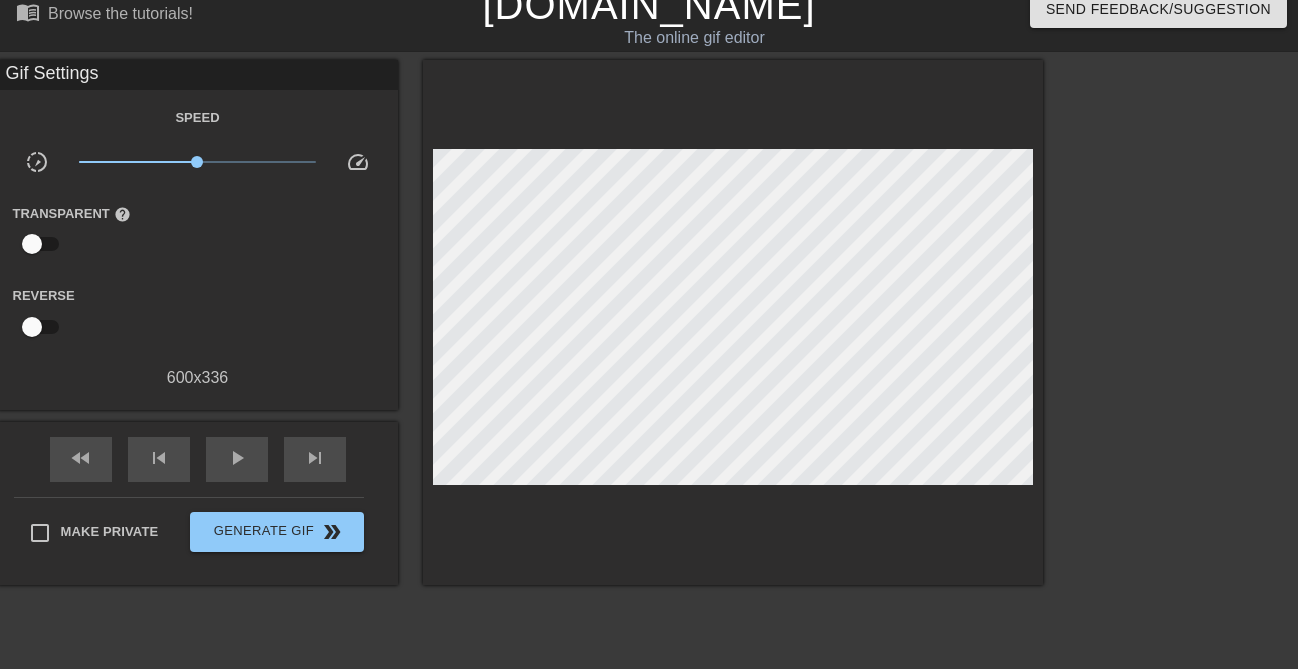 click at bounding box center [1217, 360] 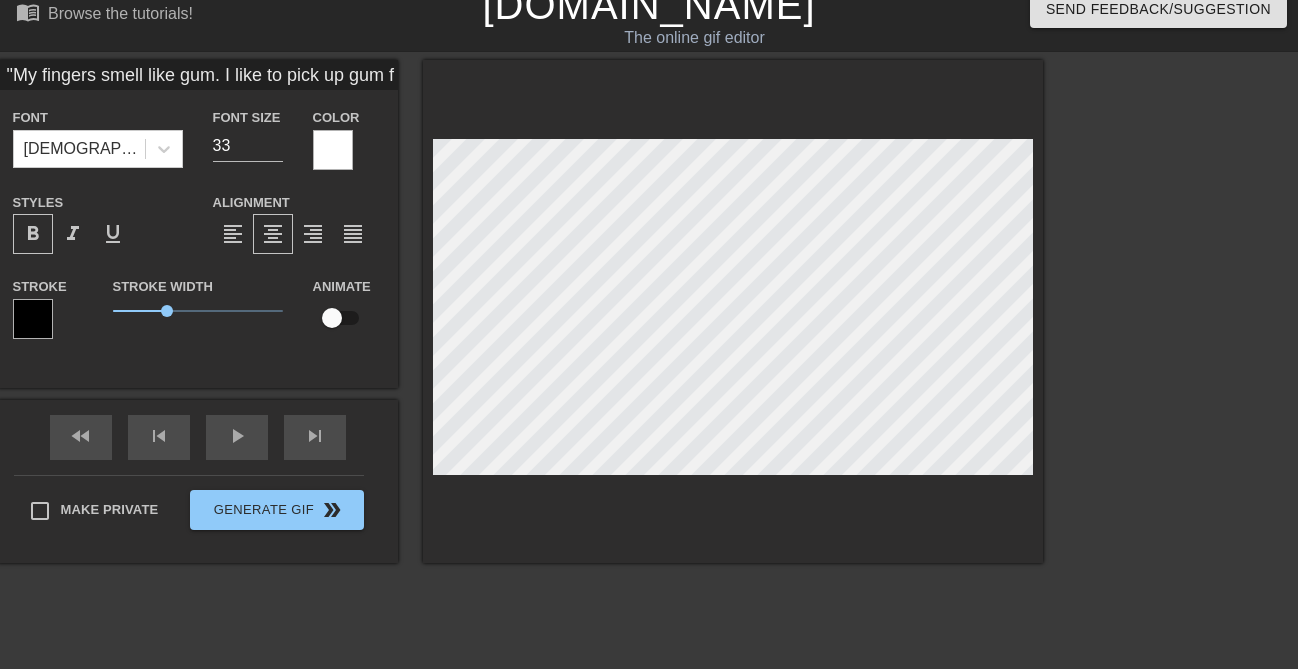 click at bounding box center [1217, 360] 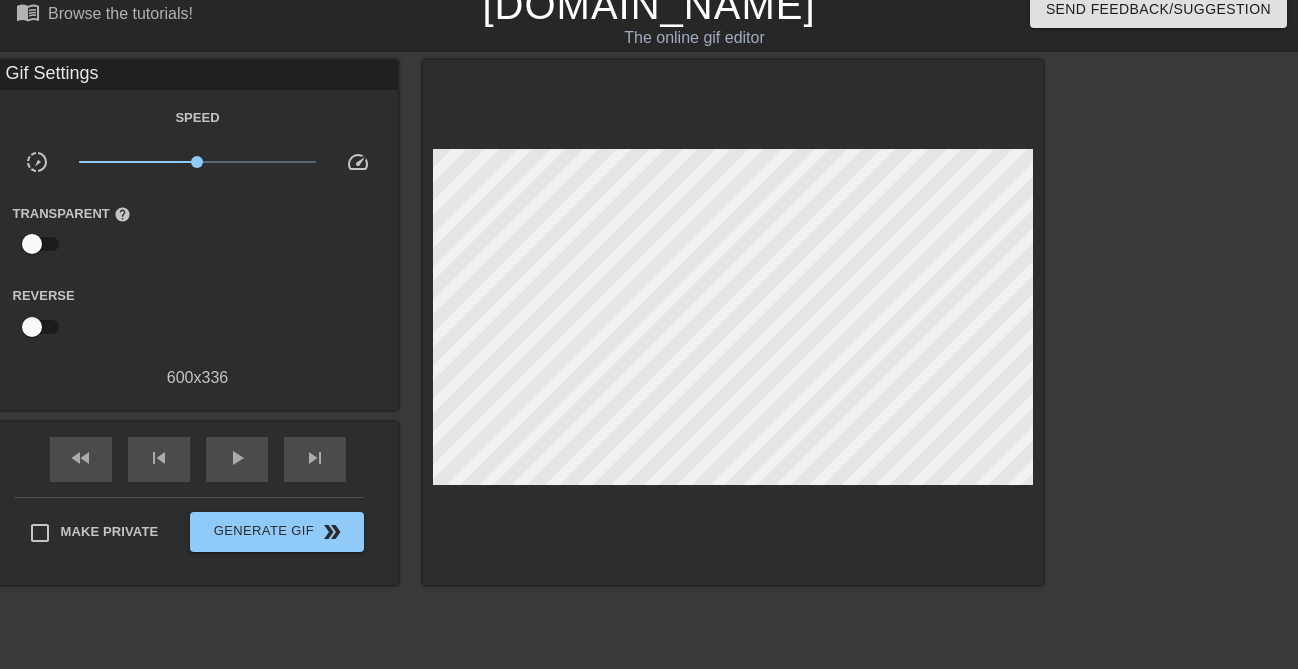 scroll, scrollTop: 131, scrollLeft: 0, axis: vertical 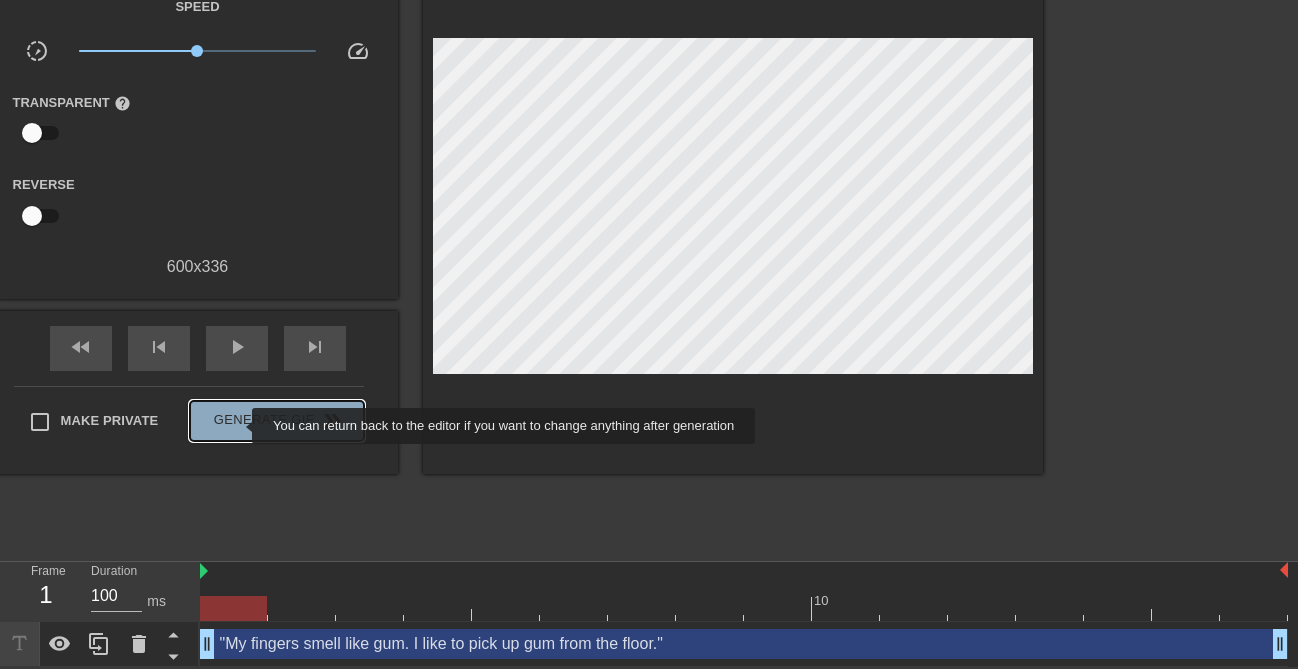 click on "Generate Gif double_arrow" at bounding box center (276, 421) 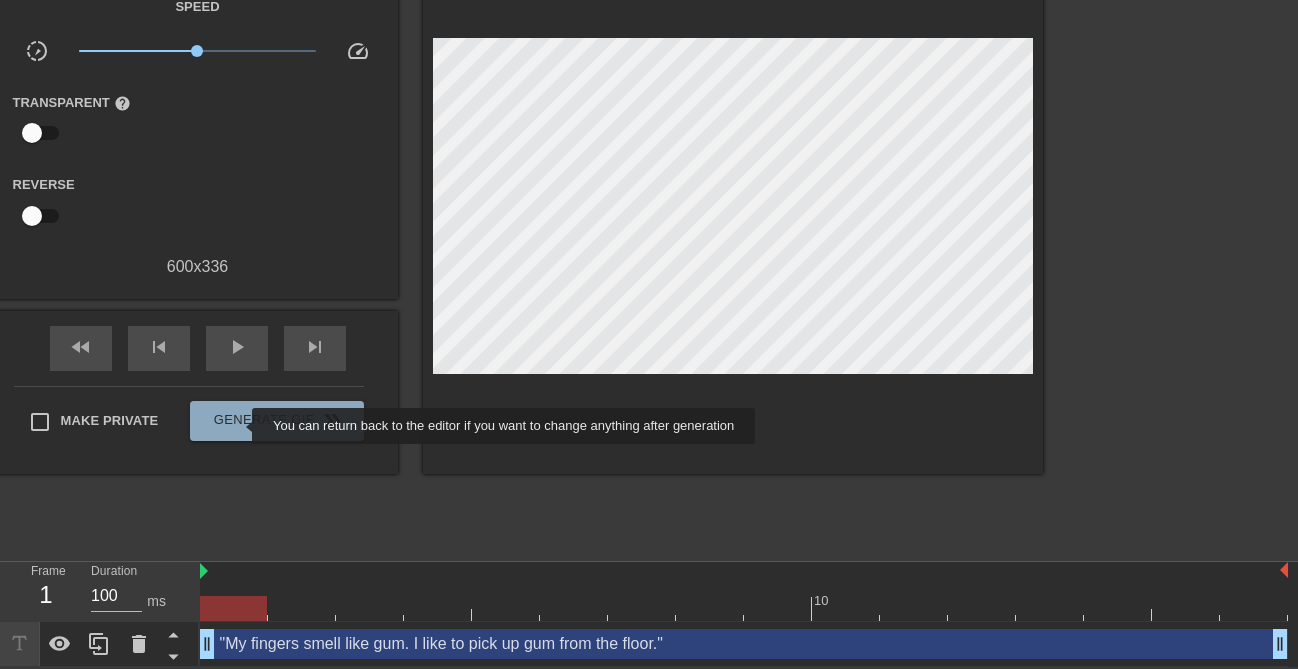 scroll, scrollTop: 19, scrollLeft: 0, axis: vertical 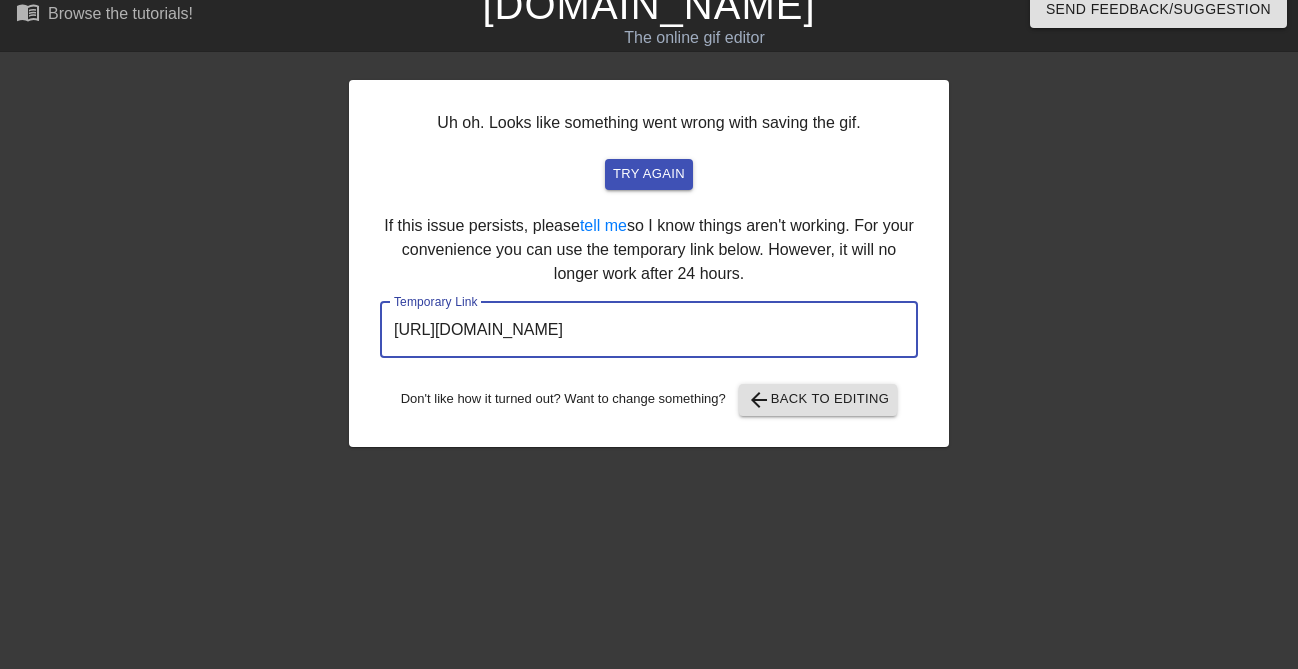 drag, startPoint x: 821, startPoint y: 328, endPoint x: 398, endPoint y: 293, distance: 424.44553 